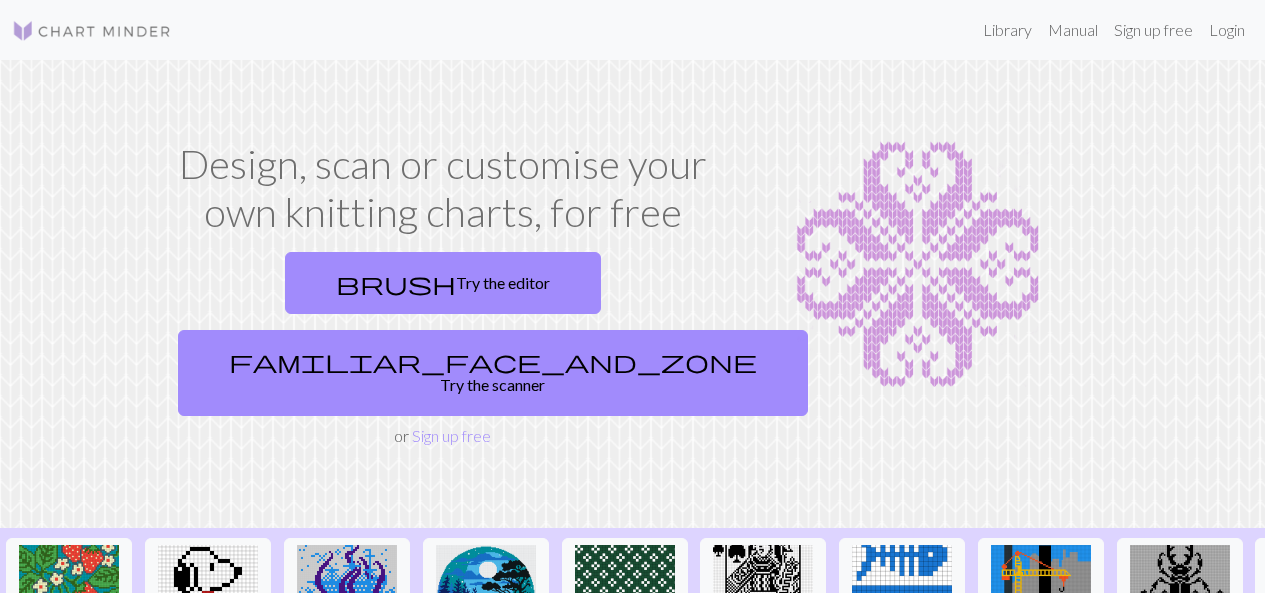 scroll, scrollTop: 0, scrollLeft: 0, axis: both 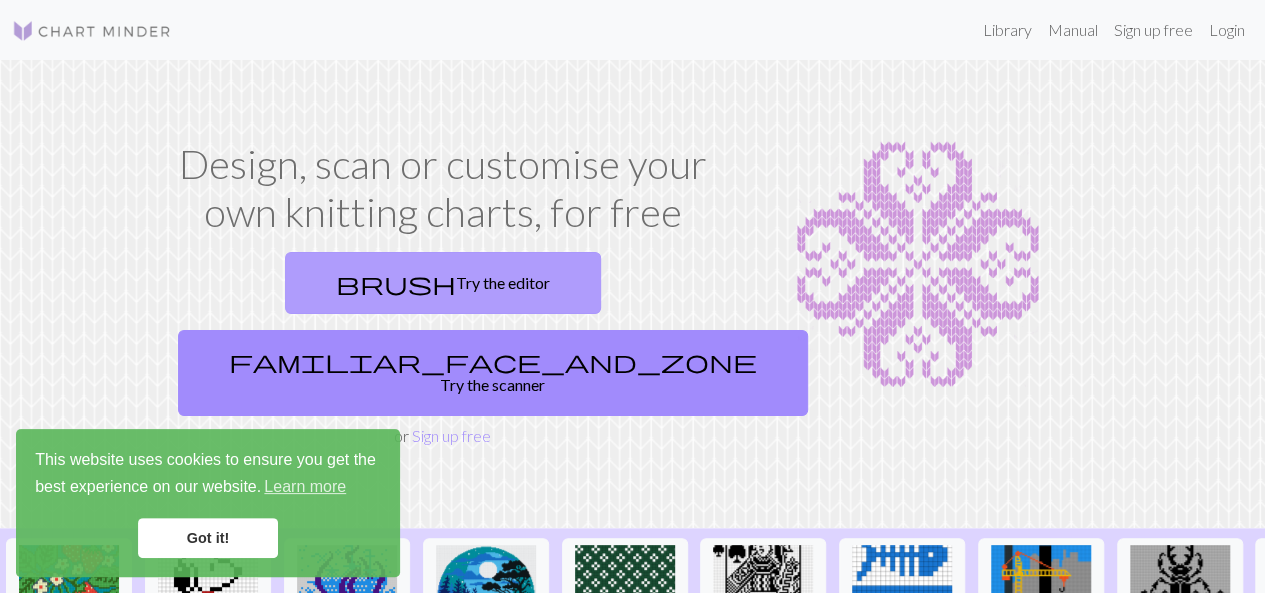 click on "brush  Try the editor" at bounding box center (443, 283) 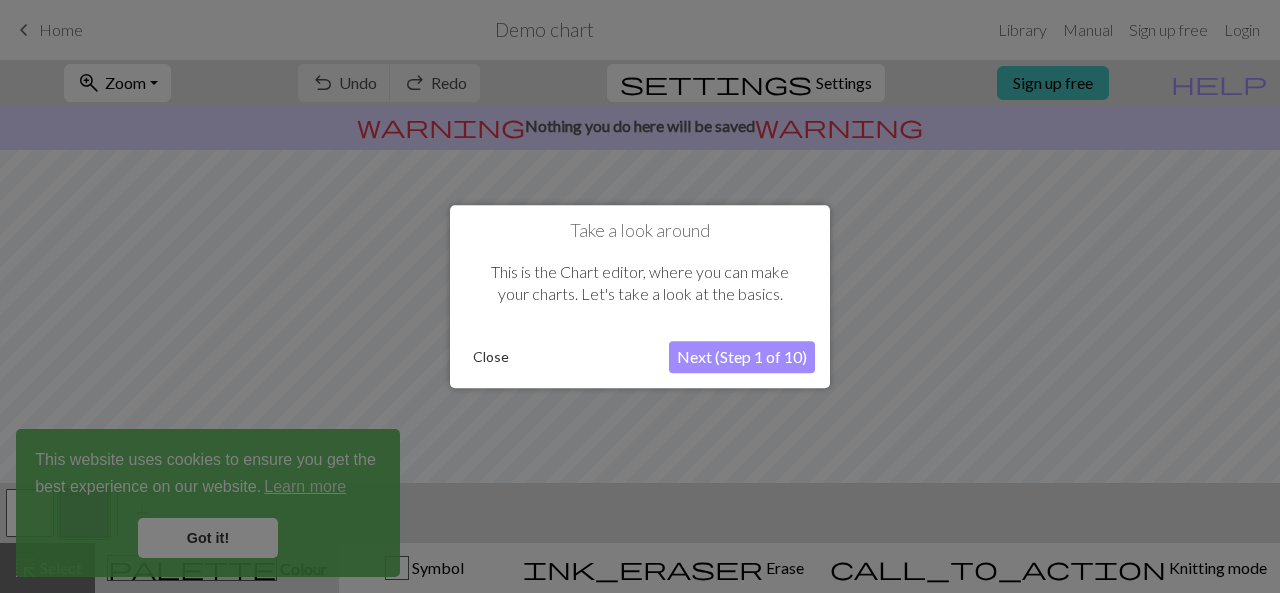 click on "Next (Step 1 of 10)" at bounding box center (742, 357) 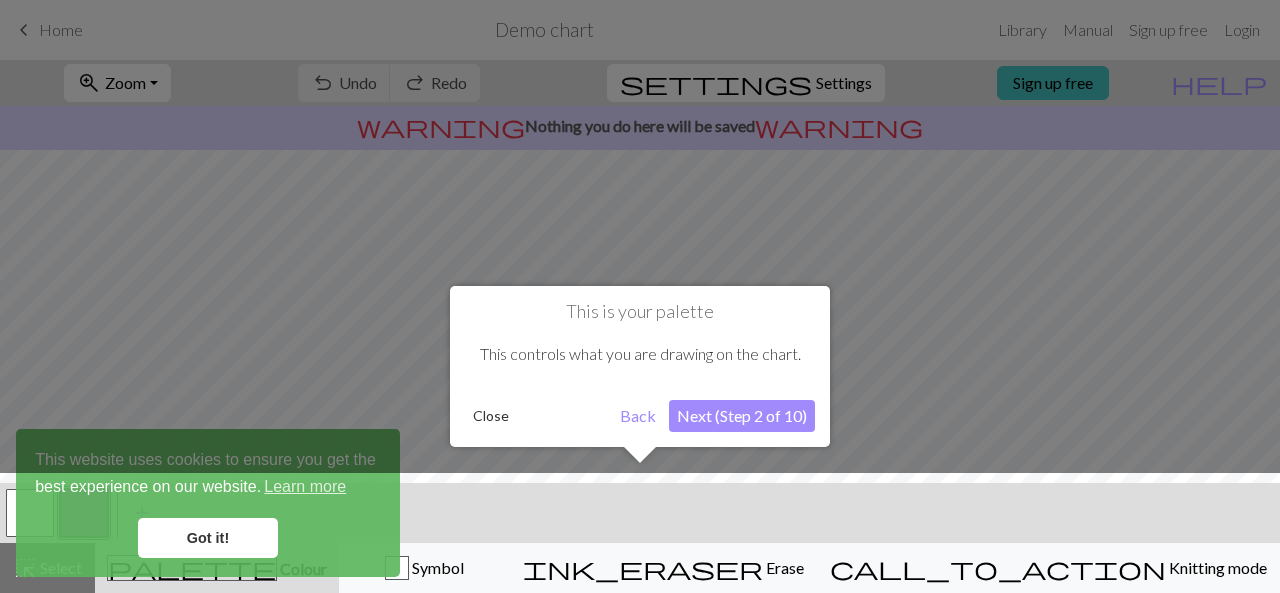 click on "Next (Step 2 of 10)" at bounding box center [742, 416] 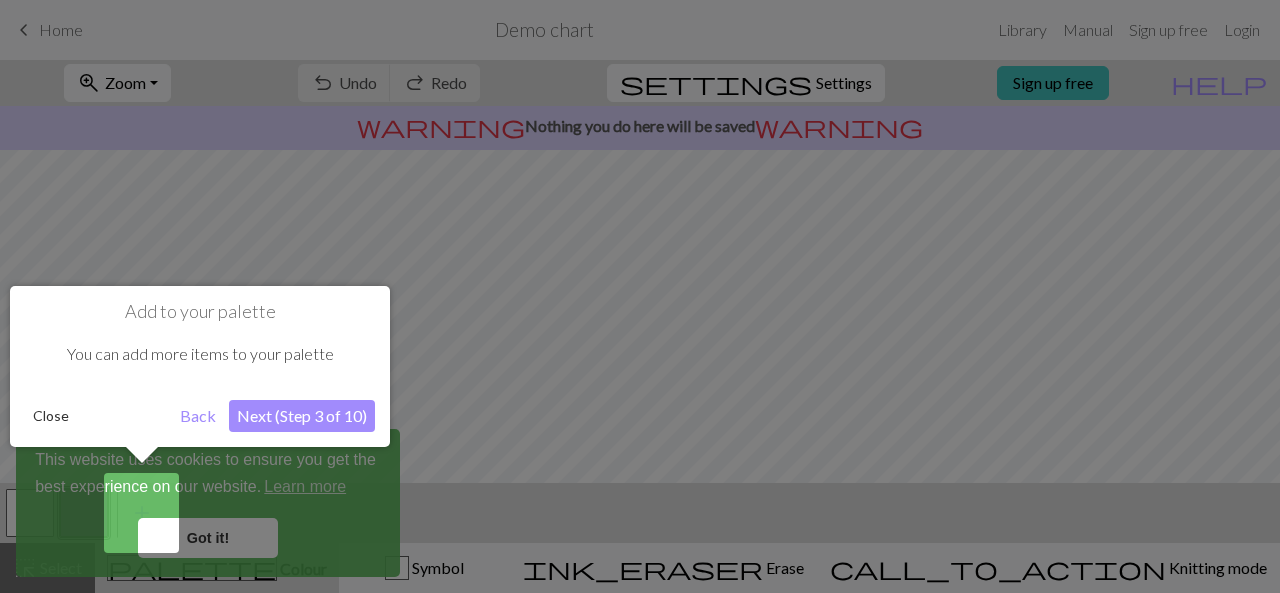 click at bounding box center (640, 296) 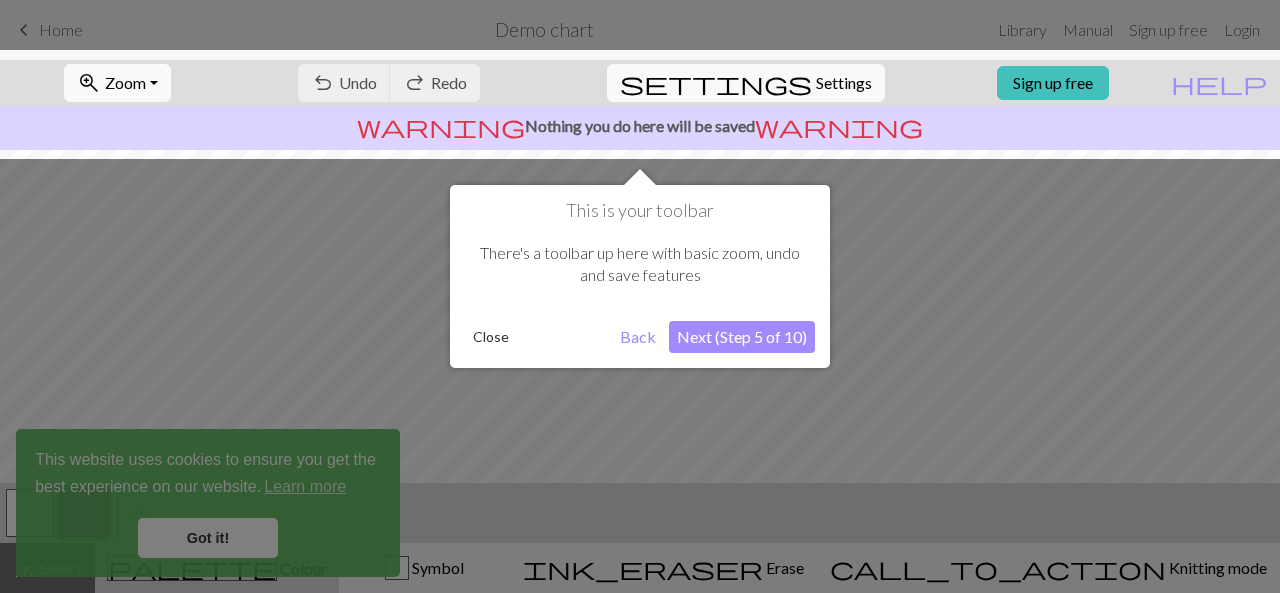 click on "Next (Step 5 of 10)" at bounding box center [742, 337] 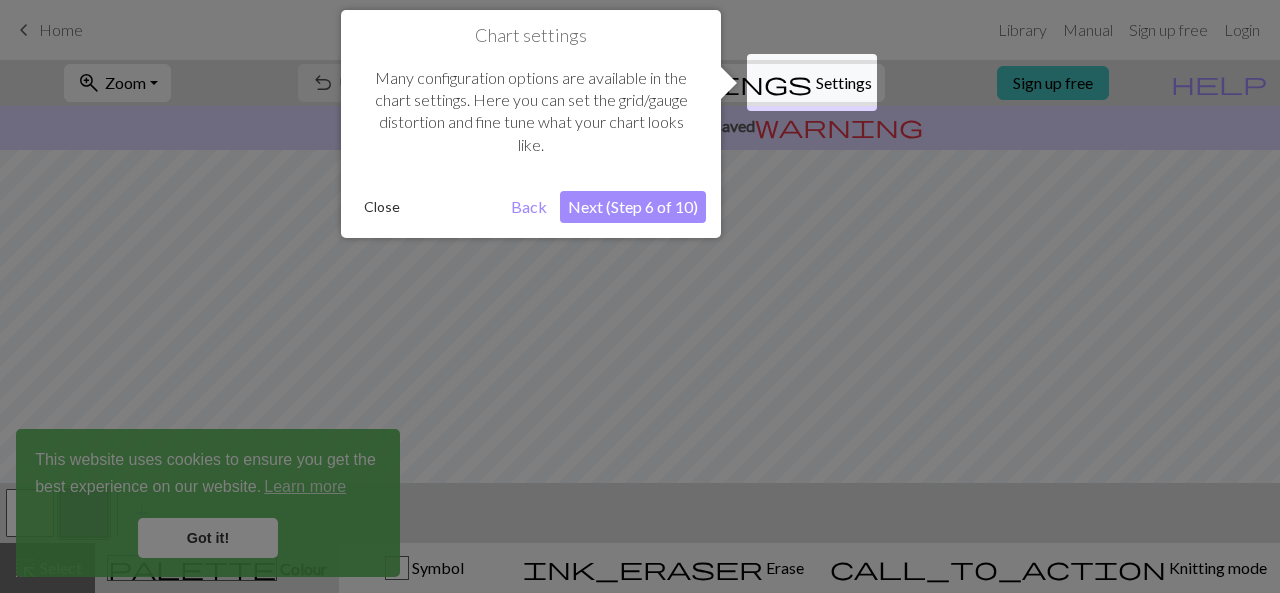 click on "Next (Step 6 of 10)" at bounding box center (633, 207) 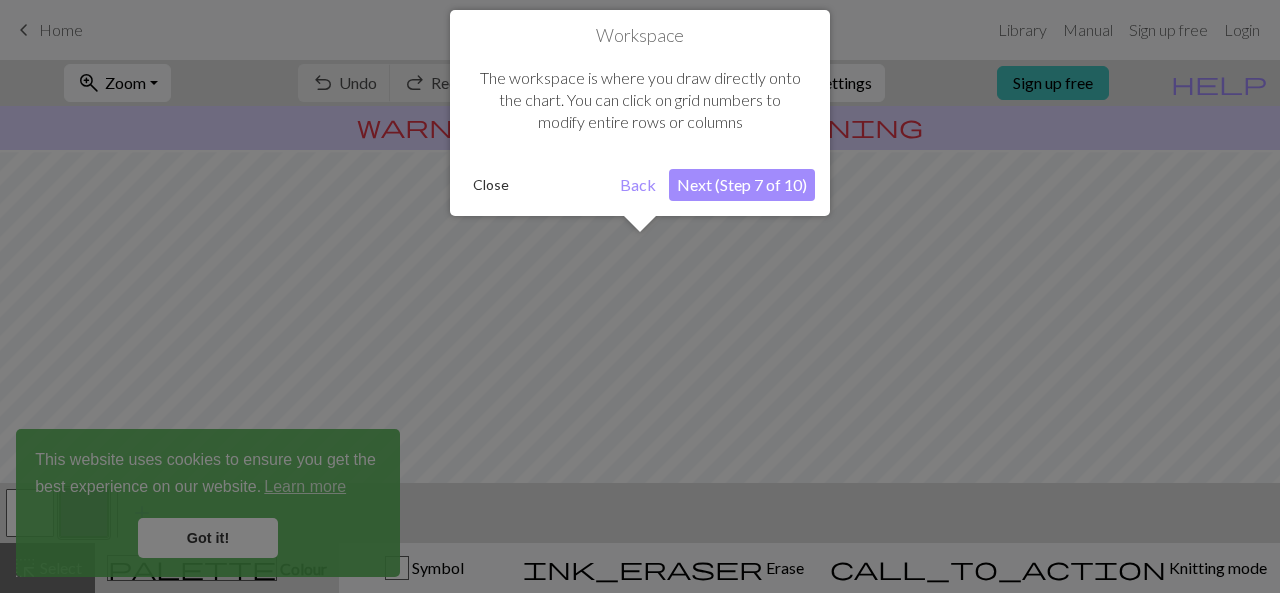 scroll, scrollTop: 119, scrollLeft: 0, axis: vertical 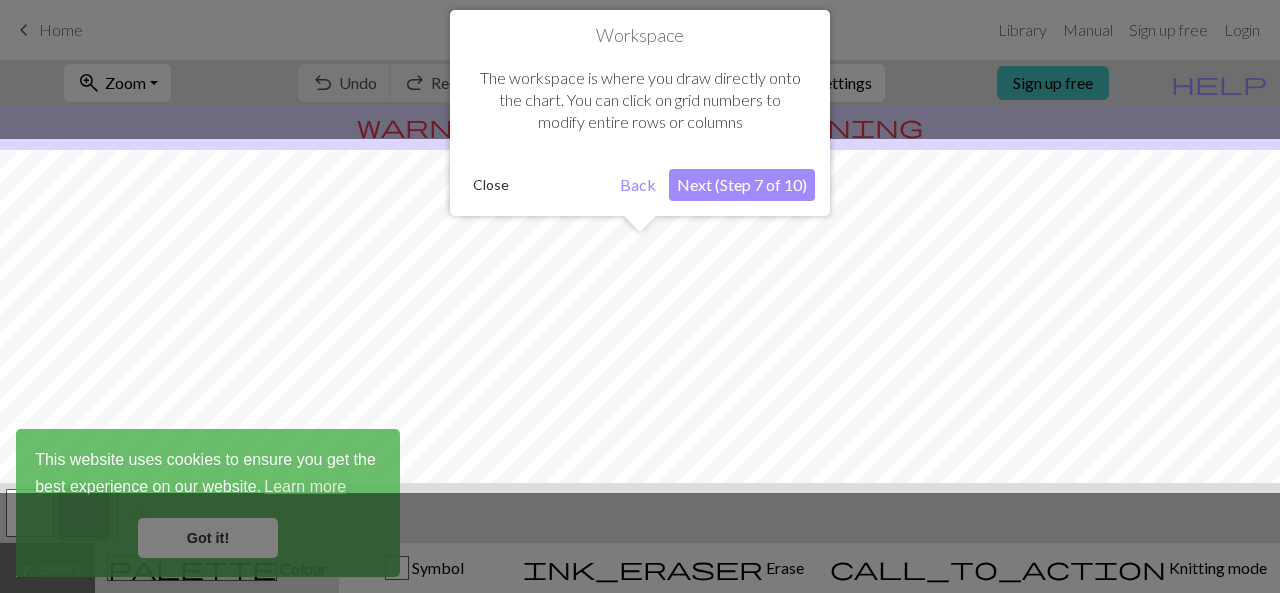click on "Next (Step 7 of 10)" at bounding box center [742, 185] 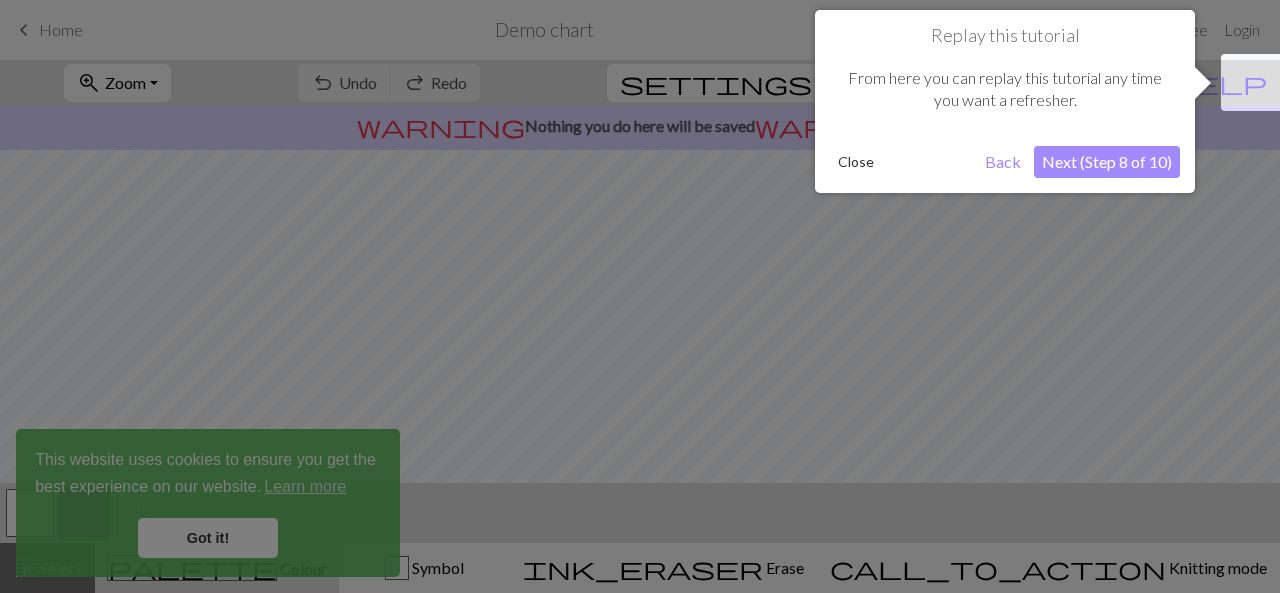 click on "Next (Step 8 of 10)" at bounding box center (1107, 162) 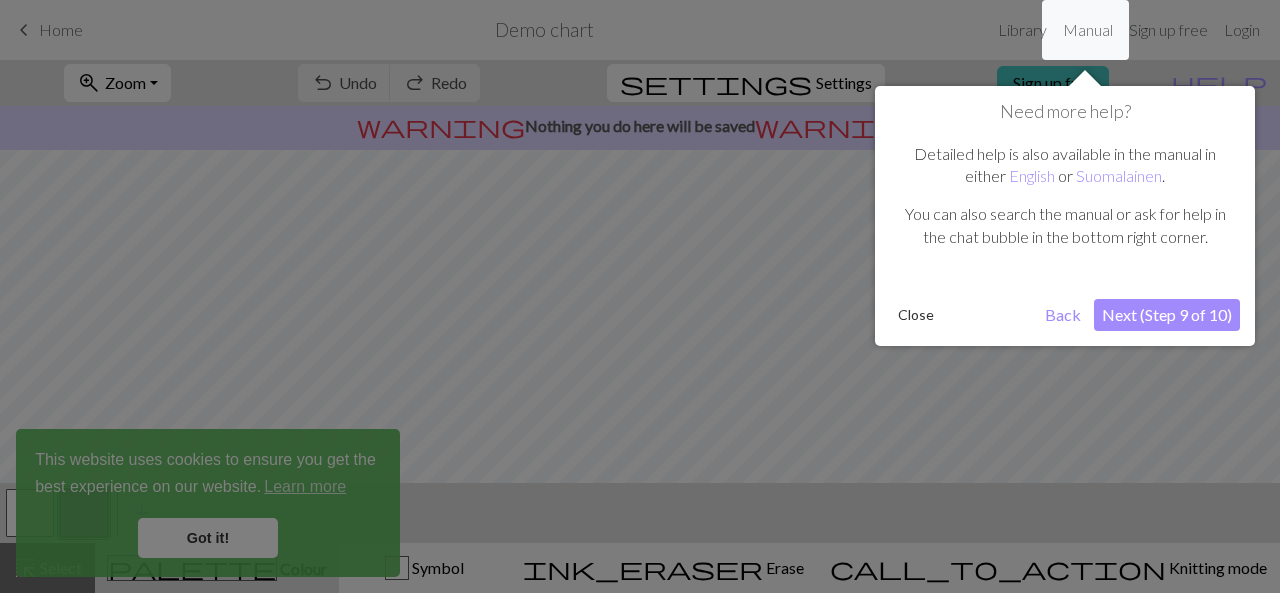 click on "Next (Step 9 of 10)" at bounding box center [1167, 315] 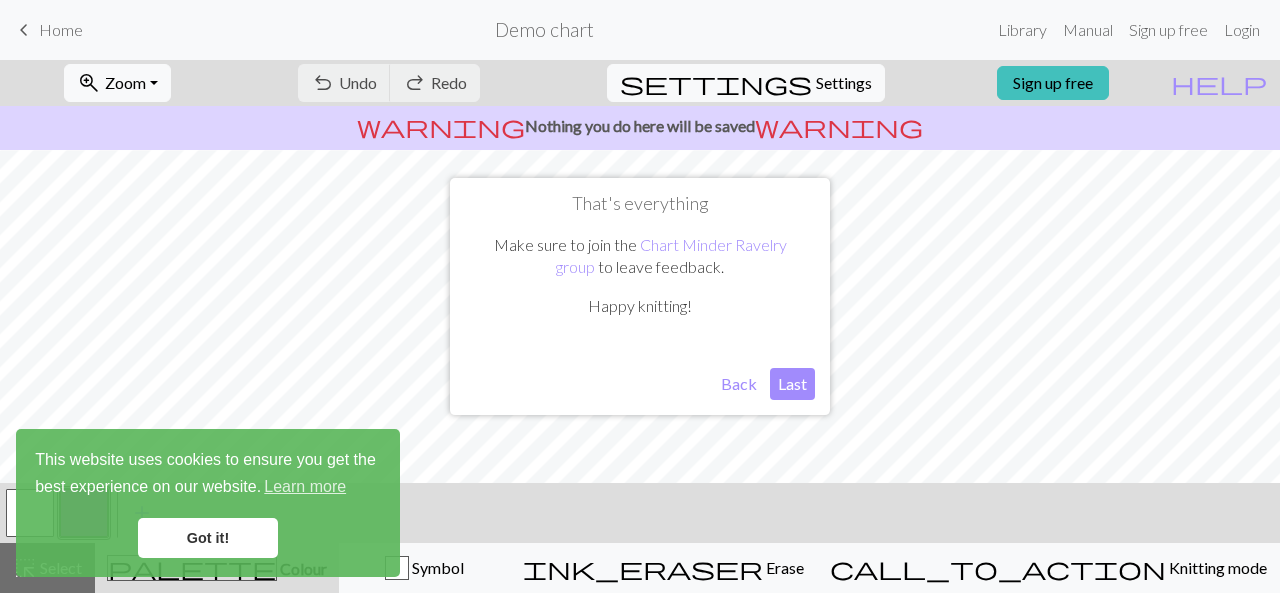 click on "Last" at bounding box center (792, 384) 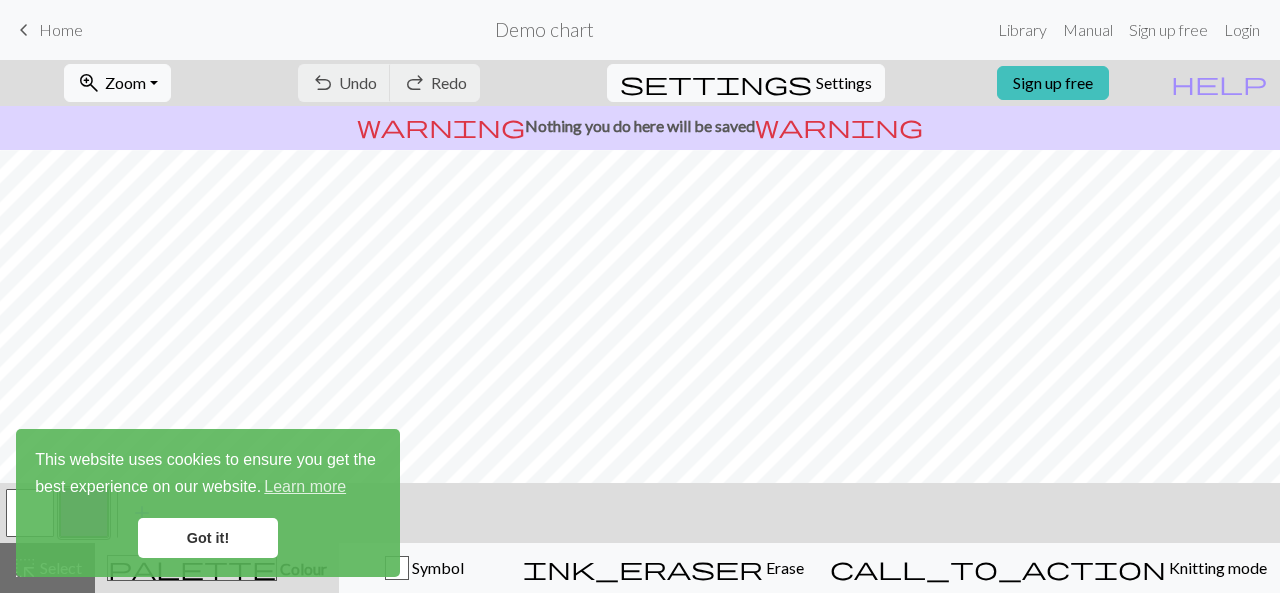 click on "Got it!" at bounding box center (208, 538) 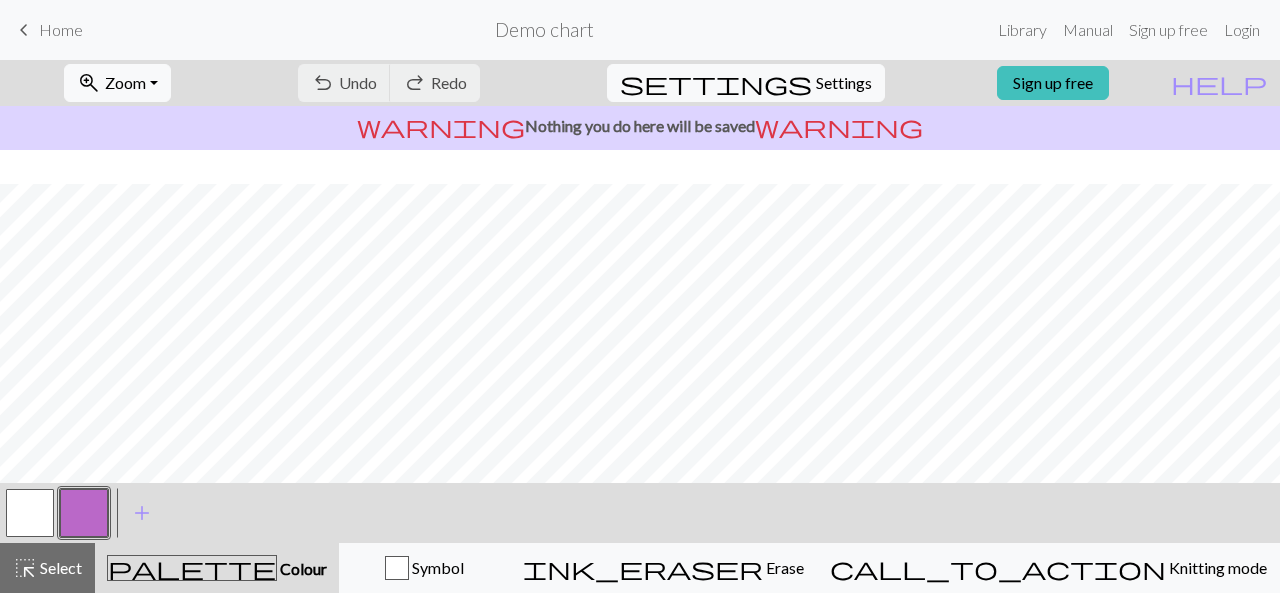 scroll, scrollTop: 411, scrollLeft: 0, axis: vertical 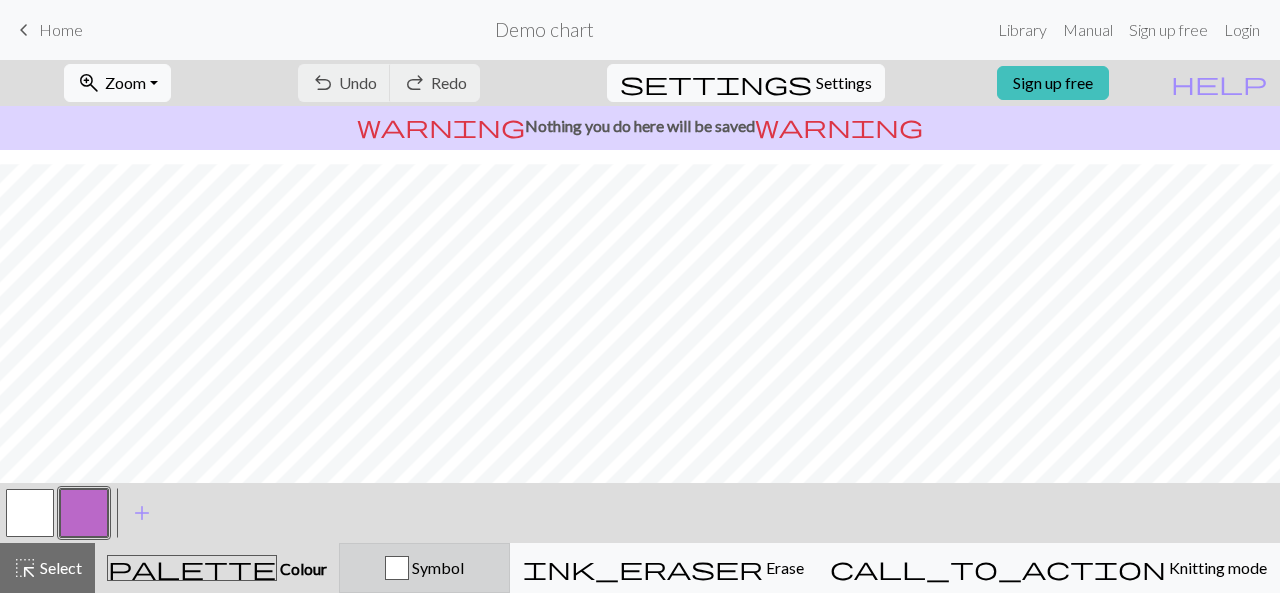 click on "Symbol" at bounding box center (436, 567) 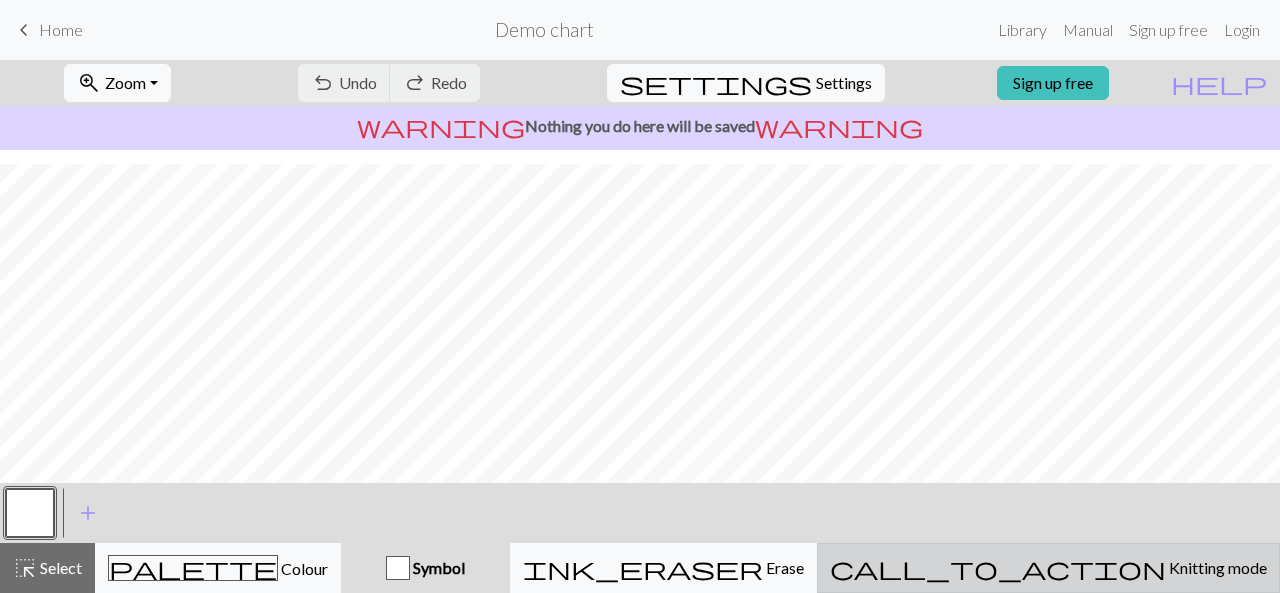 click on "call_to_action   Knitting mode   Knitting mode" at bounding box center (1048, 568) 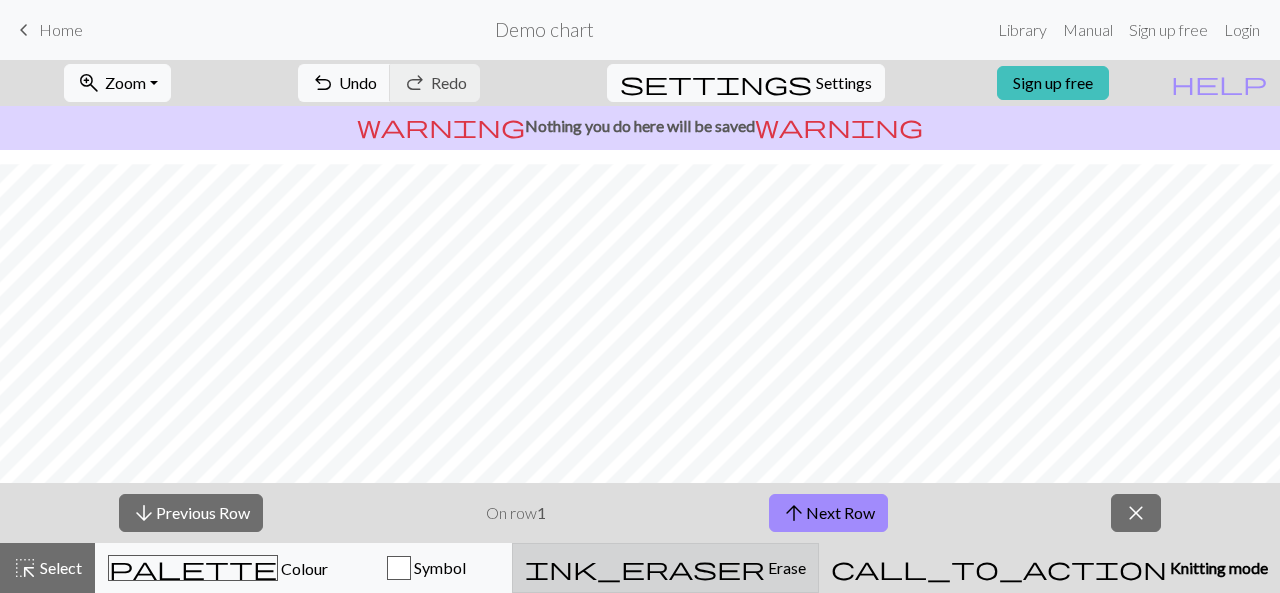 click on "ink_eraser   Erase   Erase" at bounding box center (665, 568) 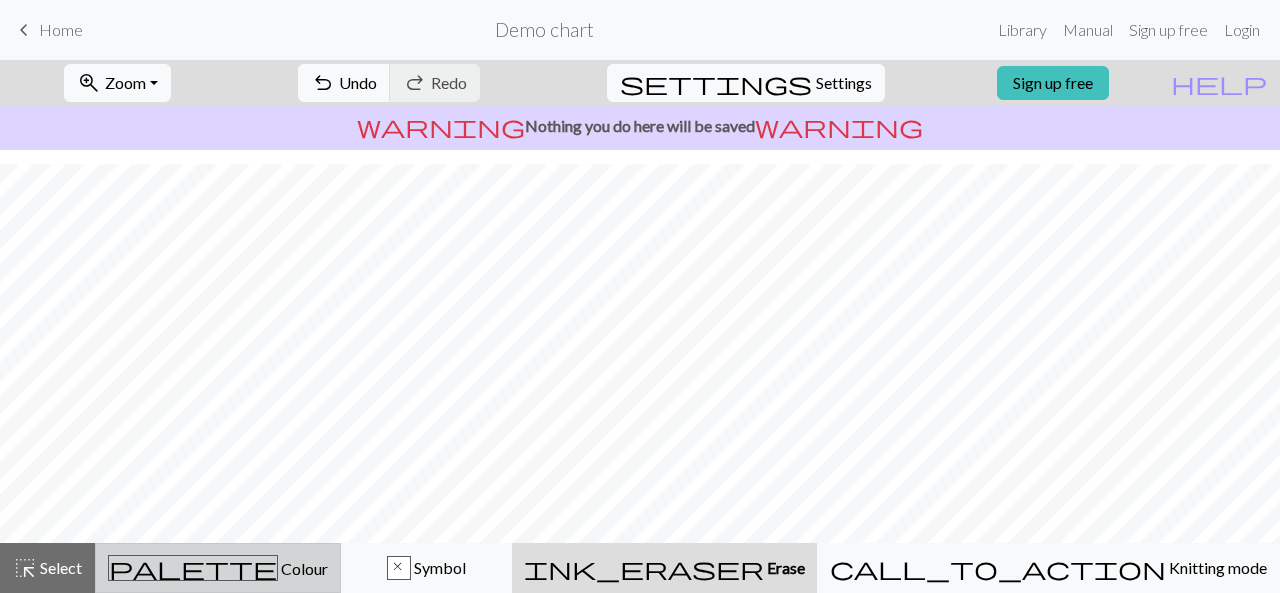 click on "palette   Colour   Colour" at bounding box center [218, 568] 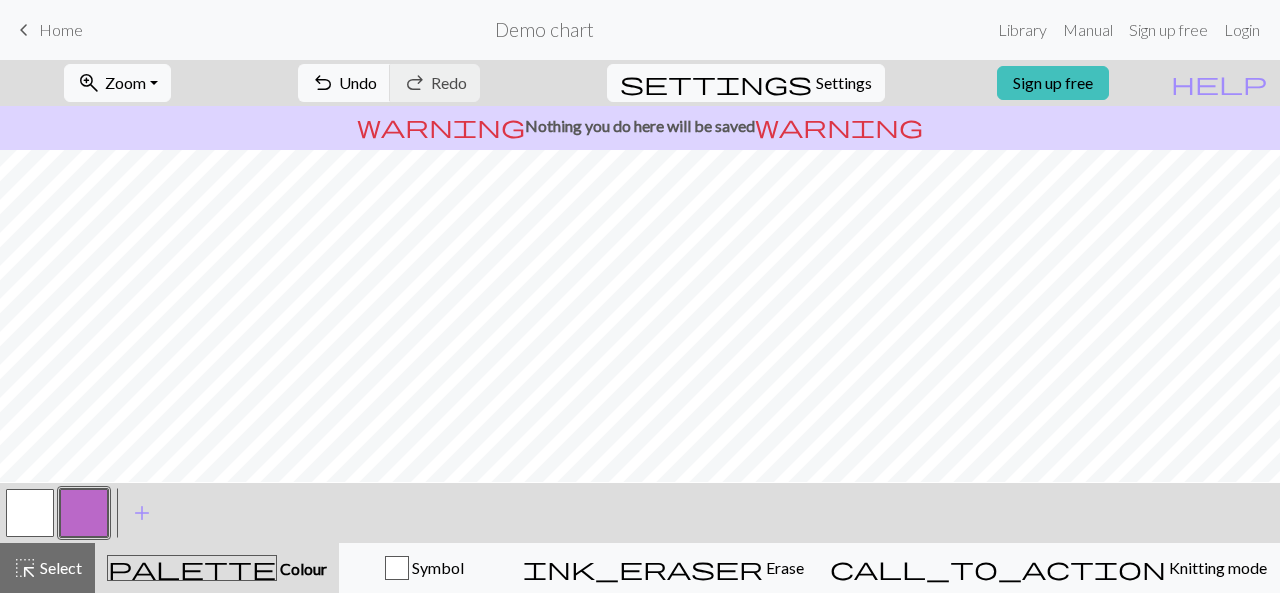 scroll, scrollTop: 0, scrollLeft: 0, axis: both 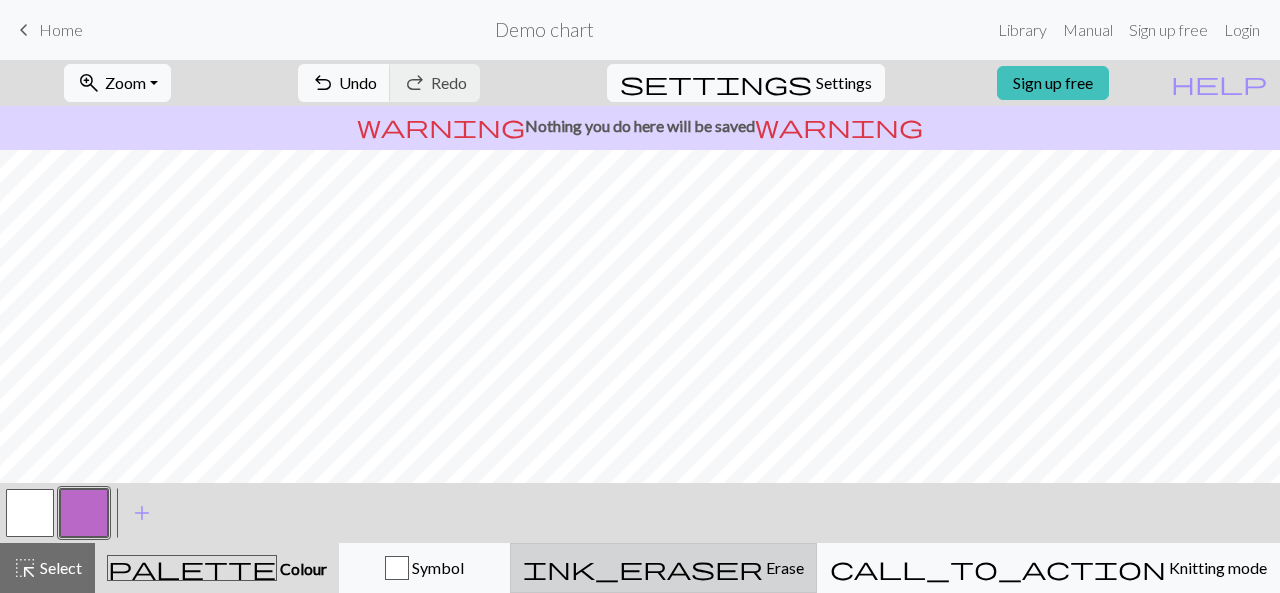 click on "ink_eraser   Erase   Erase" at bounding box center (663, 568) 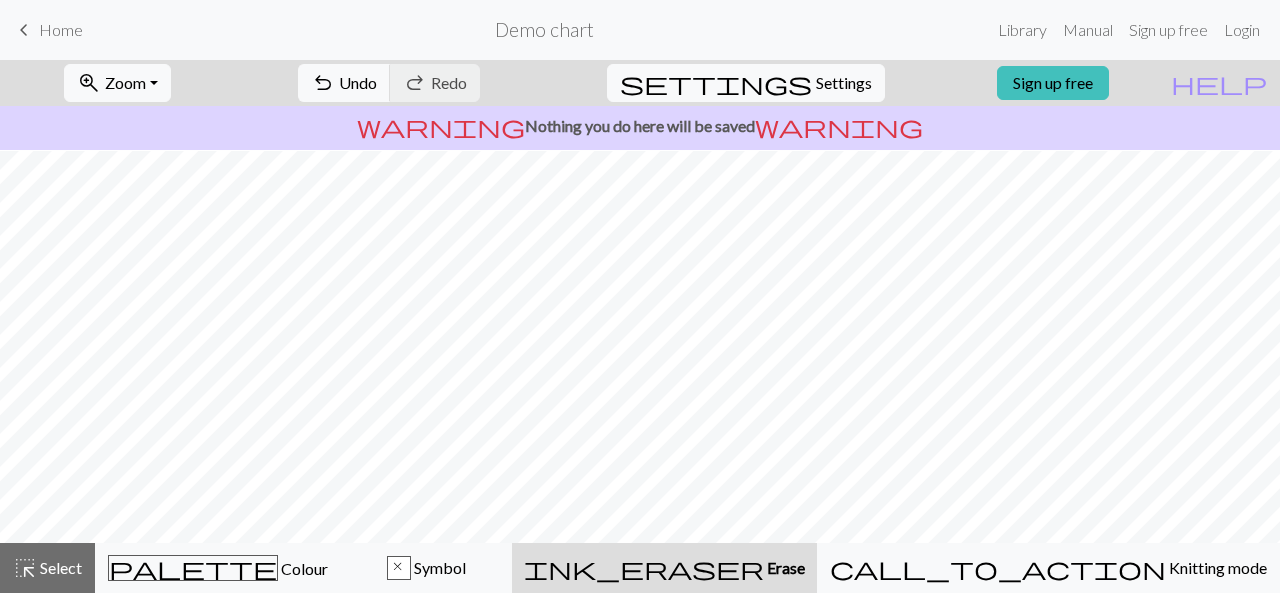 scroll, scrollTop: 180, scrollLeft: 0, axis: vertical 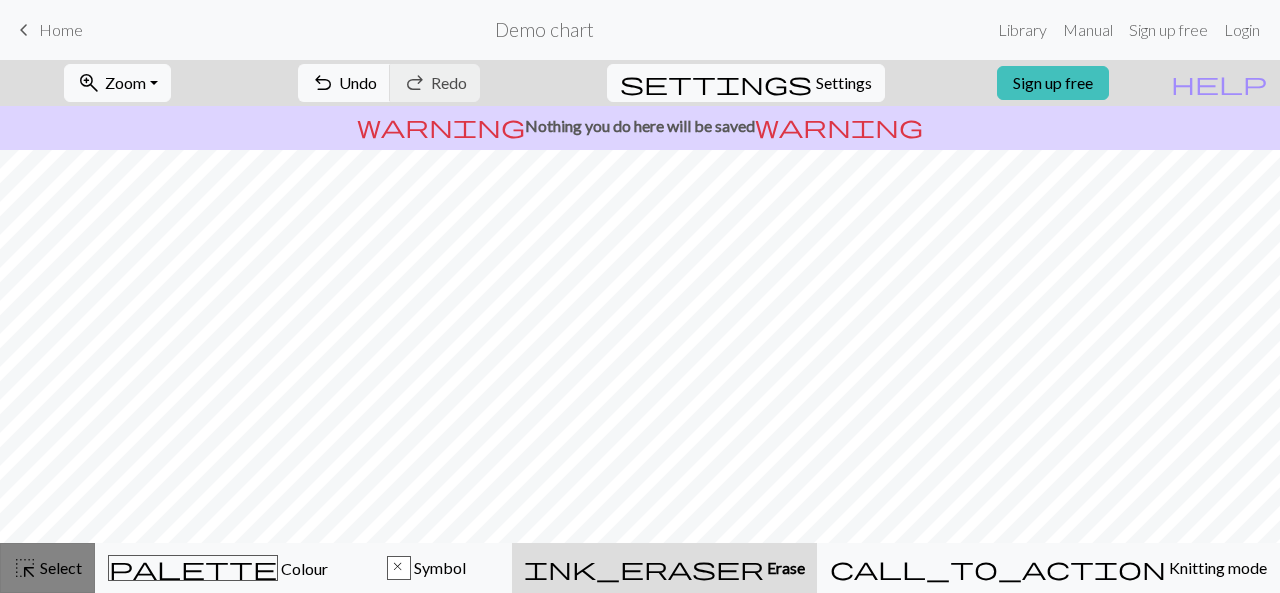 click on "highlight_alt   Select   Select" at bounding box center (47, 568) 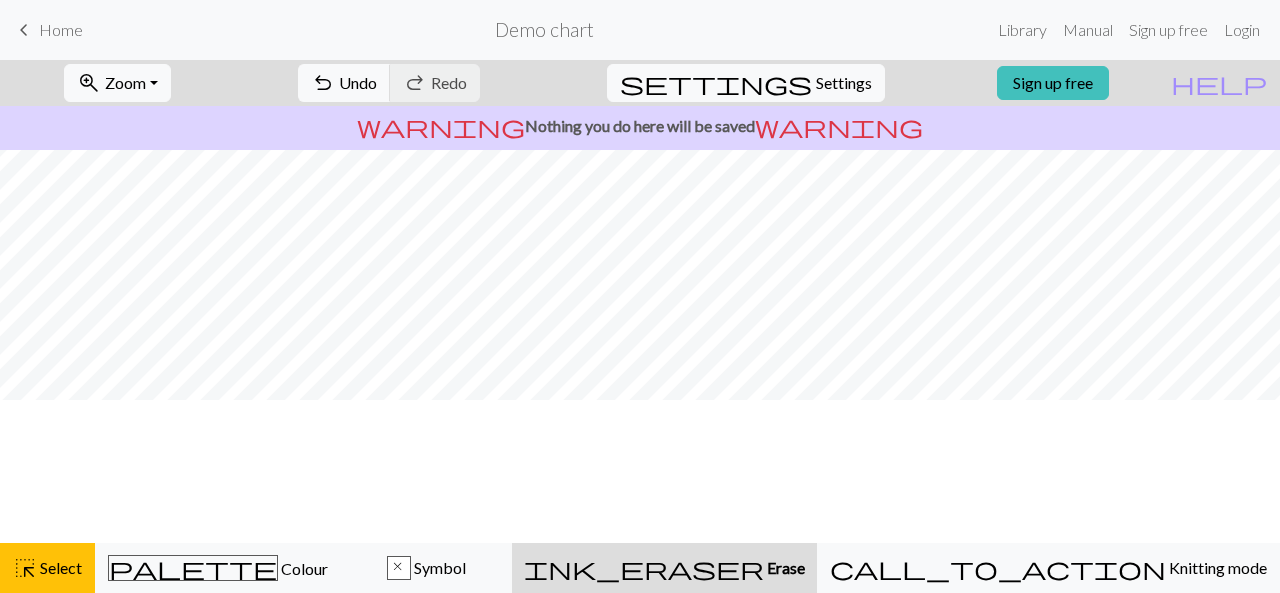 scroll, scrollTop: 0, scrollLeft: 0, axis: both 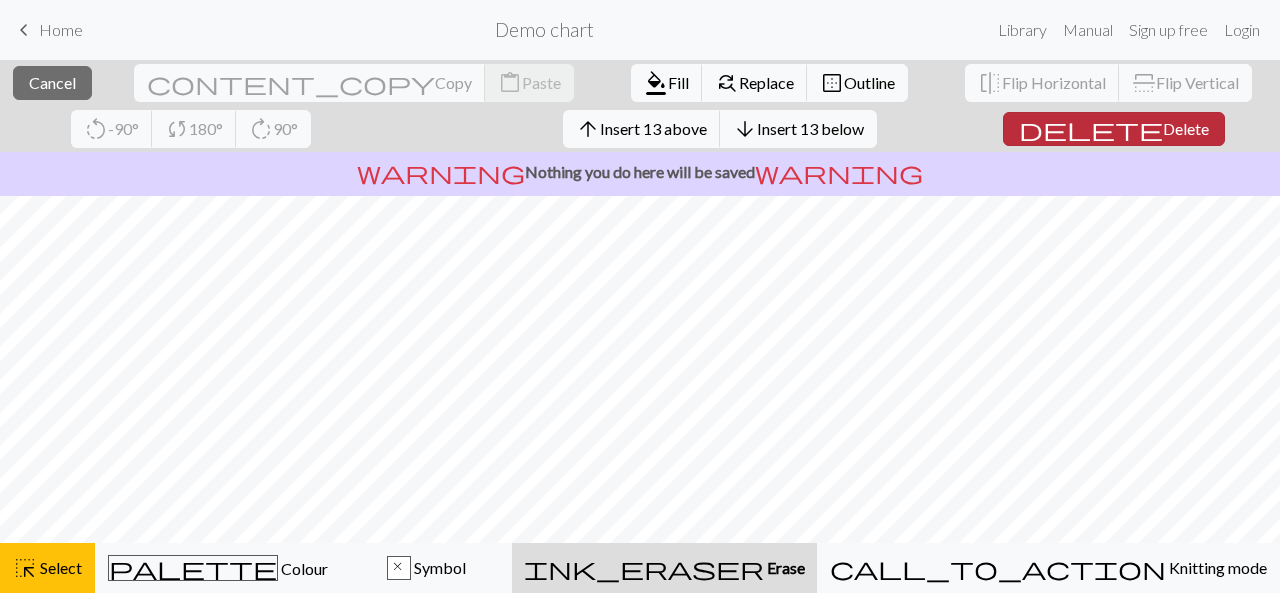 click on "Delete" at bounding box center (1186, 128) 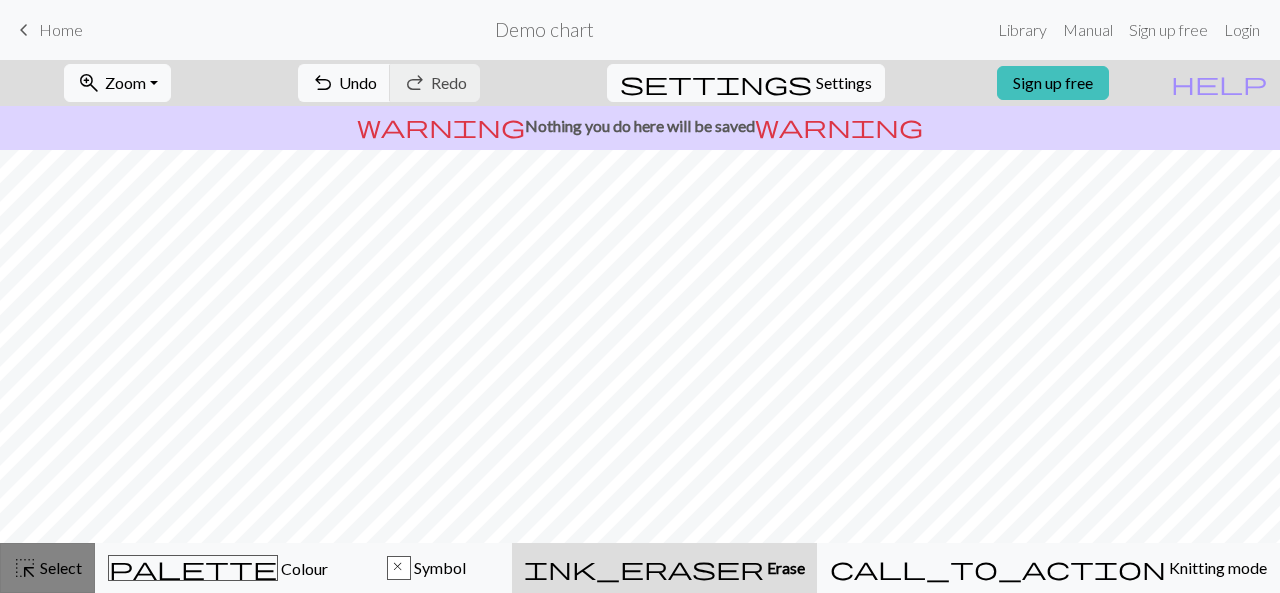 click on "Select" at bounding box center (59, 567) 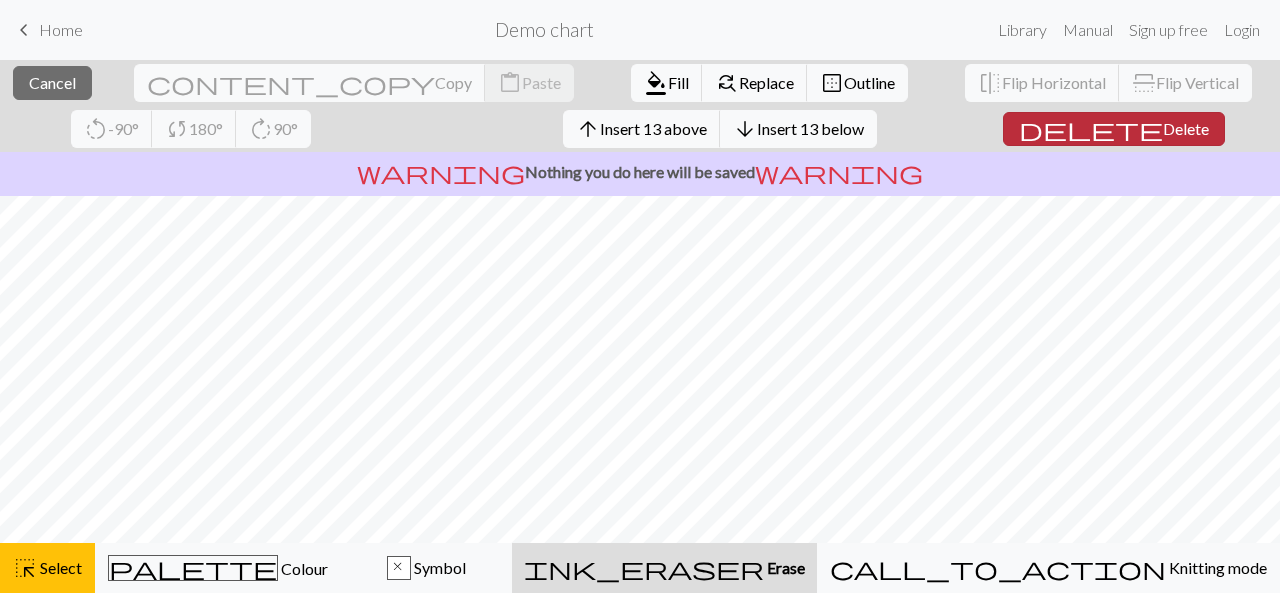 click on "Delete" at bounding box center [1186, 128] 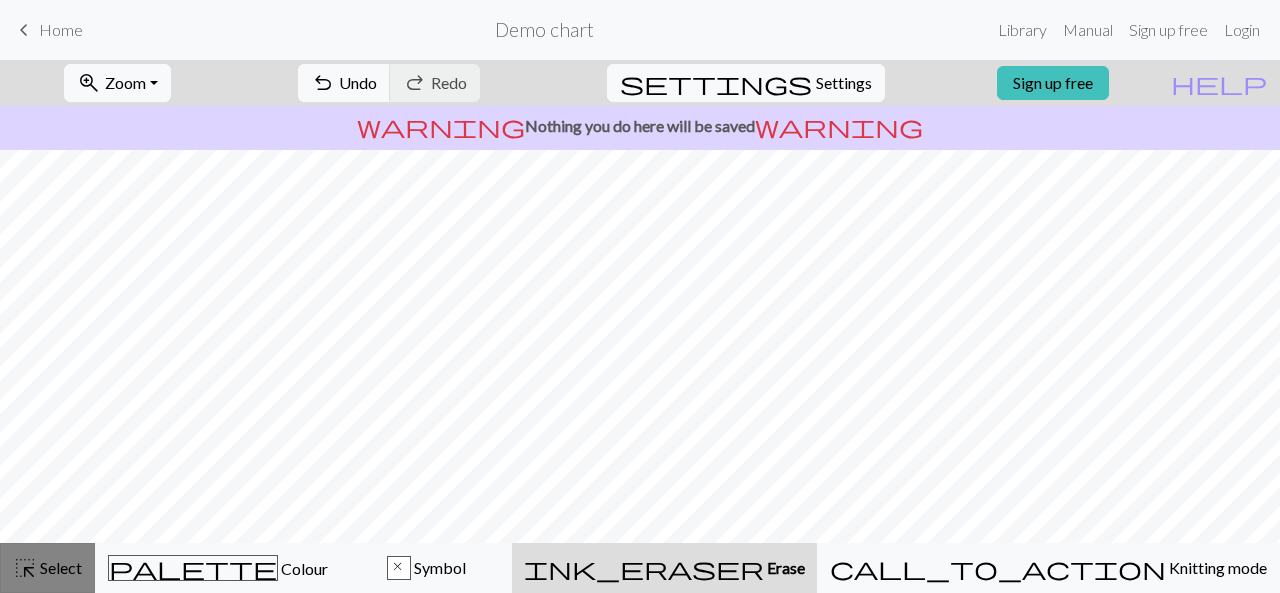 click on "highlight_alt   Select   Select" at bounding box center (47, 568) 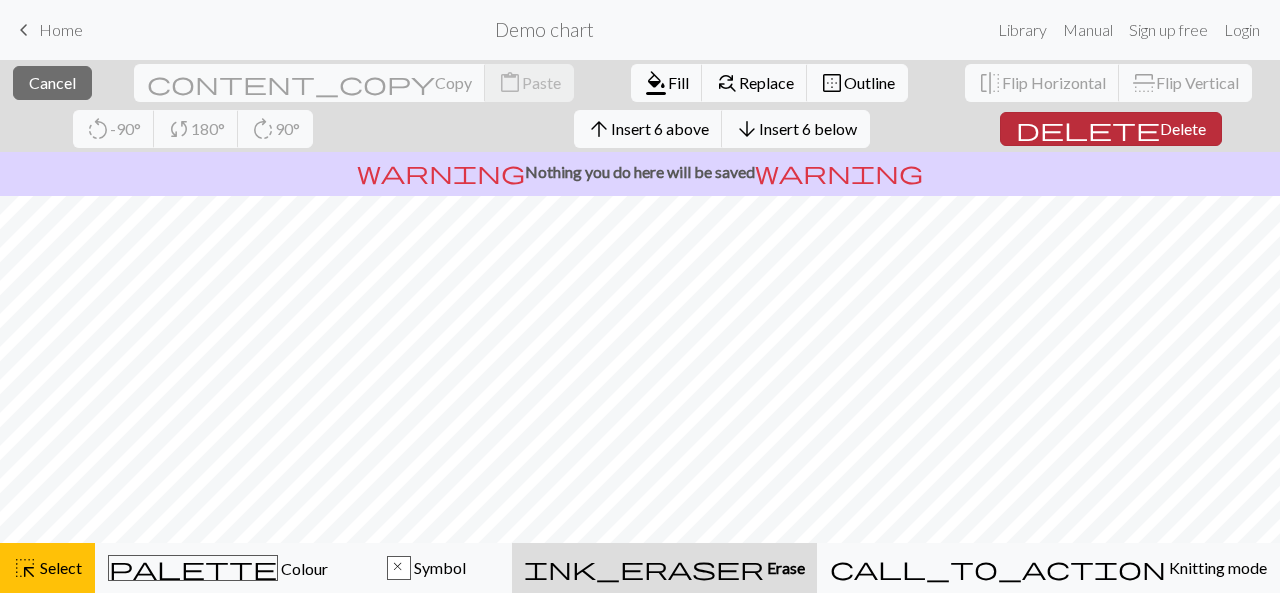 click on "Delete" at bounding box center (1183, 128) 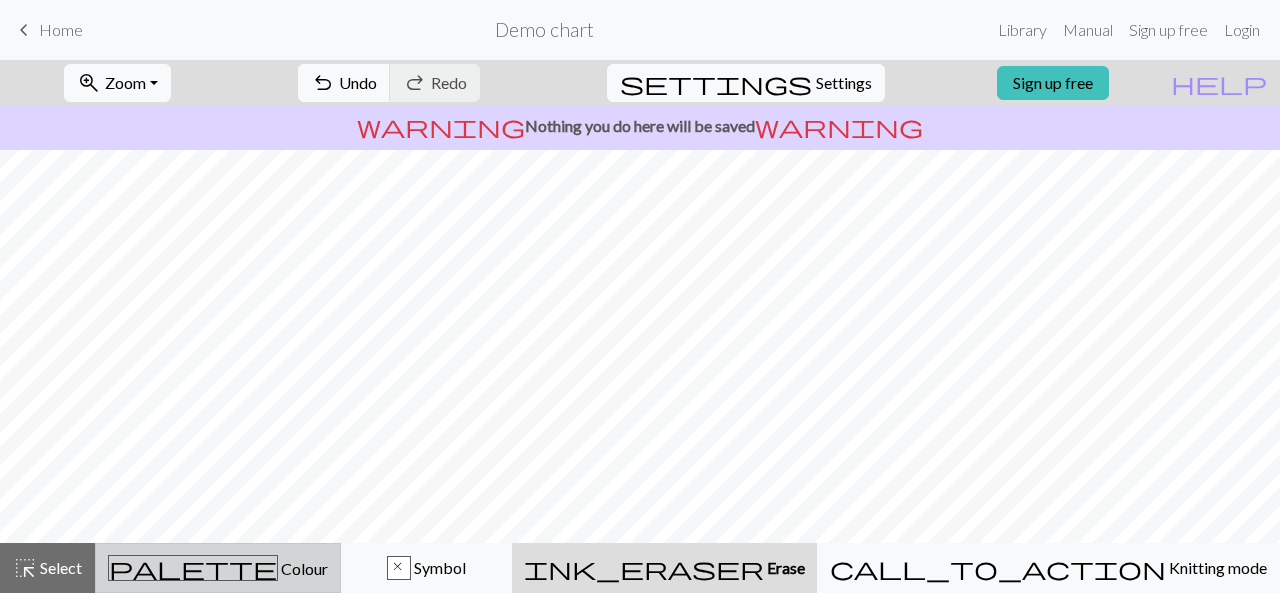 click on "palette   Colour   Colour" at bounding box center (218, 568) 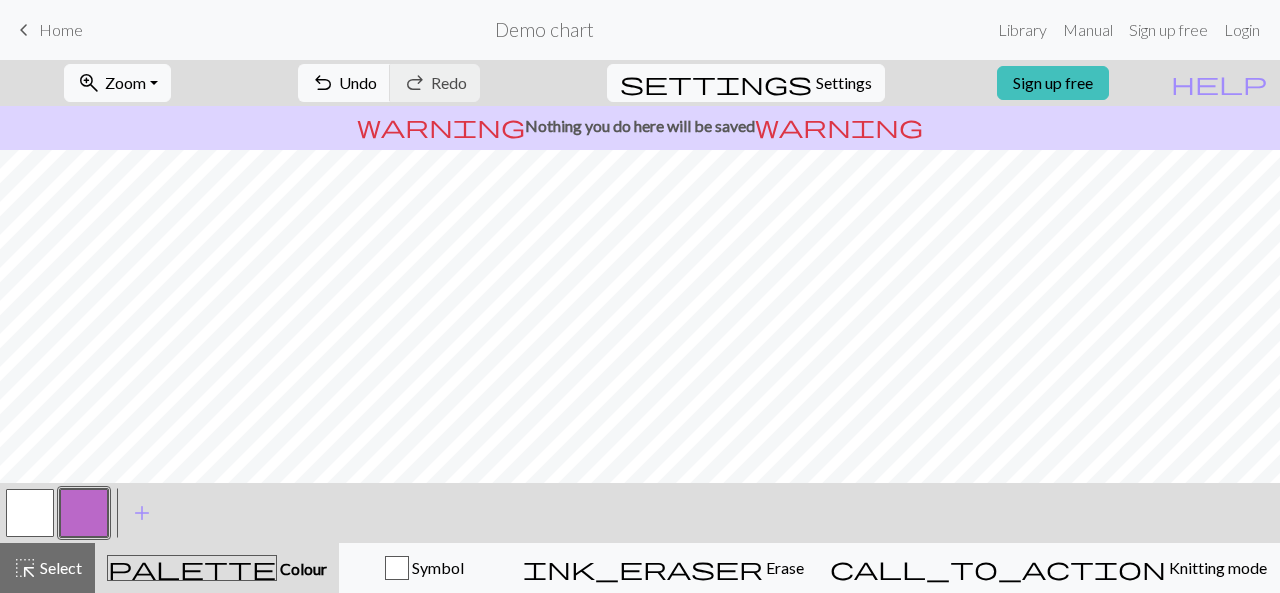 click at bounding box center (84, 513) 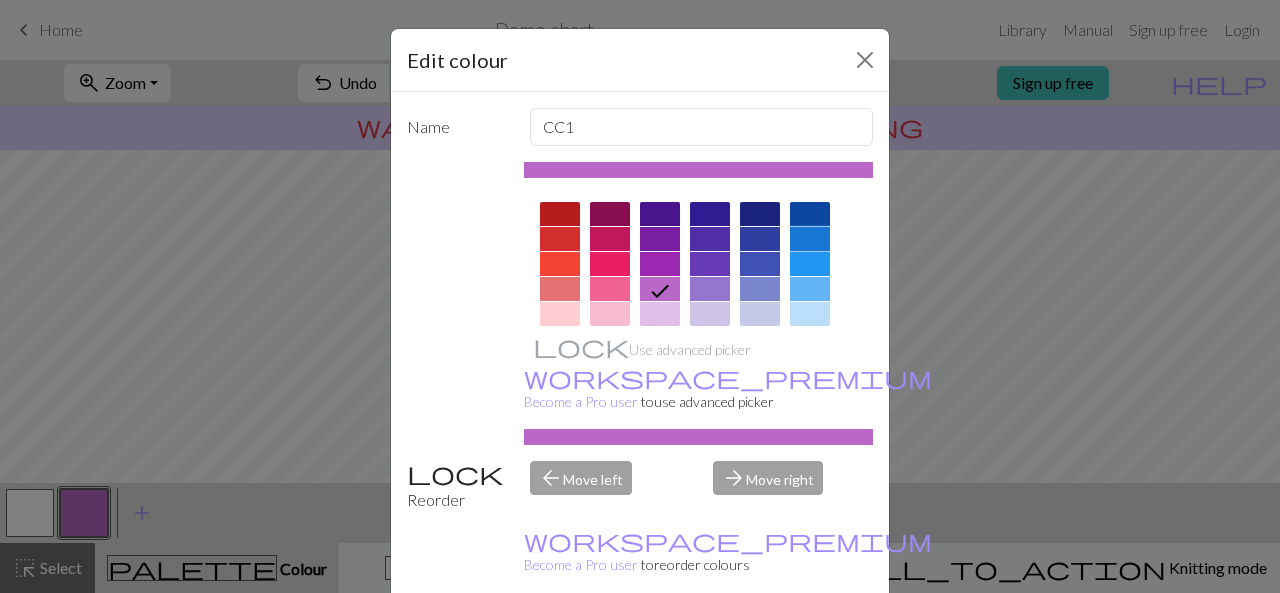 click at bounding box center [810, 239] 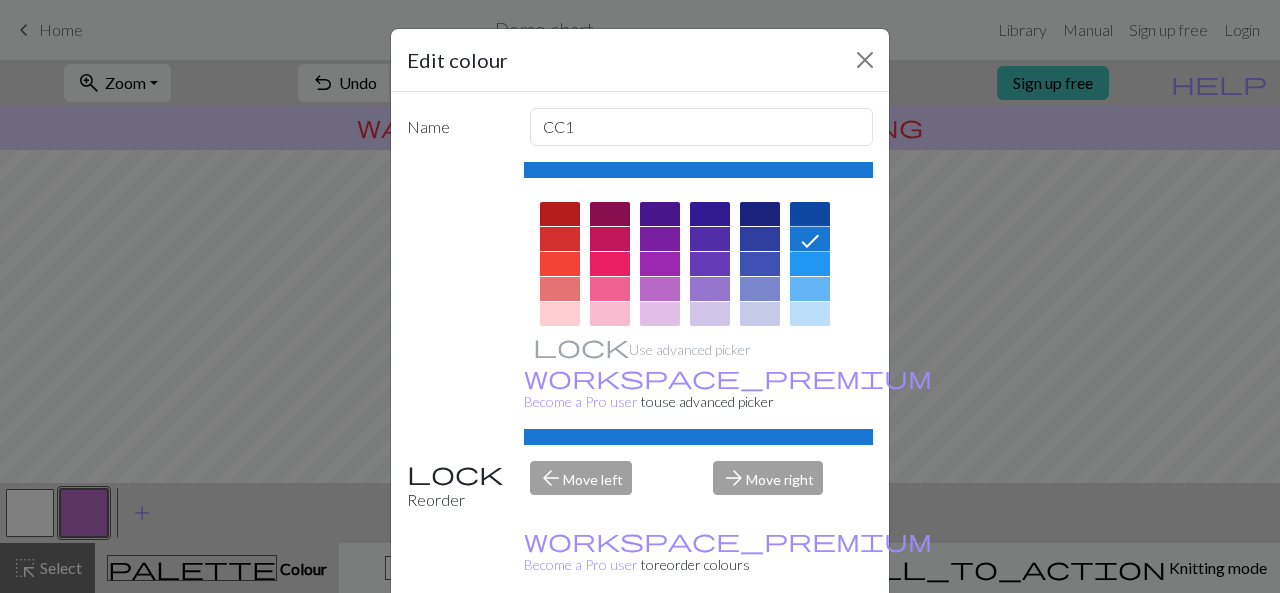 click on "Done" at bounding box center (760, 644) 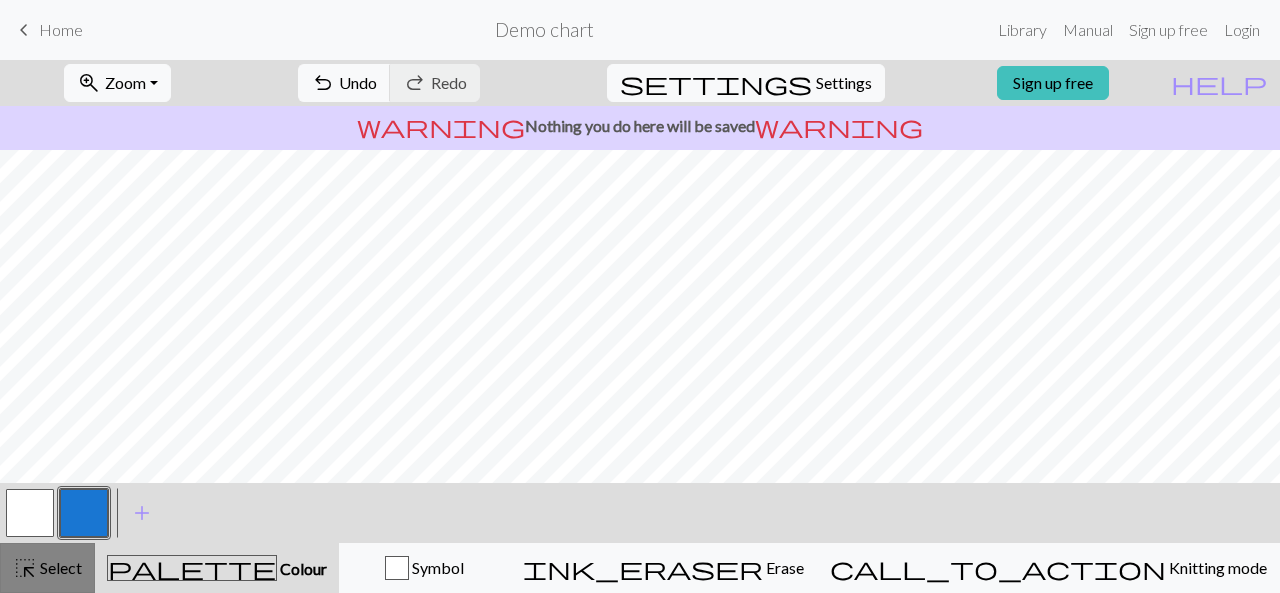 click on "Select" at bounding box center [59, 567] 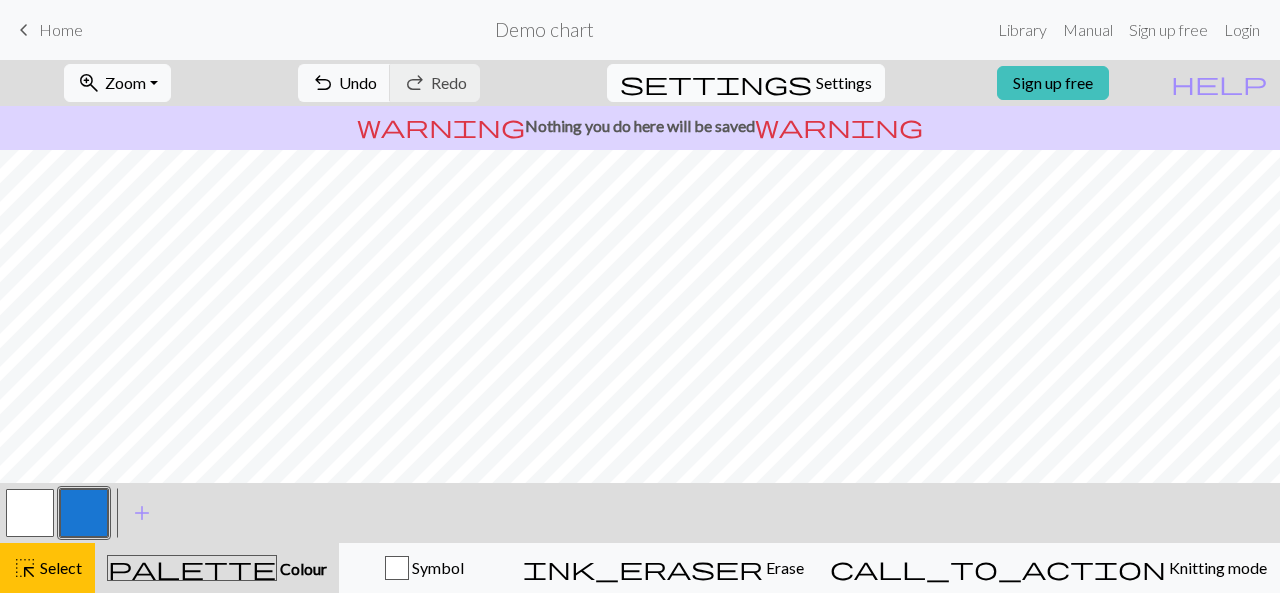 click on "Settings" at bounding box center [844, 83] 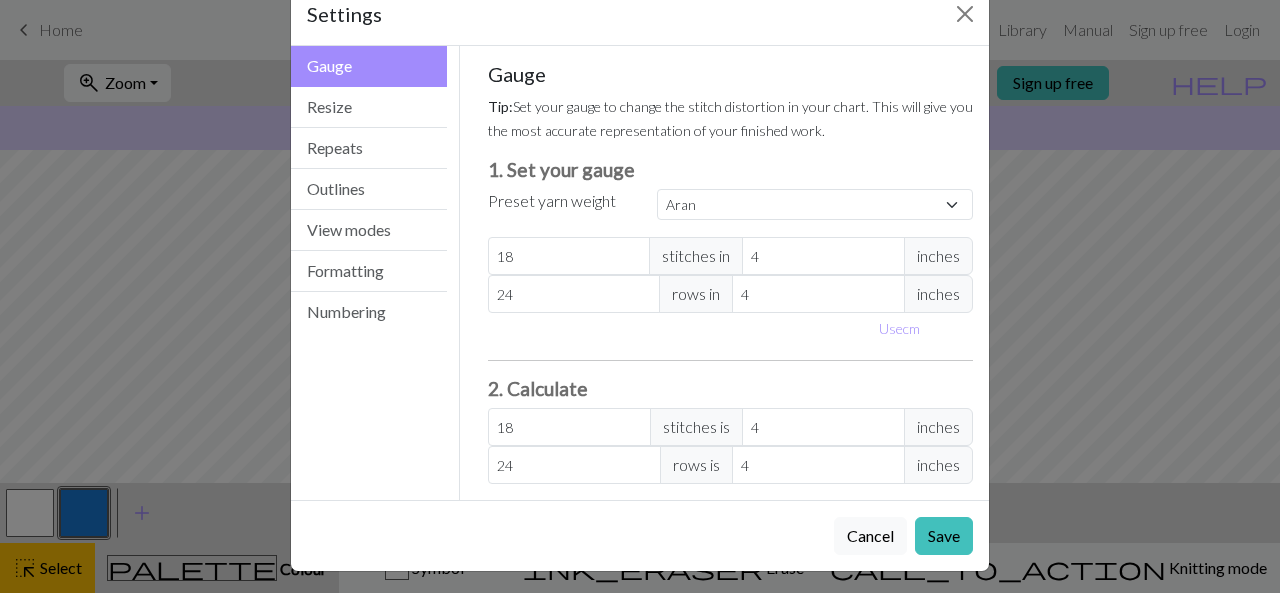 scroll, scrollTop: 47, scrollLeft: 0, axis: vertical 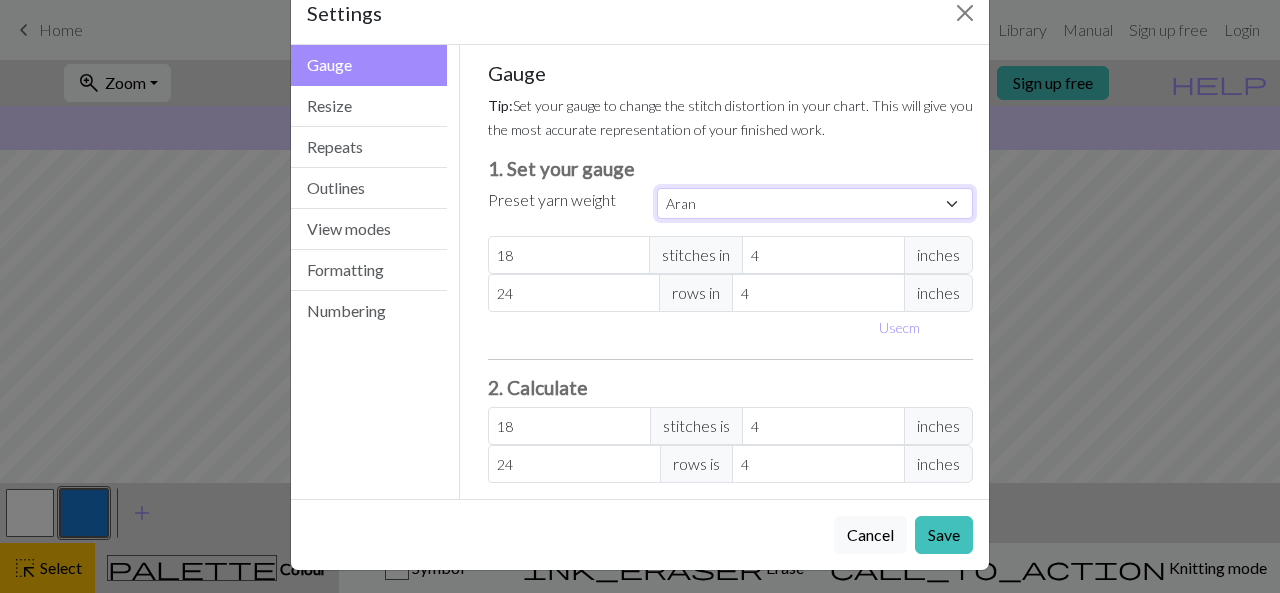 click on "Custom Square Lace Light Fingering Fingering Sport Double knit Worsted Aran Bulky Super Bulky" at bounding box center [815, 203] 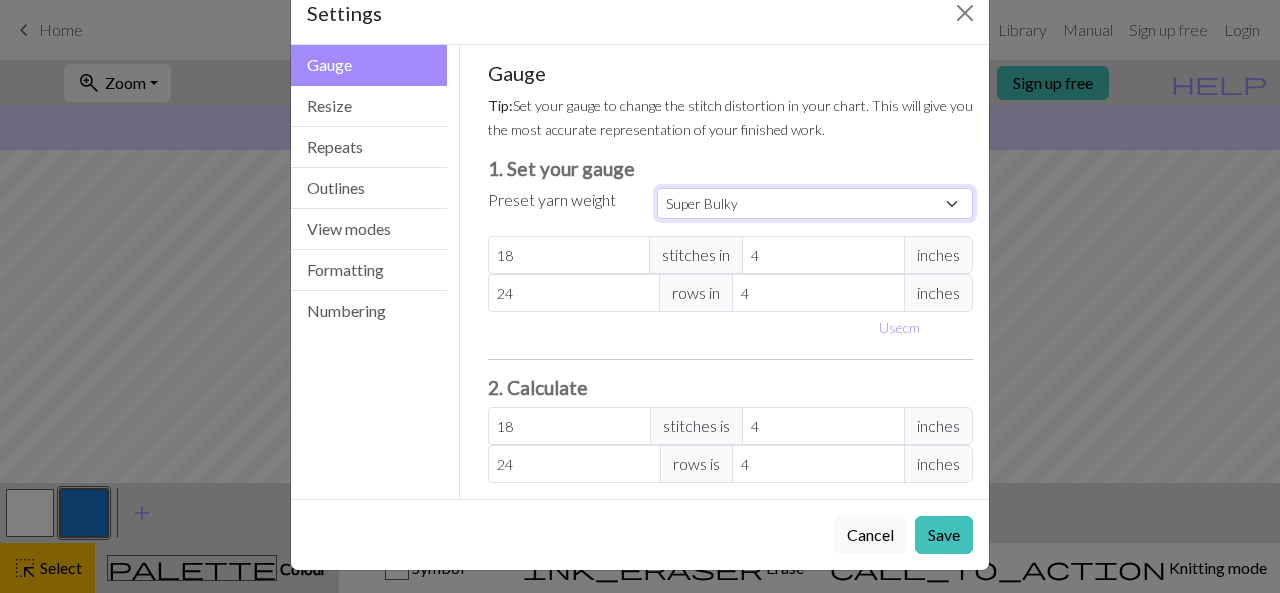 click on "Custom Square Lace Light Fingering Fingering Sport Double knit Worsted Aran Bulky Super Bulky" at bounding box center (815, 203) 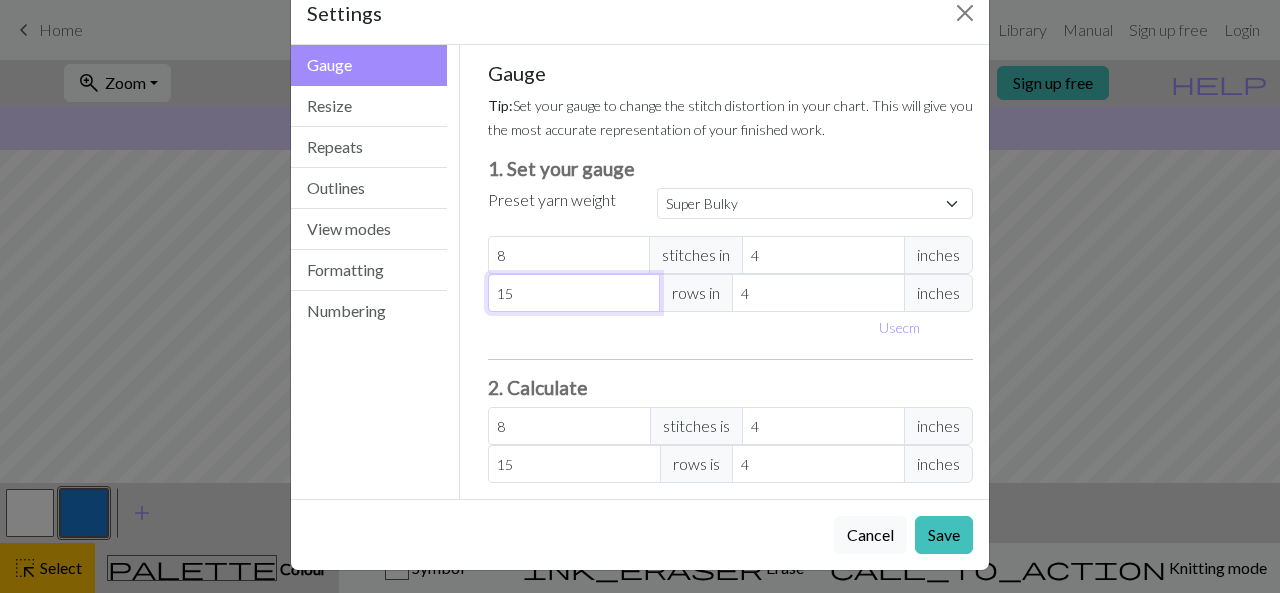 click on "15" at bounding box center [574, 293] 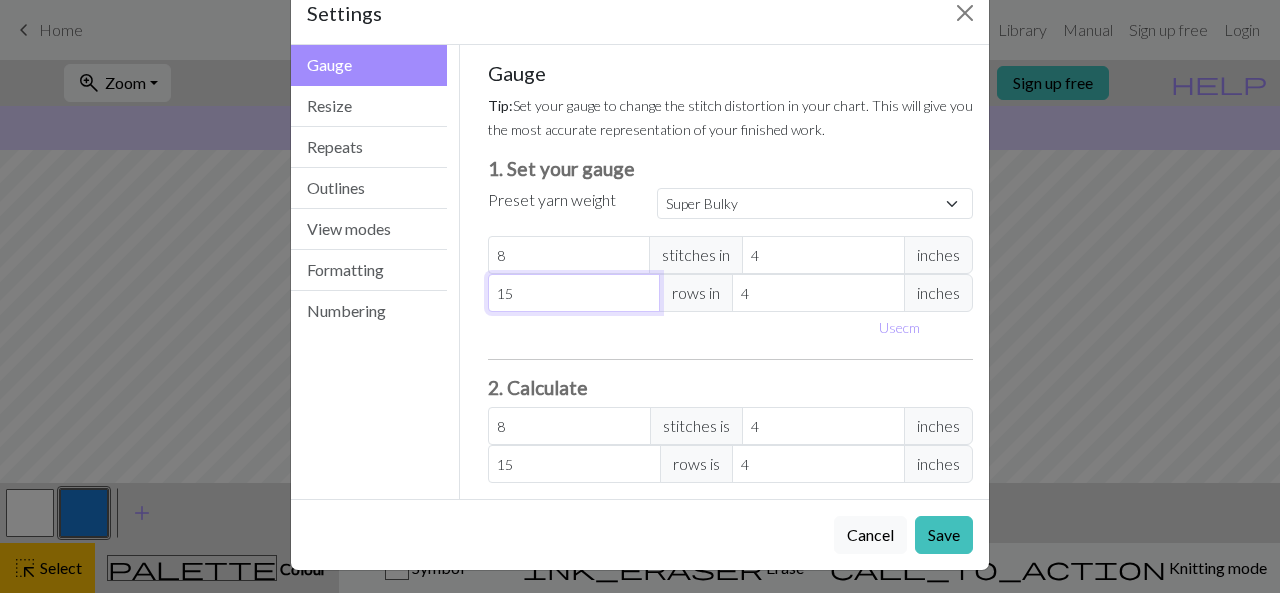 select on "custom" 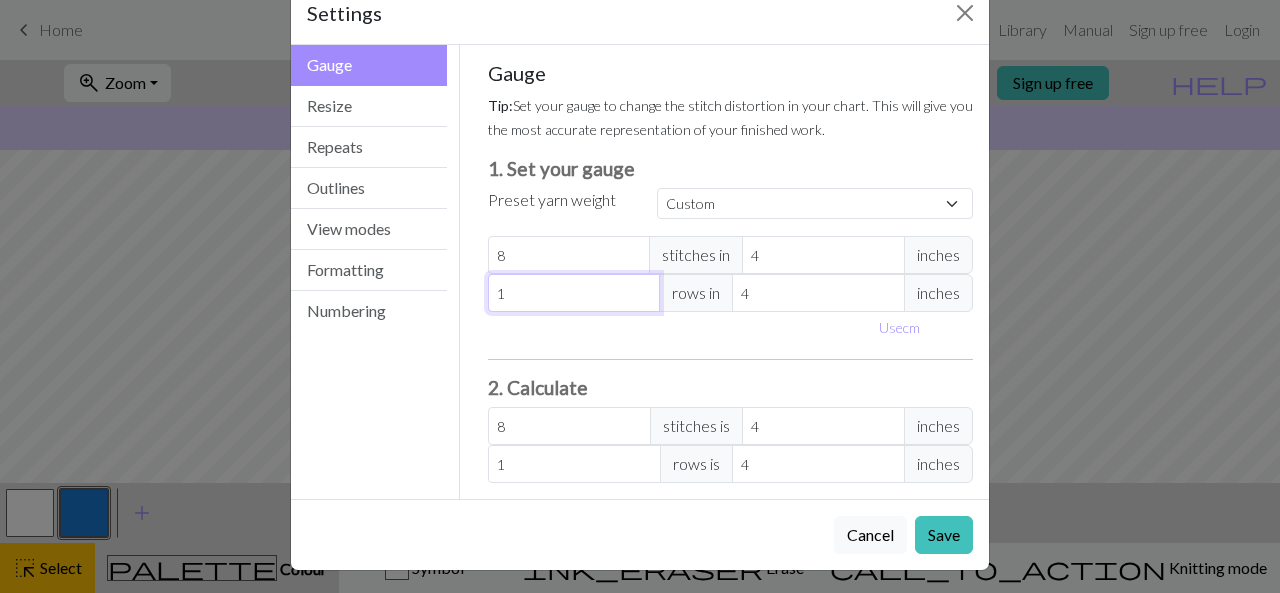 type on "10" 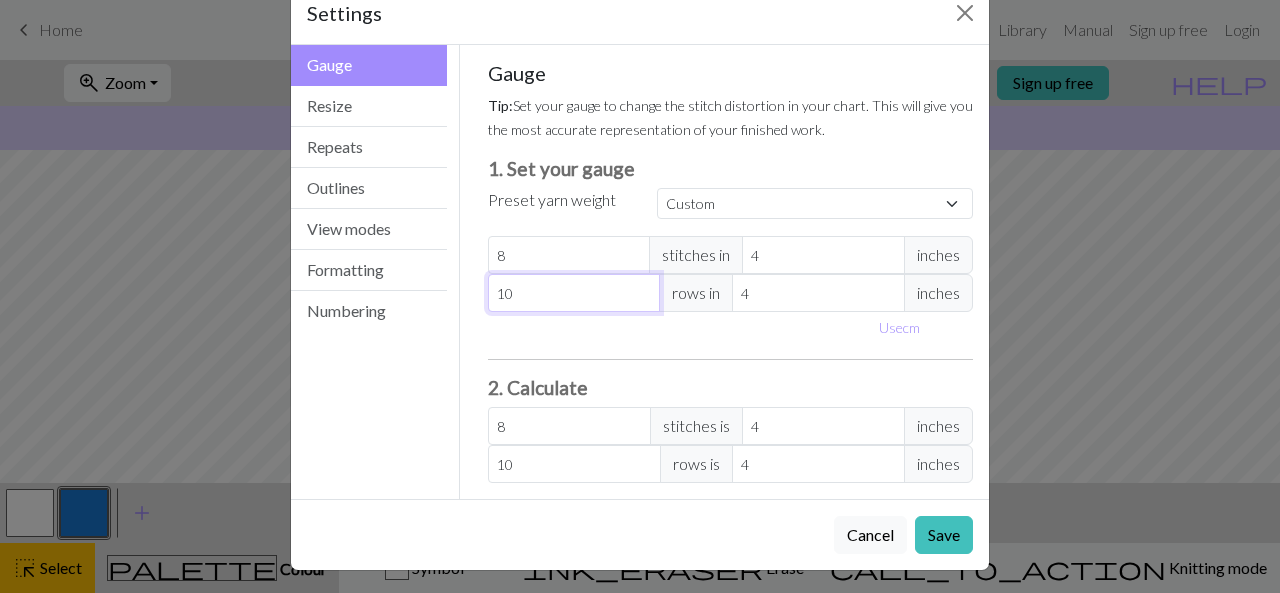 type on "10" 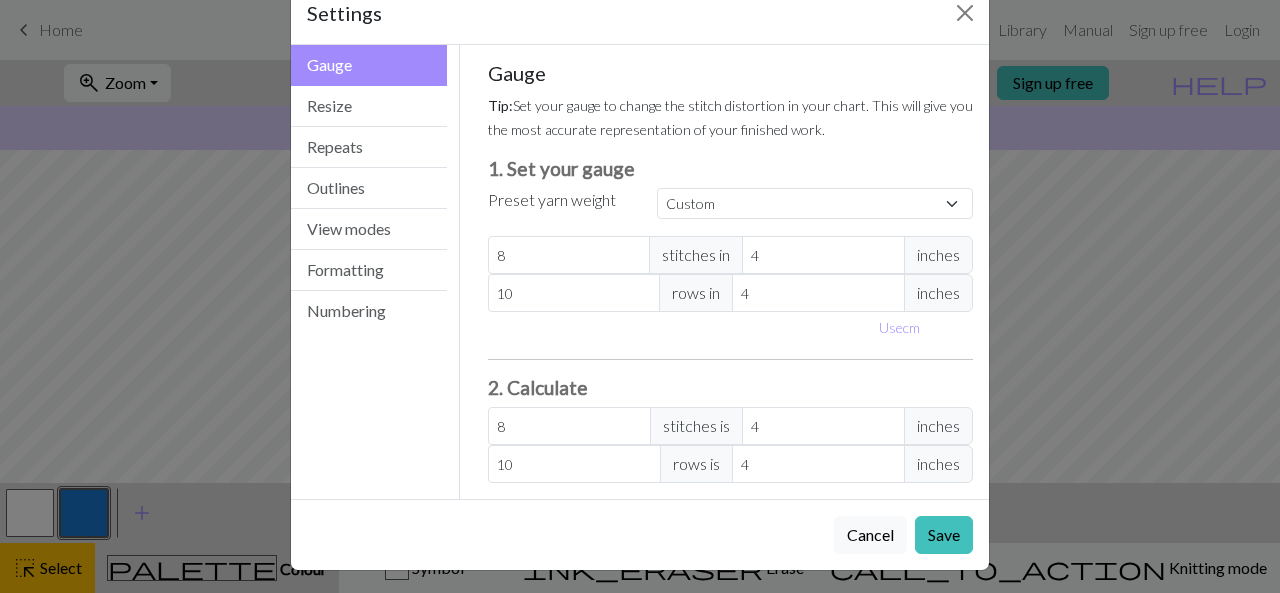 click on "Gauge Tip:  Set your gauge to change the stitch distortion in your chart. This will give you the most accurate representation of your finished work. 1. Set your gauge Preset yarn weight Custom Square Lace Light Fingering Fingering Sport Double knit Worsted Aran Bulky Super Bulky 8 stitches in  4 inches 10 rows in  4 inches Use  cm 2. Calculate 8 stitches is 4 inches 10 rows is 4 inches" at bounding box center [731, 272] 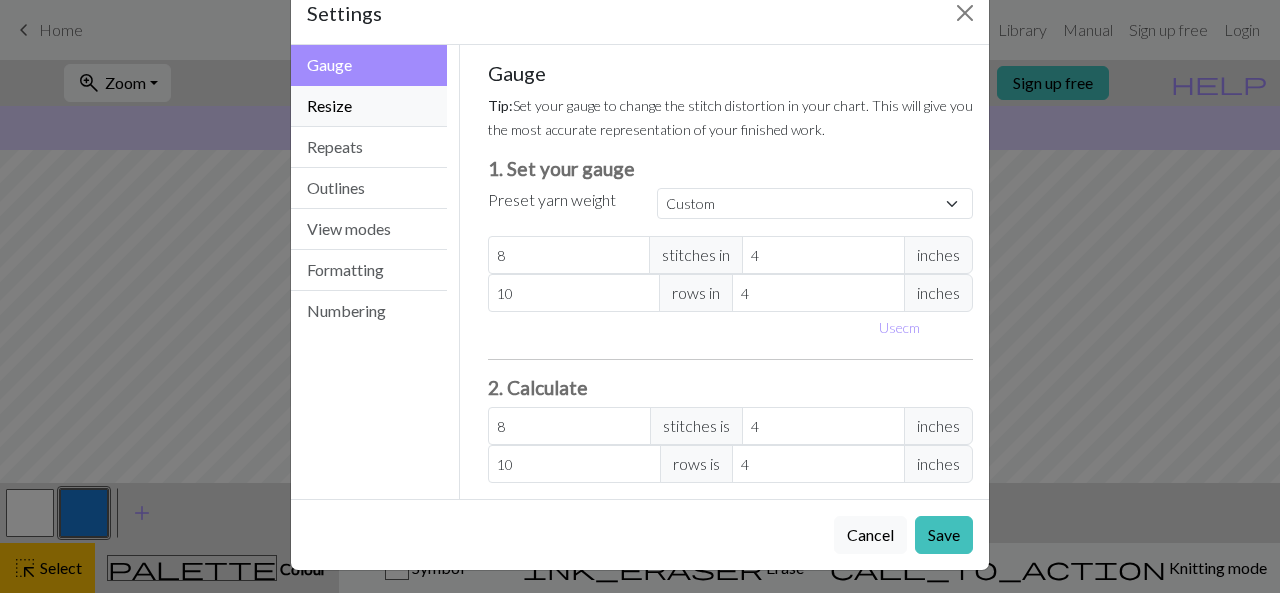 click on "Resize" at bounding box center [369, 106] 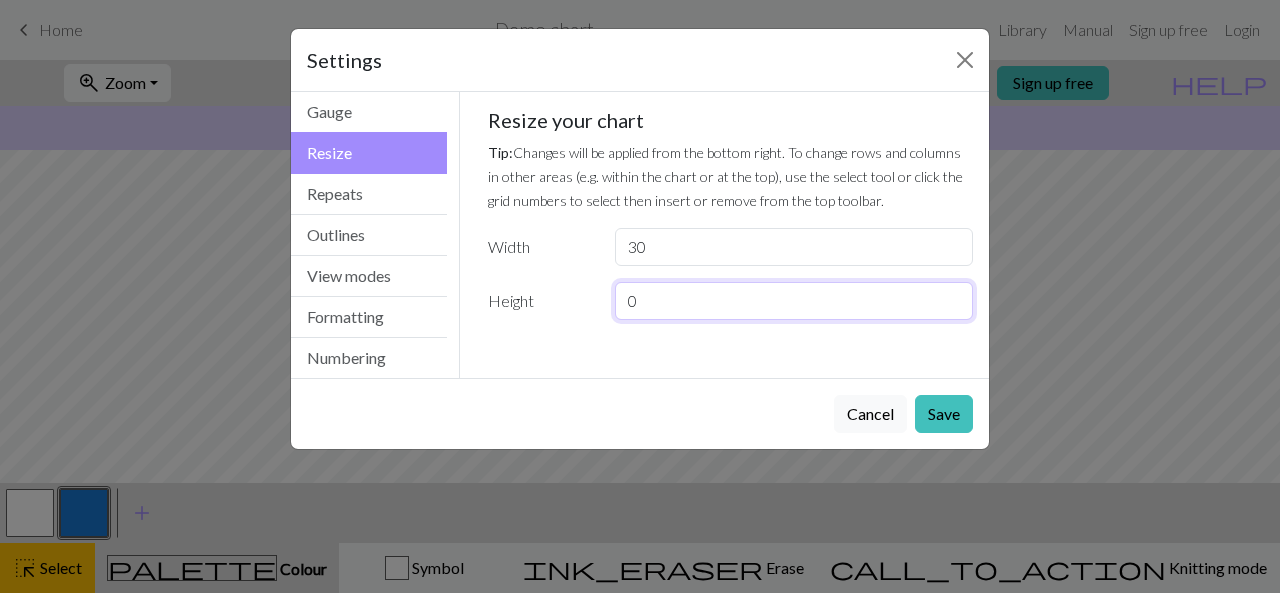 click on "0" at bounding box center [794, 301] 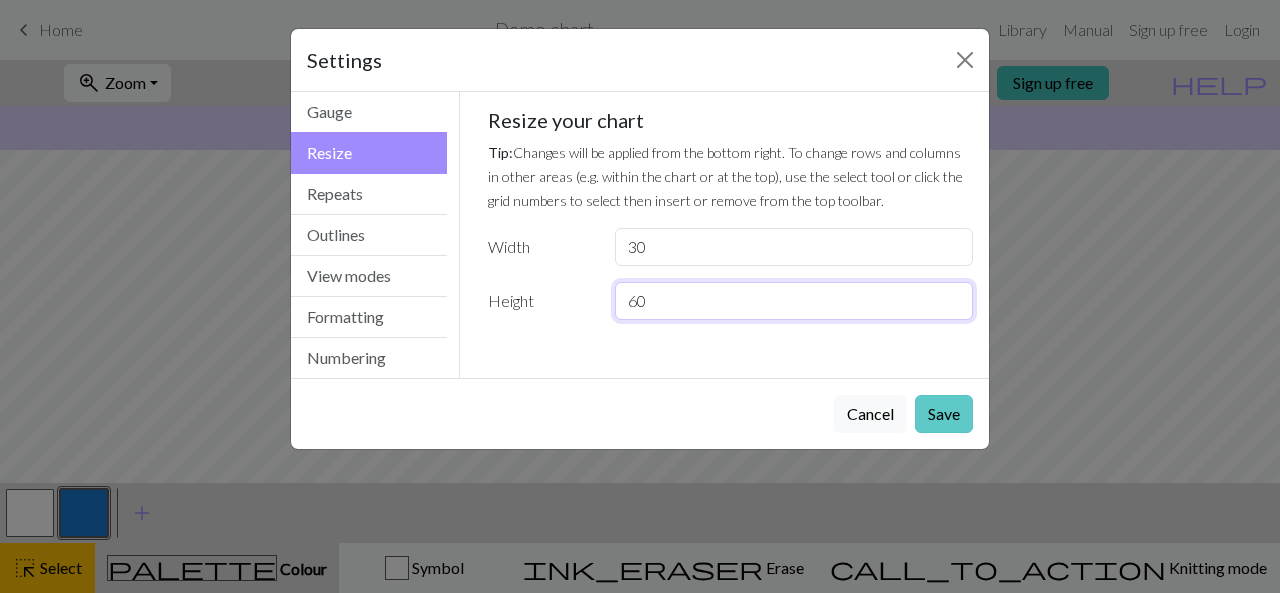 type on "60" 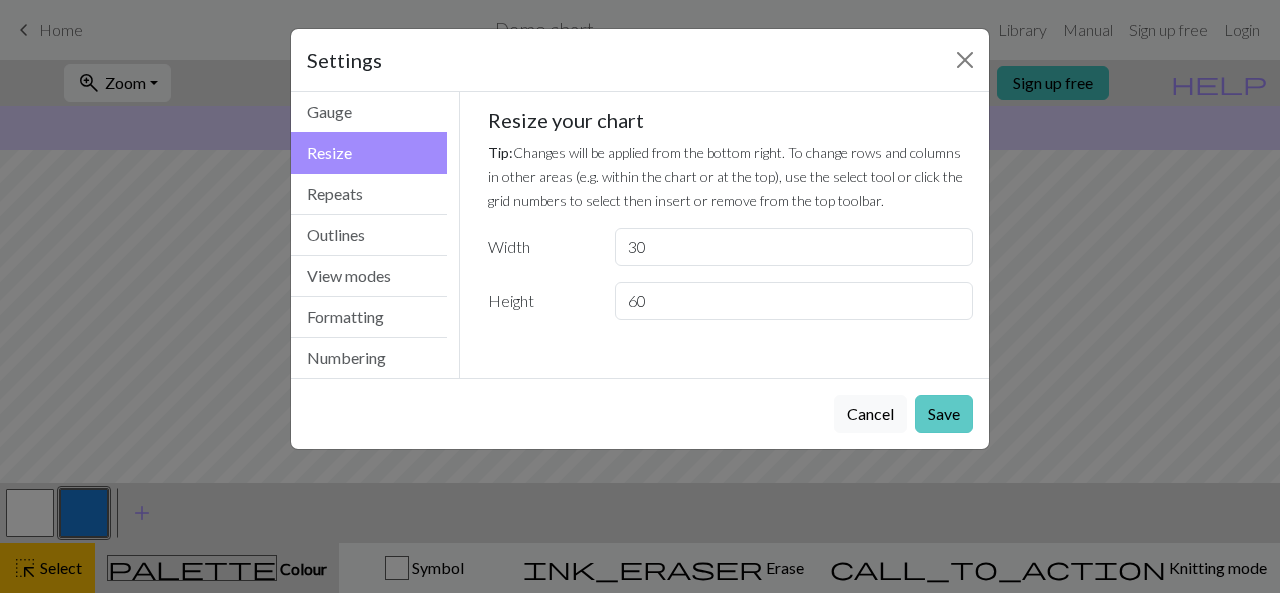 click on "Save" at bounding box center (944, 414) 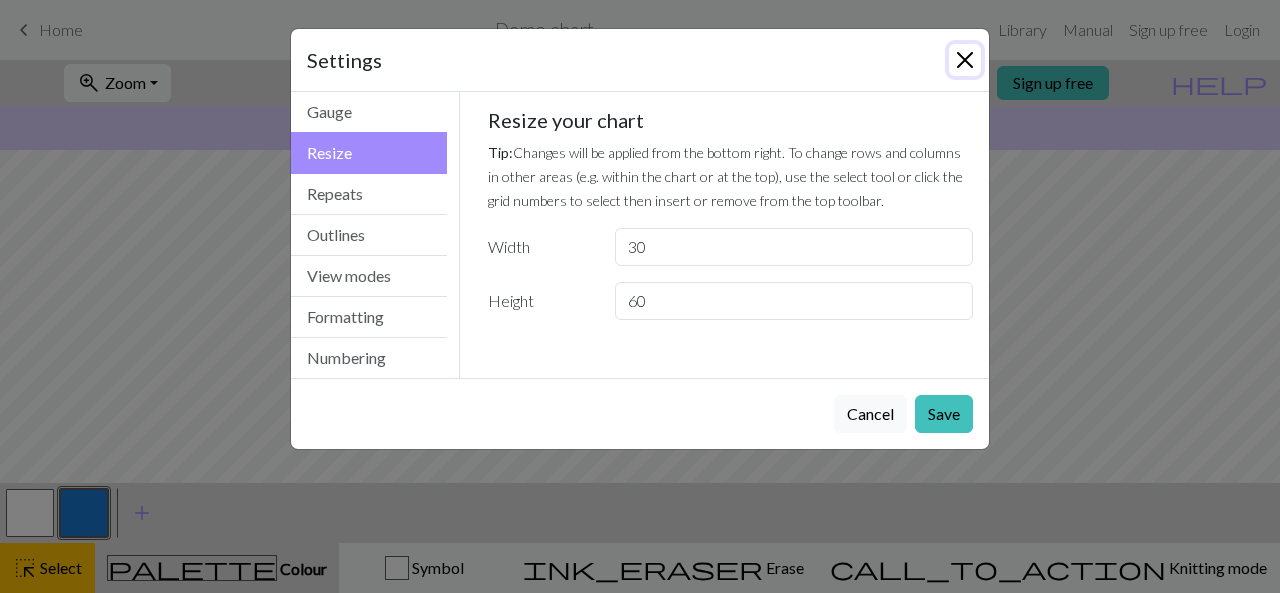 click at bounding box center (965, 60) 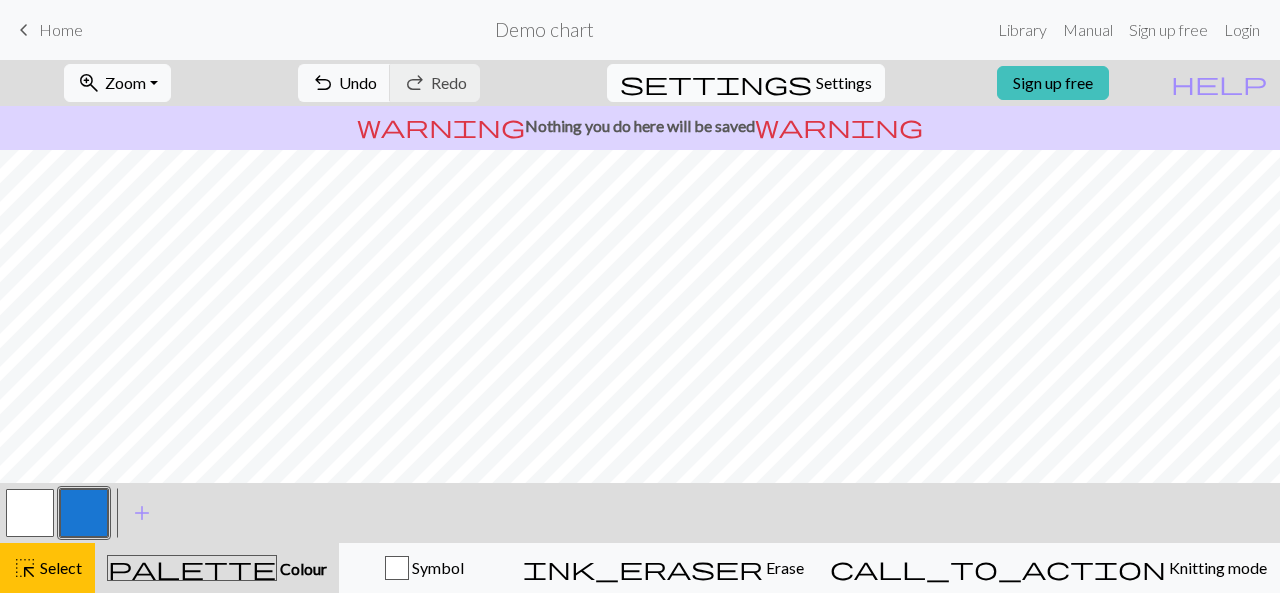 click on "Settings" at bounding box center [844, 83] 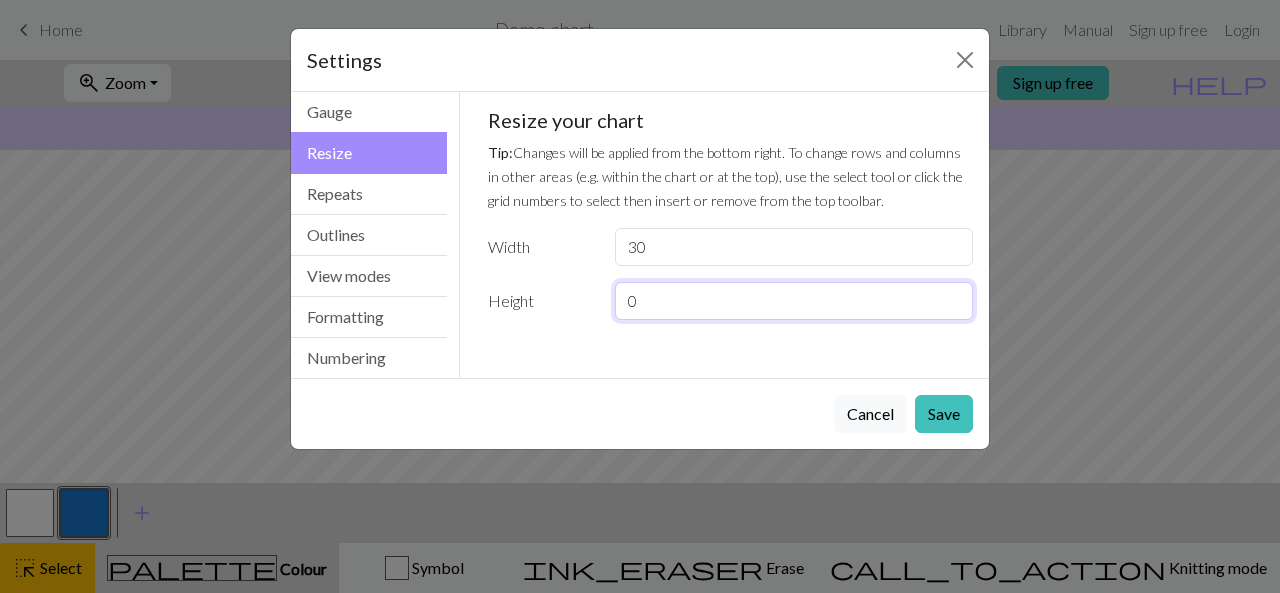 click on "0" at bounding box center [794, 301] 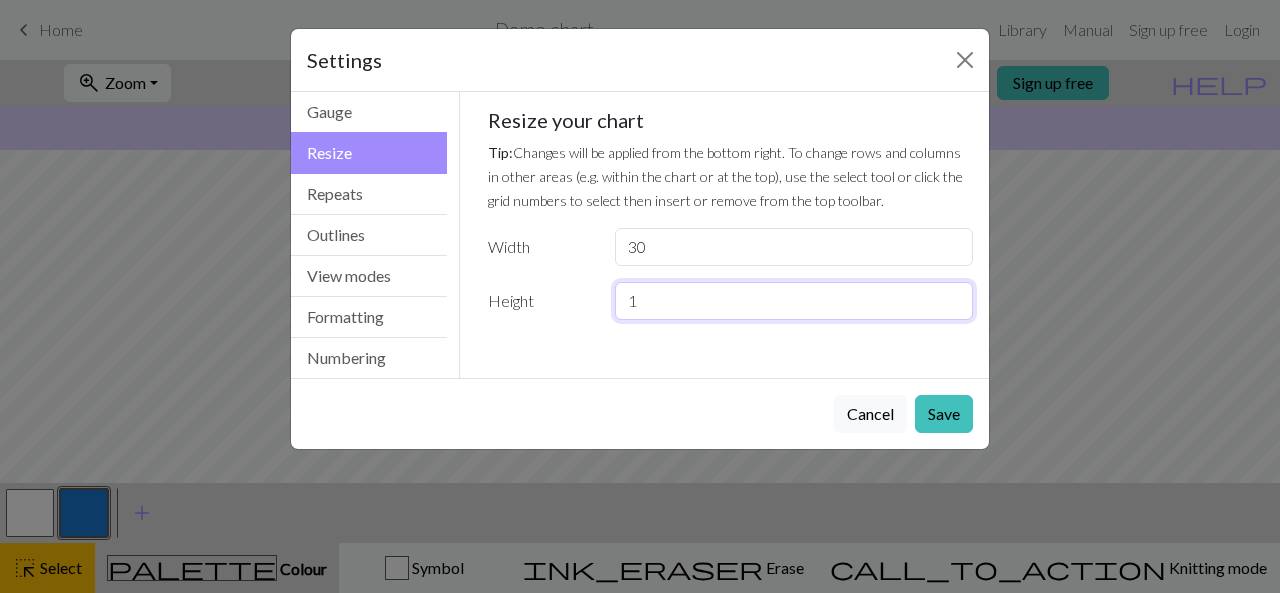 click on "1" at bounding box center (794, 301) 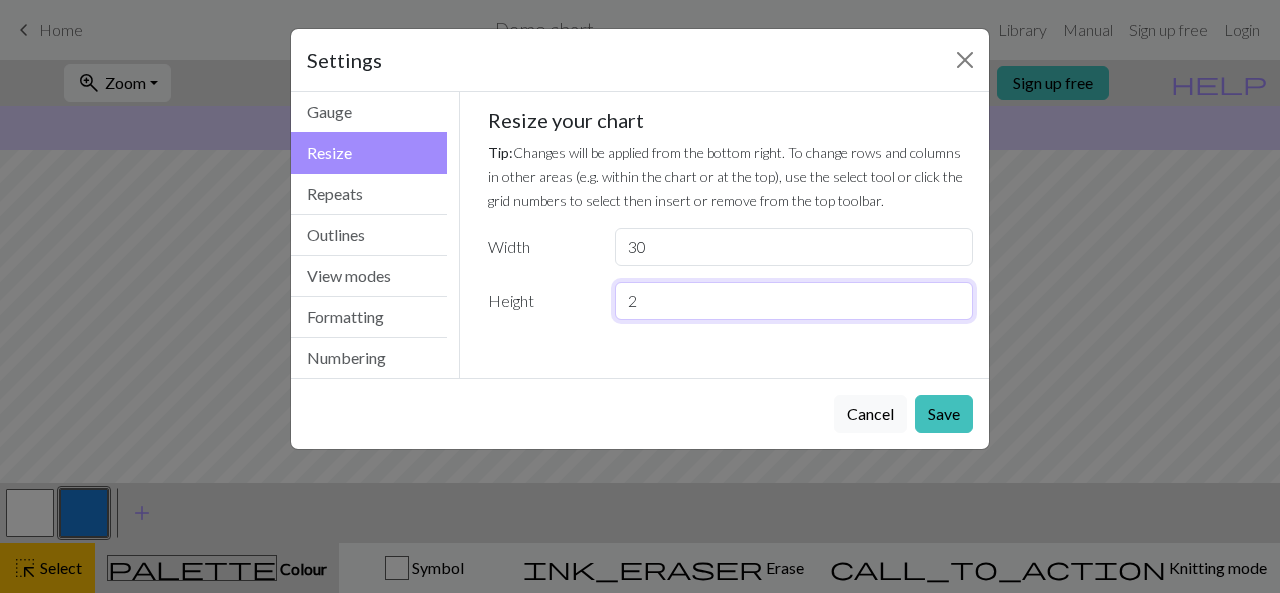 click on "2" at bounding box center [794, 301] 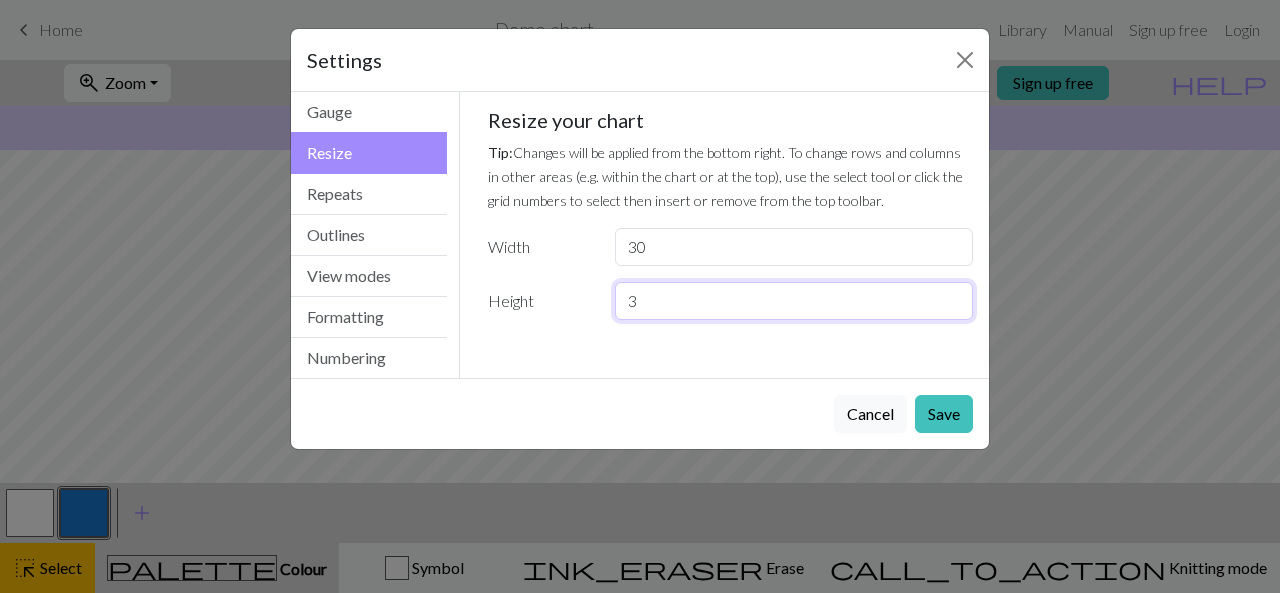 click on "3" at bounding box center [794, 301] 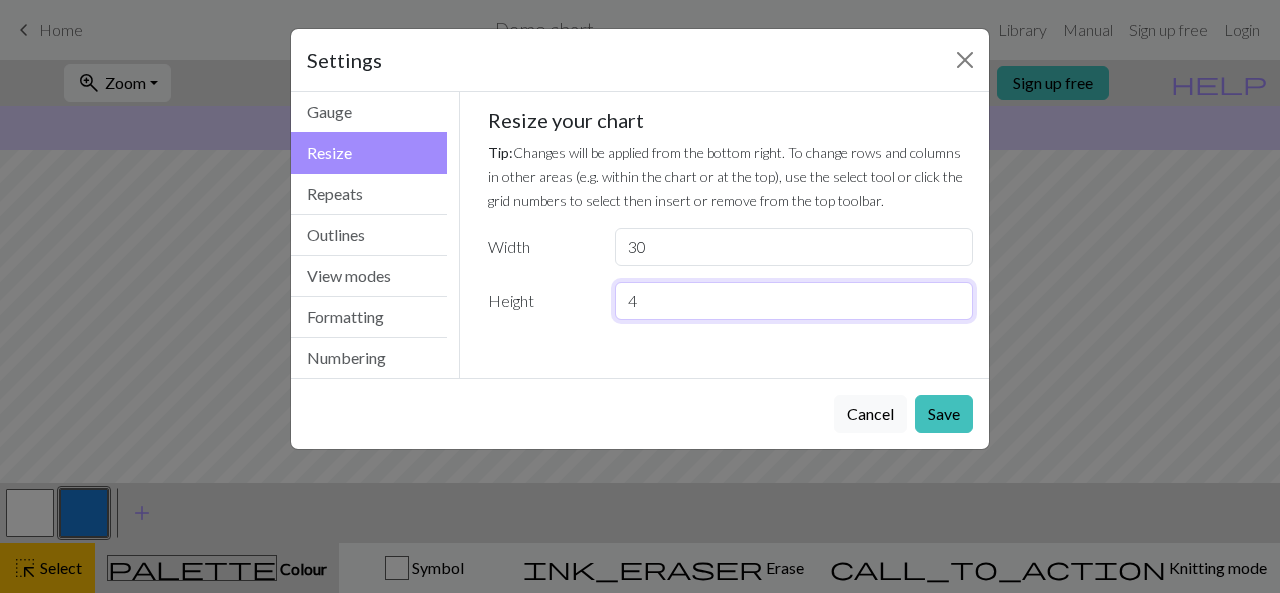 click on "4" at bounding box center (794, 301) 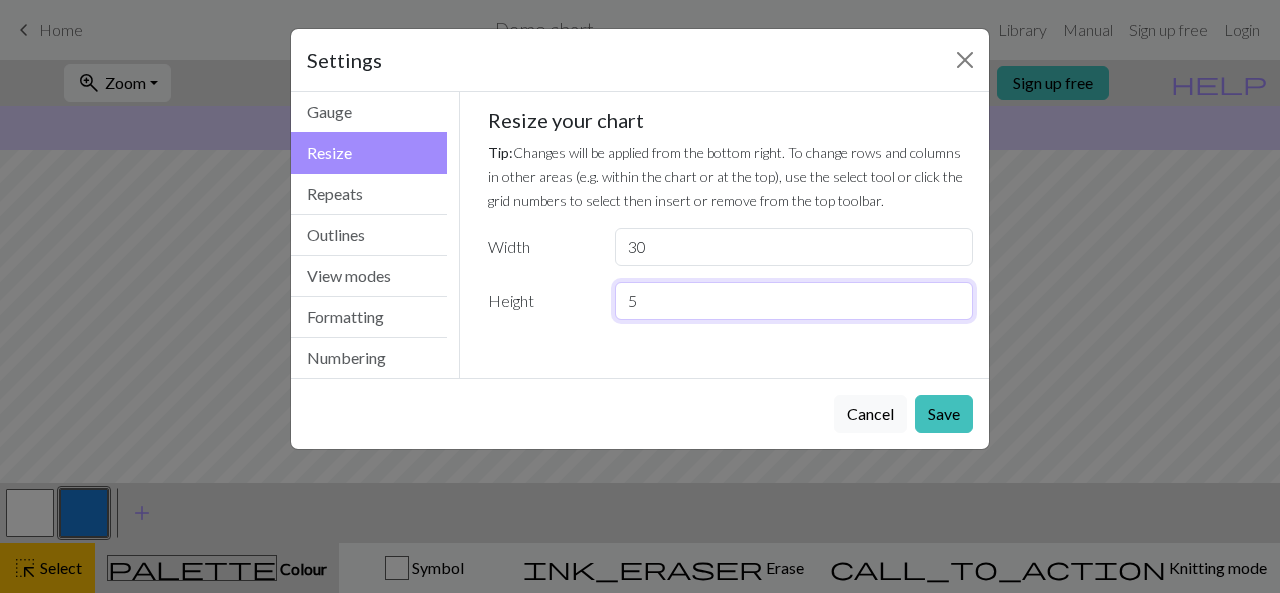 click on "5" at bounding box center (794, 301) 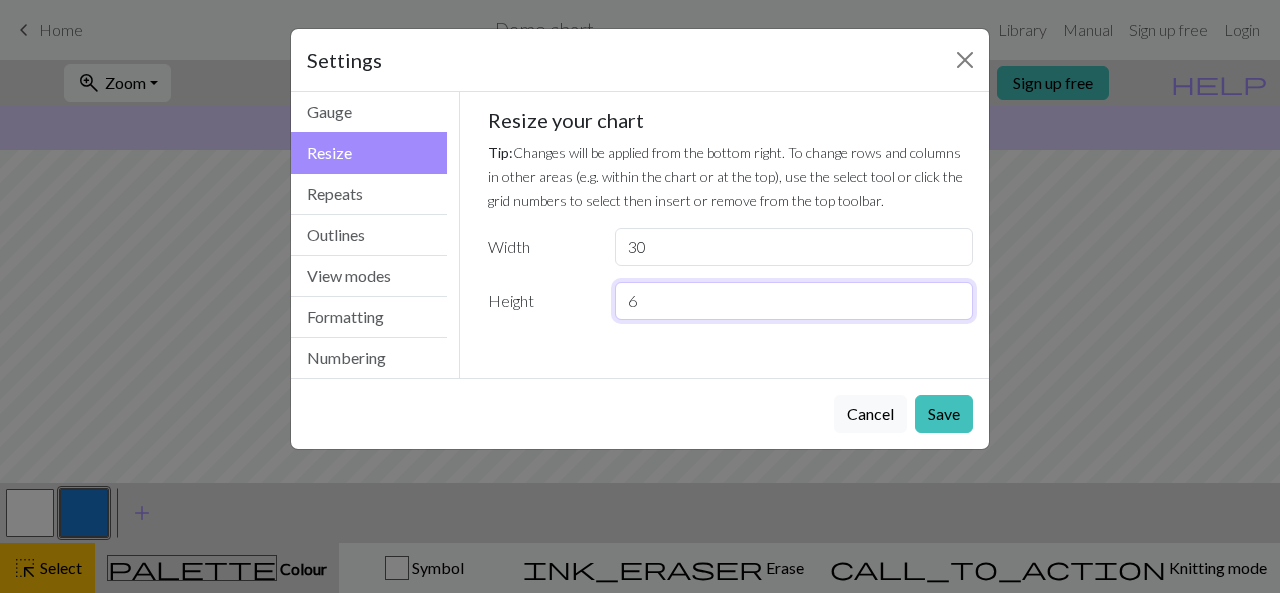 click on "6" at bounding box center (794, 301) 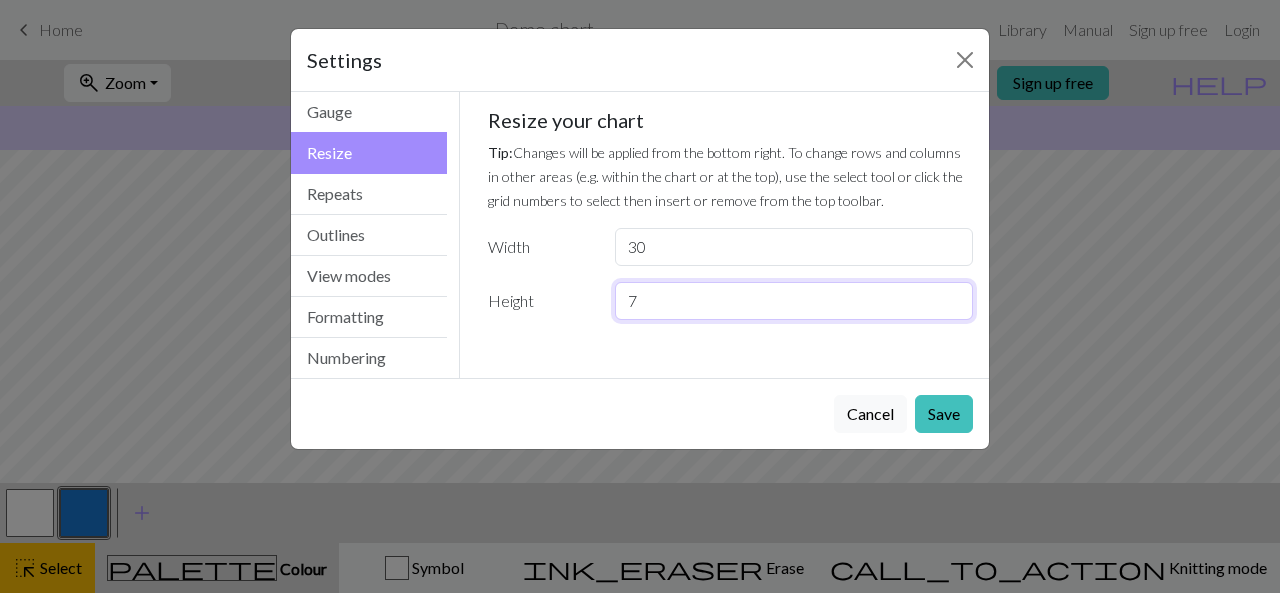click on "7" at bounding box center [794, 301] 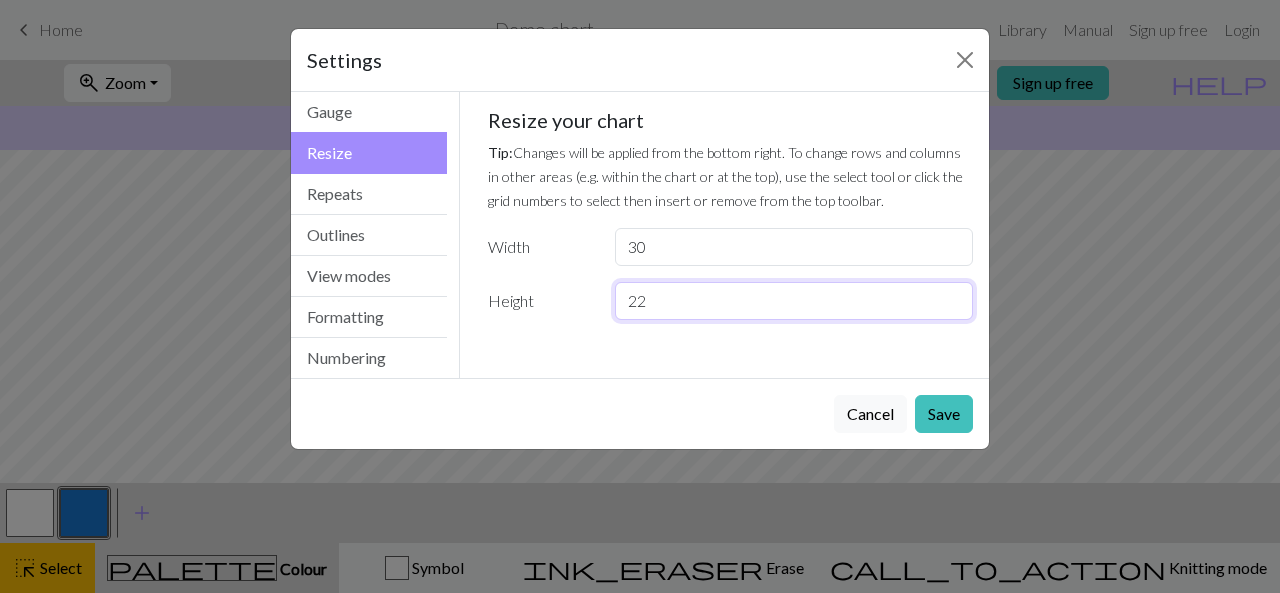 click on "22" at bounding box center [794, 301] 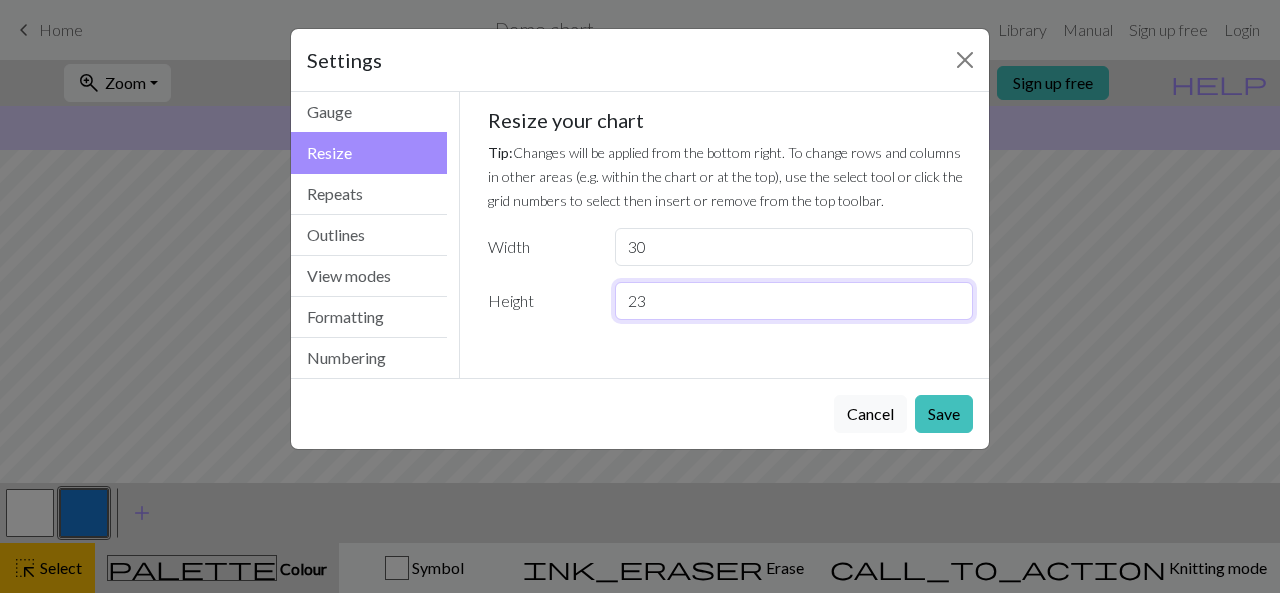 click on "23" at bounding box center [794, 301] 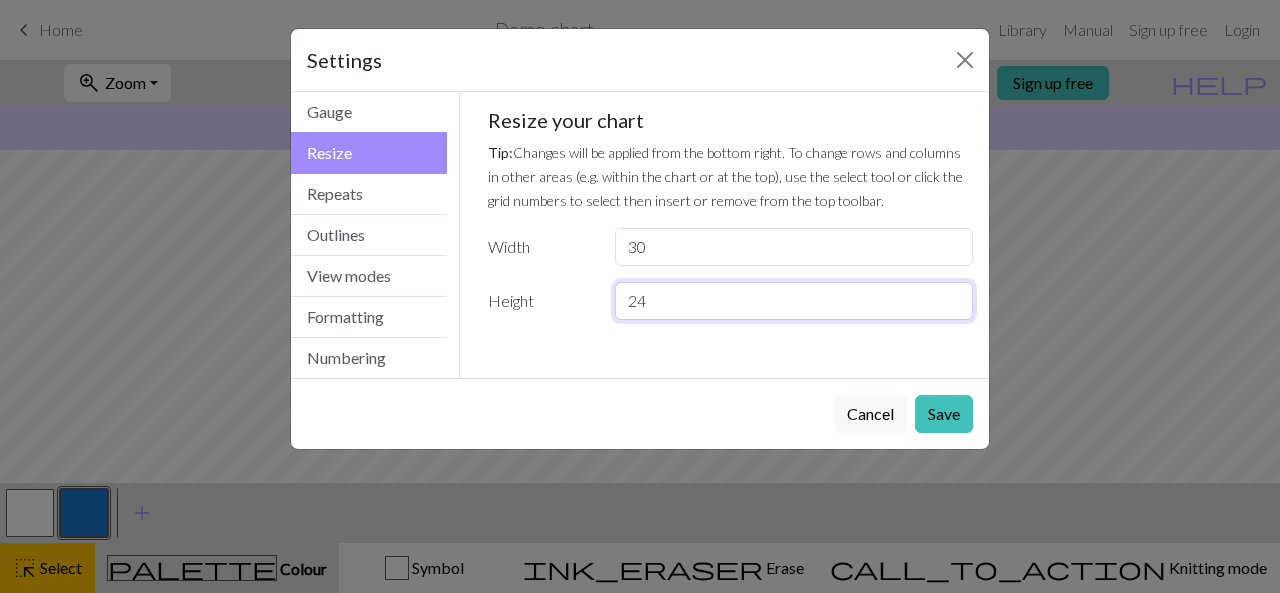 click on "24" at bounding box center (794, 301) 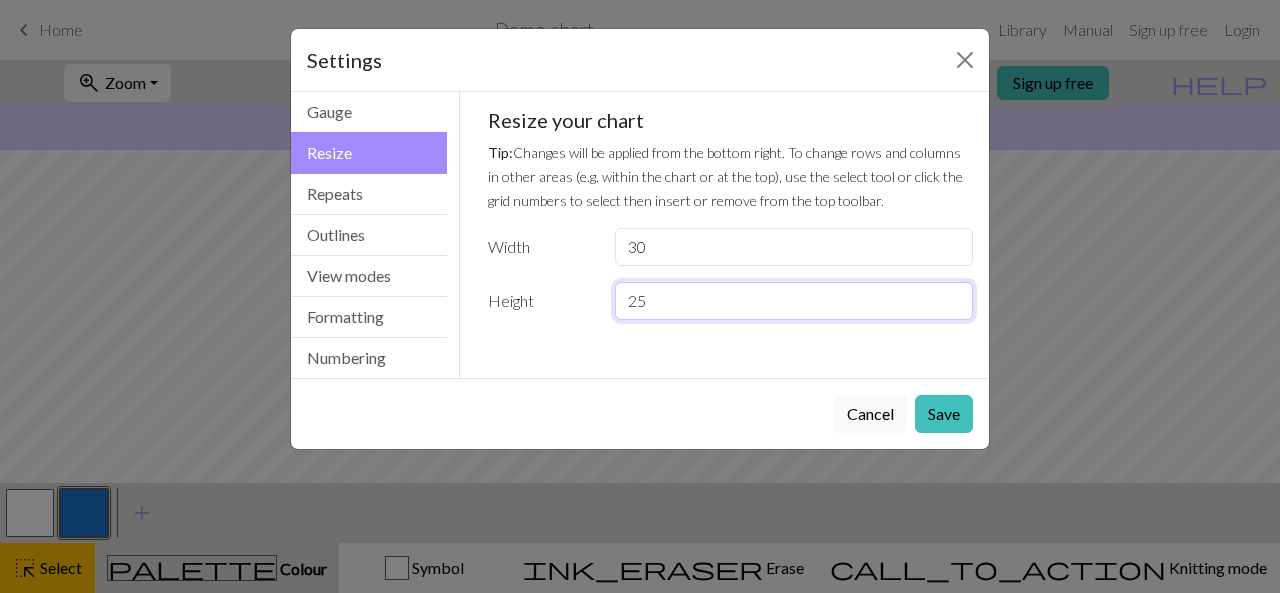click on "25" at bounding box center (794, 301) 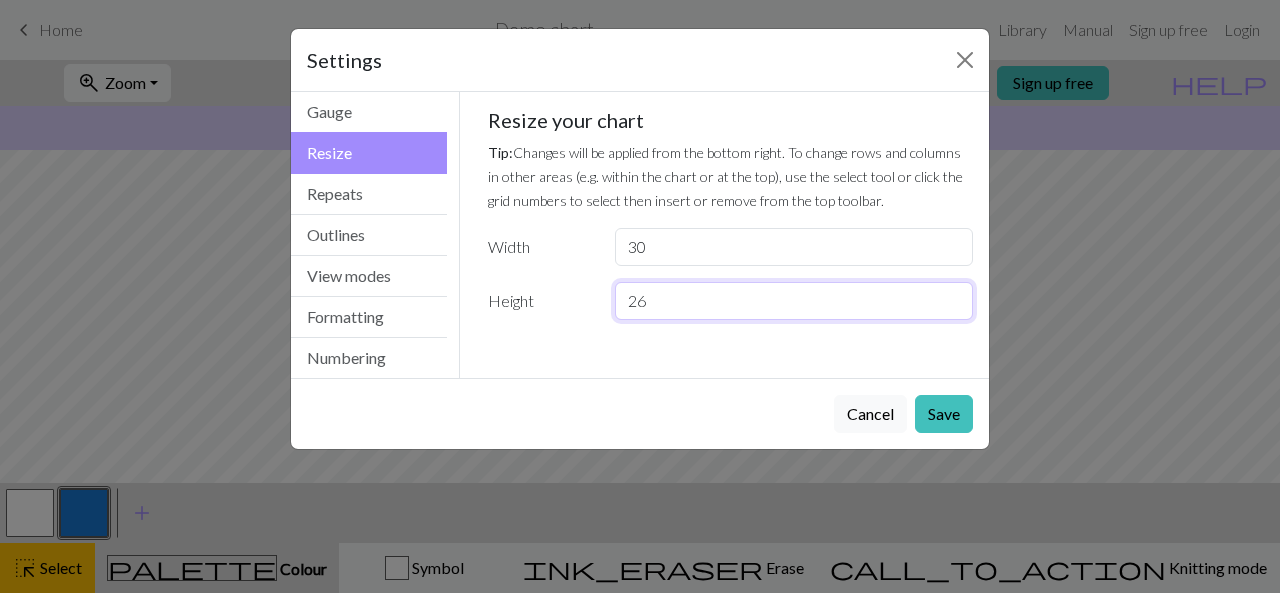click on "26" at bounding box center (794, 301) 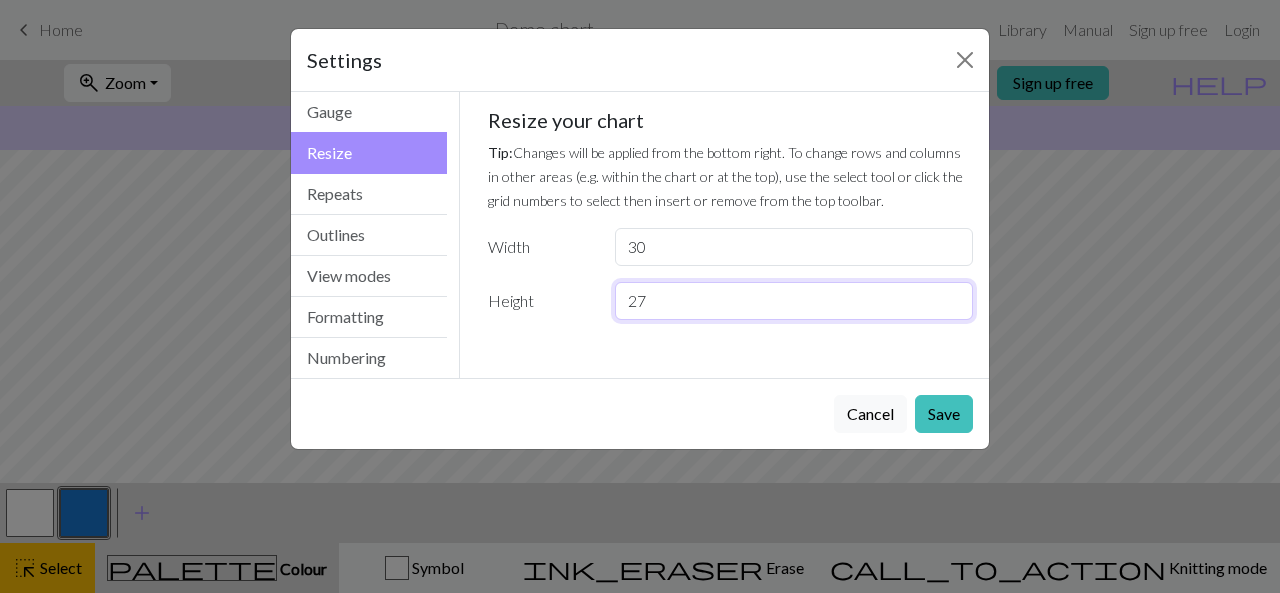 click on "27" at bounding box center (794, 301) 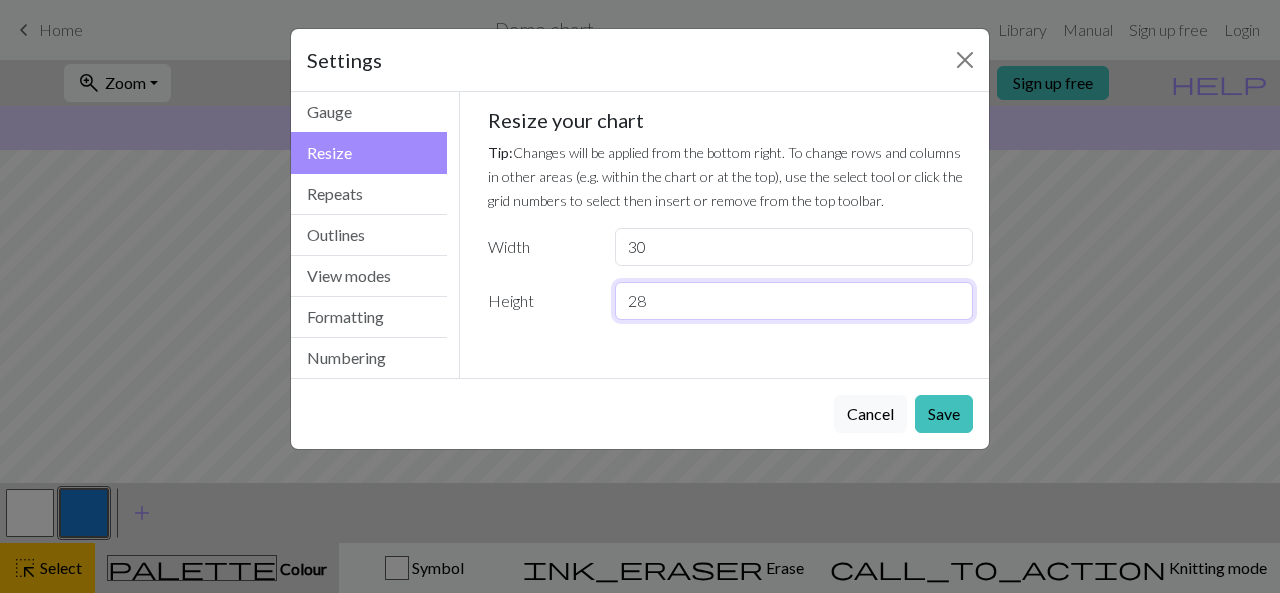 click on "28" at bounding box center [794, 301] 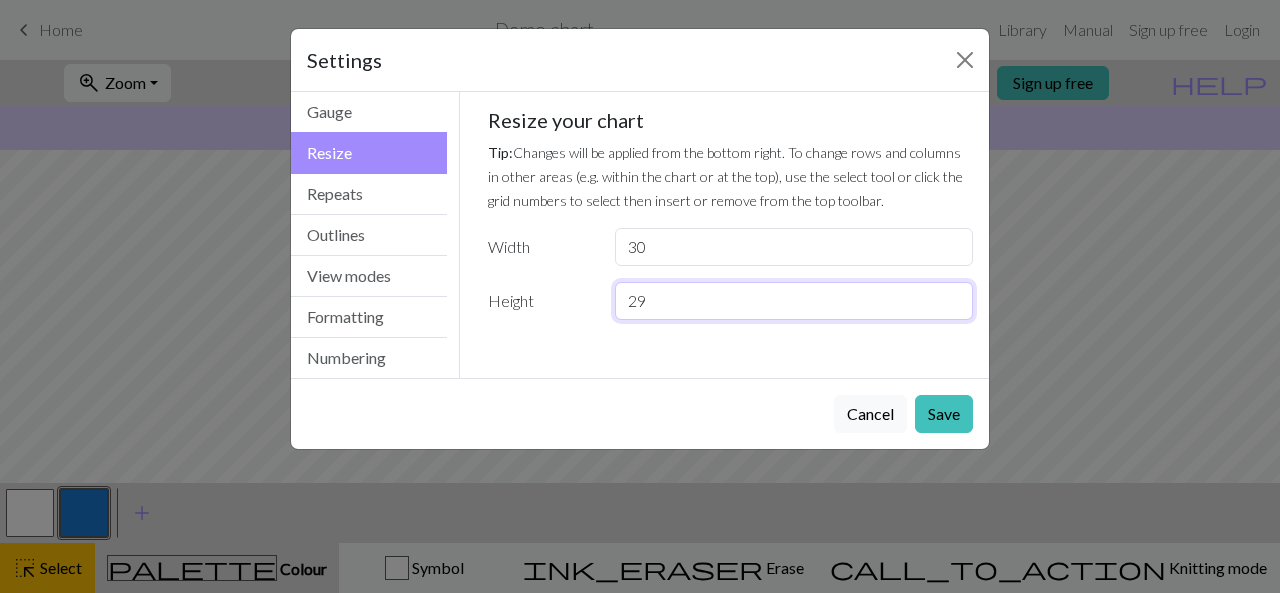 click on "29" at bounding box center [794, 301] 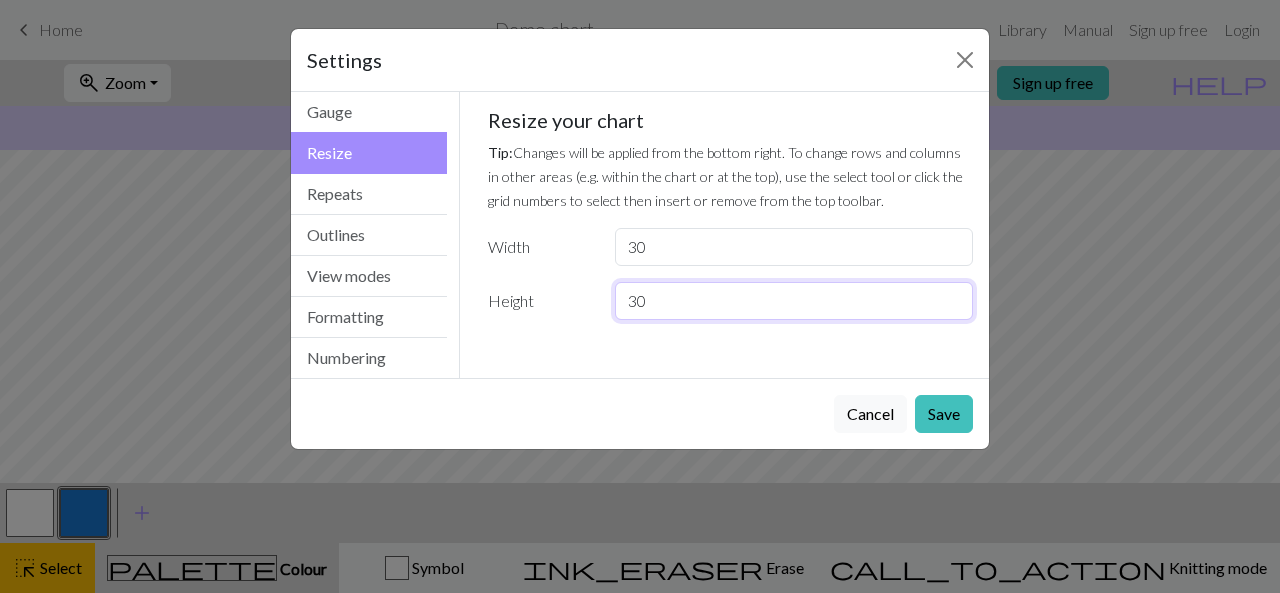 click on "30" at bounding box center [794, 301] 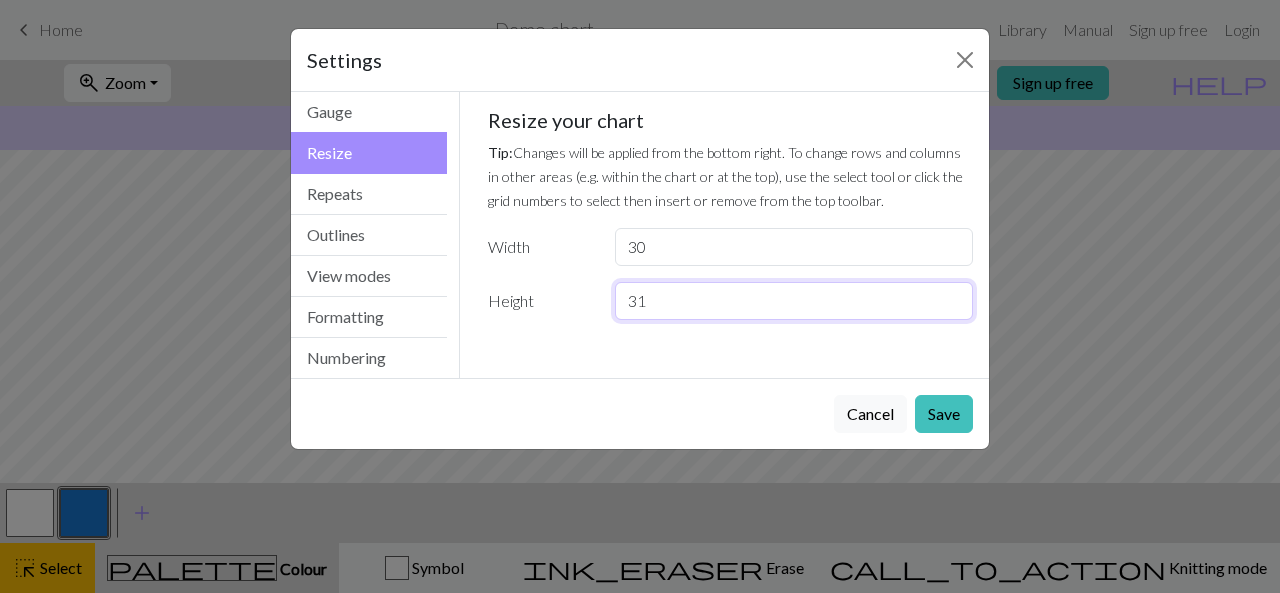 click on "31" at bounding box center (794, 301) 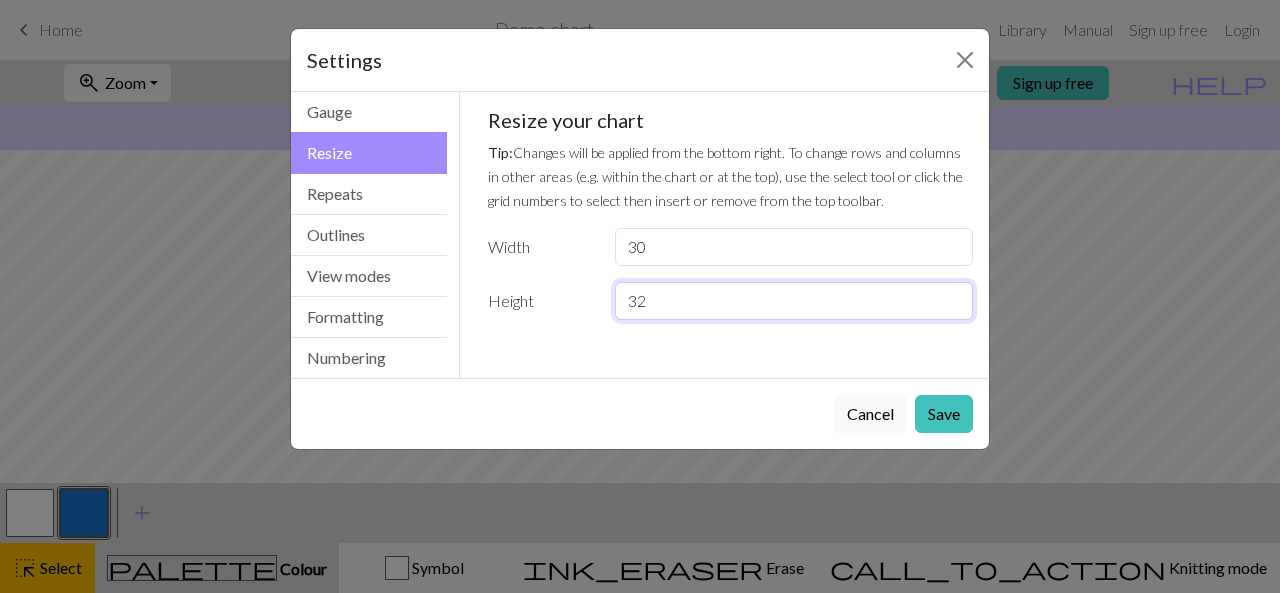 click on "32" at bounding box center (794, 301) 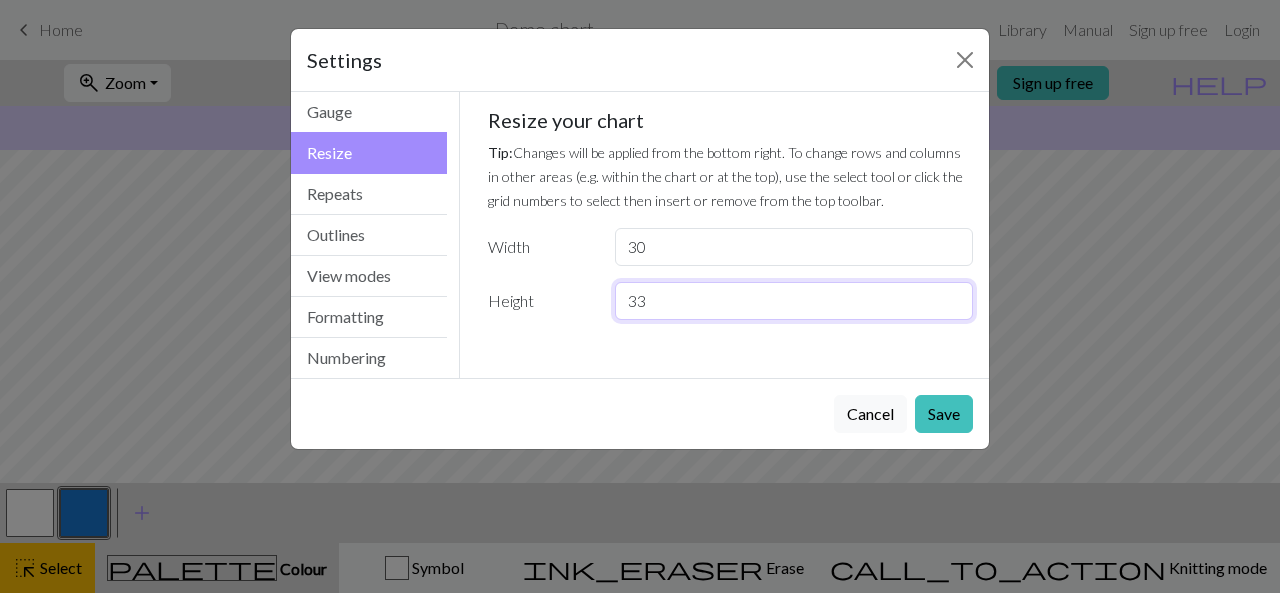 click on "33" at bounding box center (794, 301) 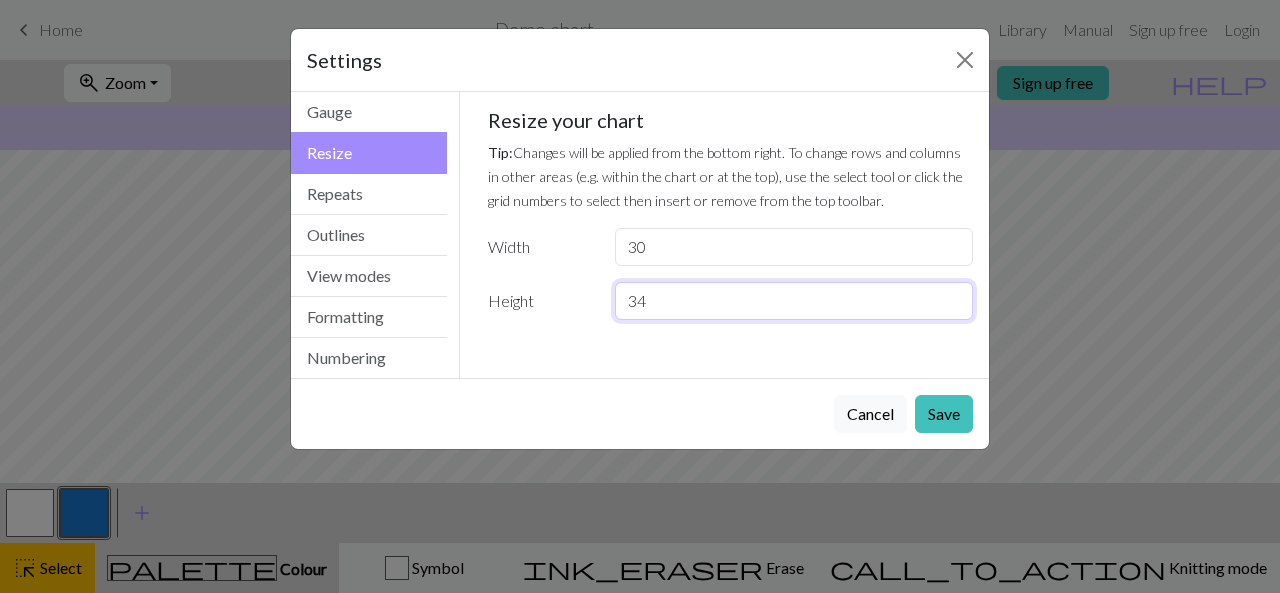 click on "34" at bounding box center [794, 301] 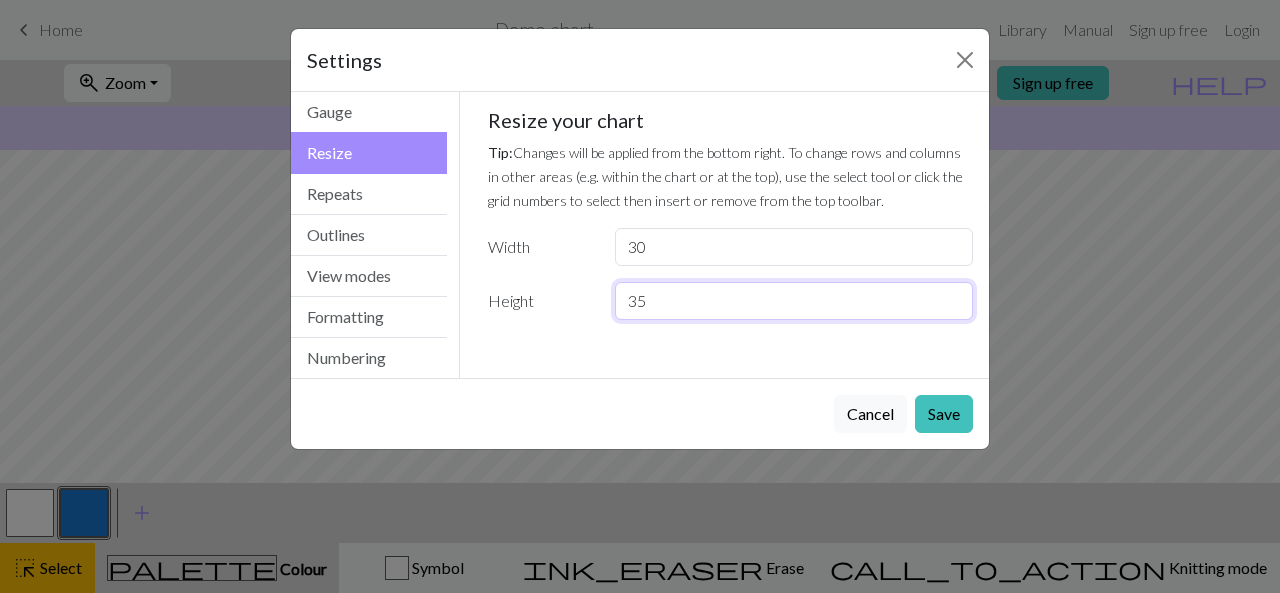 click on "35" at bounding box center (794, 301) 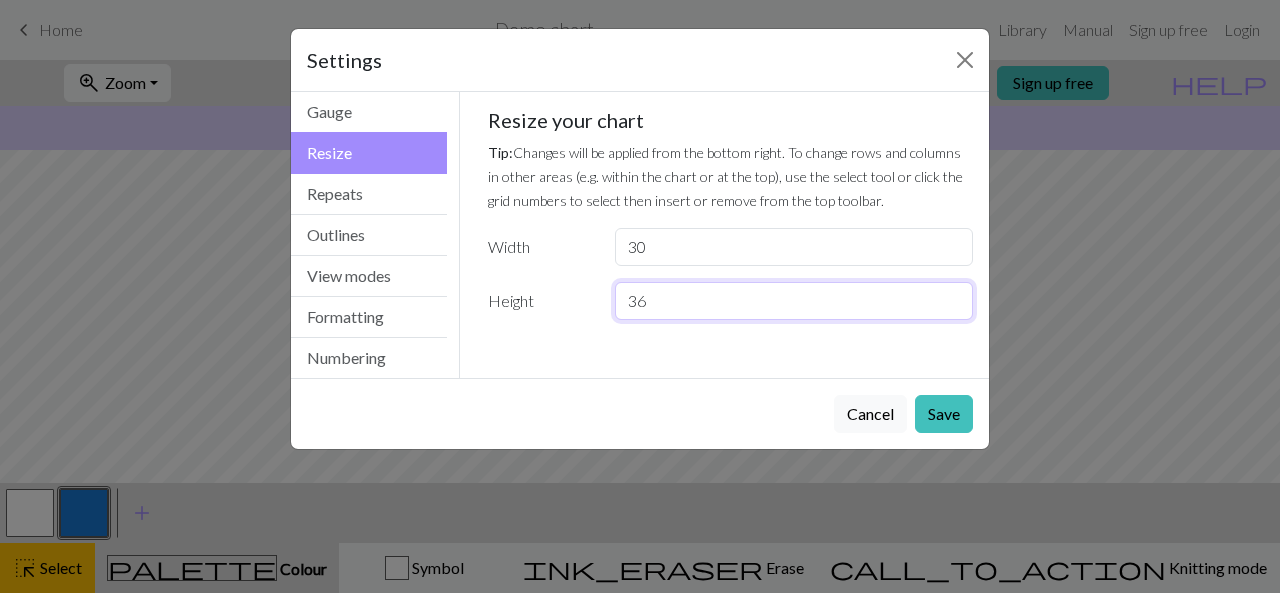 click on "36" at bounding box center [794, 301] 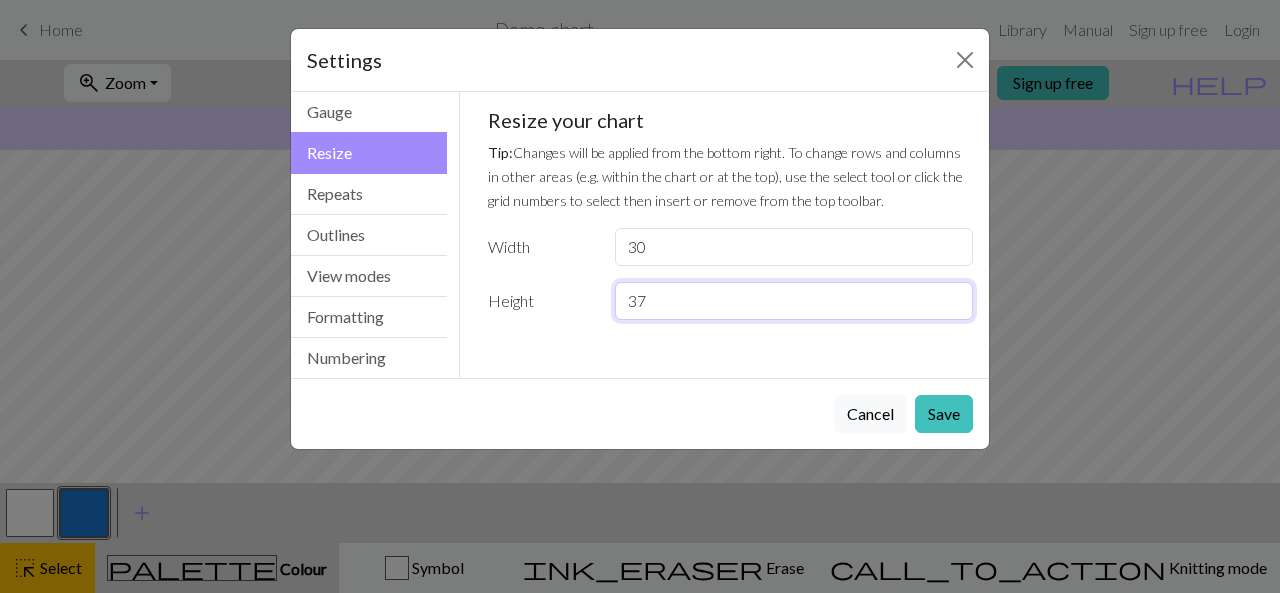 click on "37" at bounding box center (794, 301) 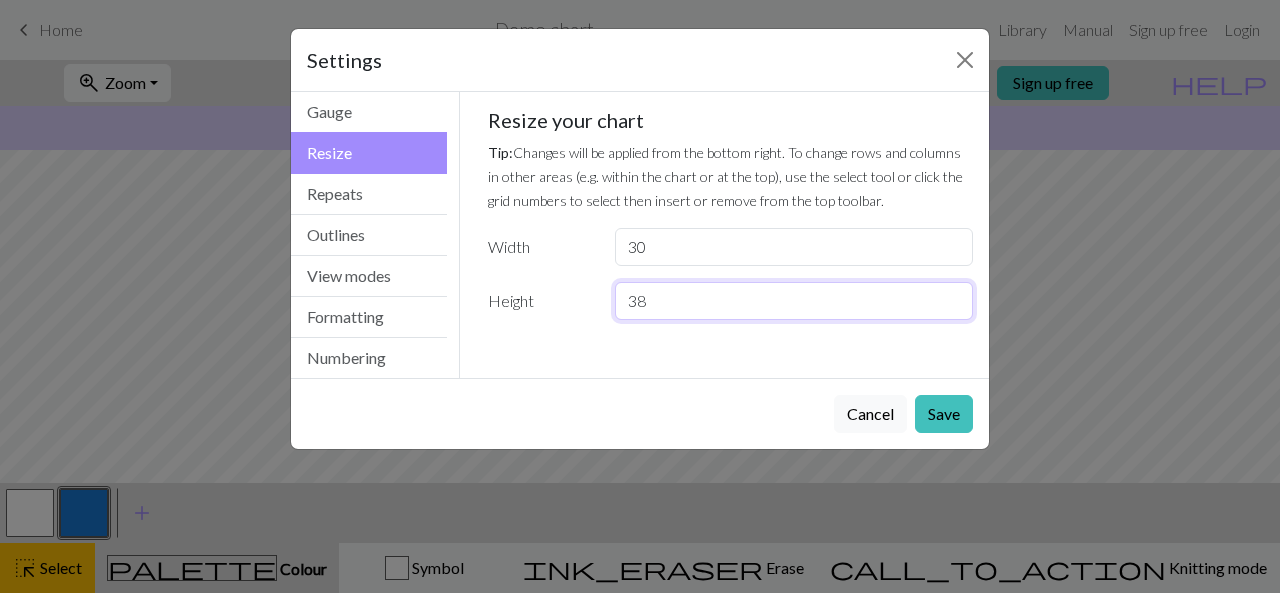 click on "38" at bounding box center [794, 301] 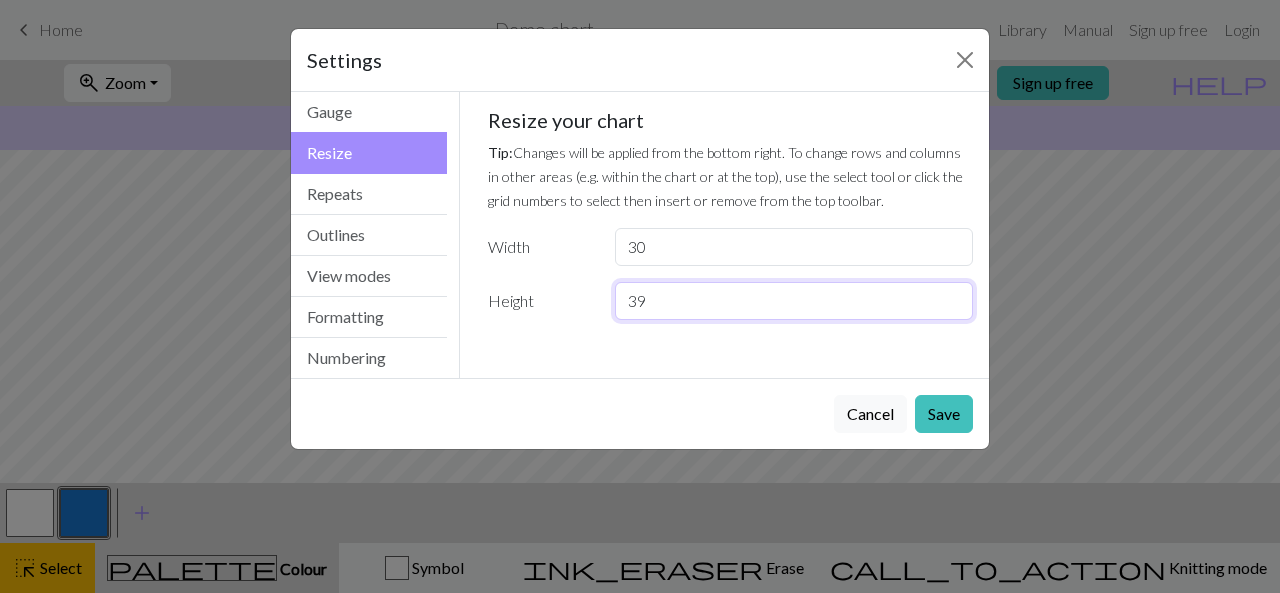 click on "39" at bounding box center [794, 301] 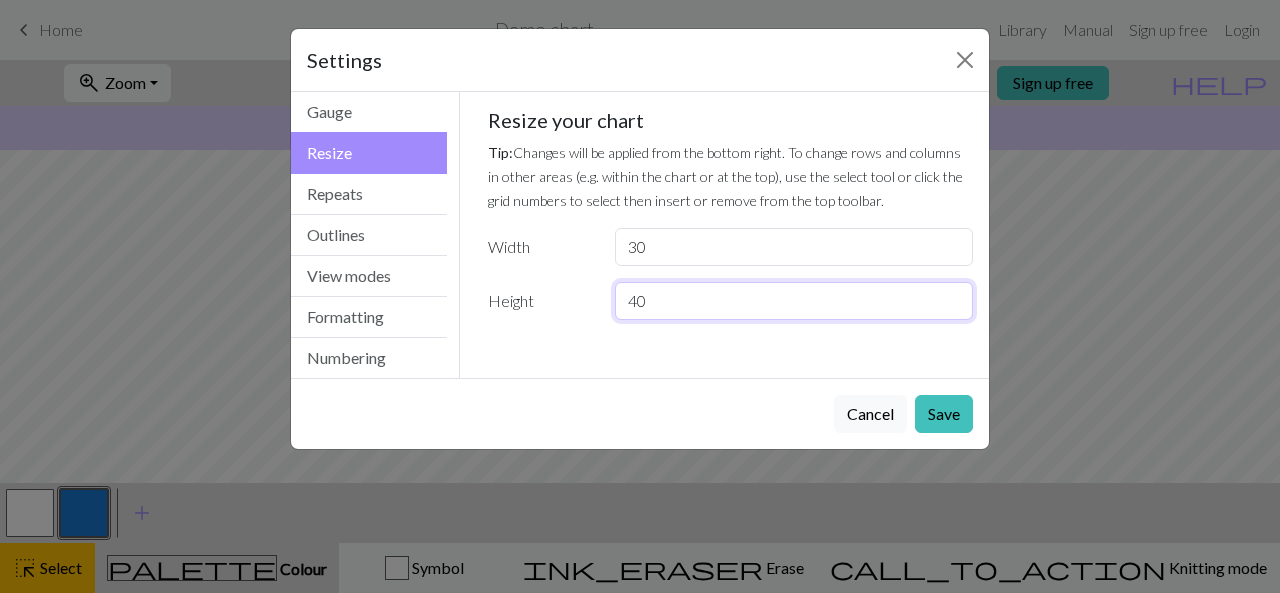 click on "40" at bounding box center (794, 301) 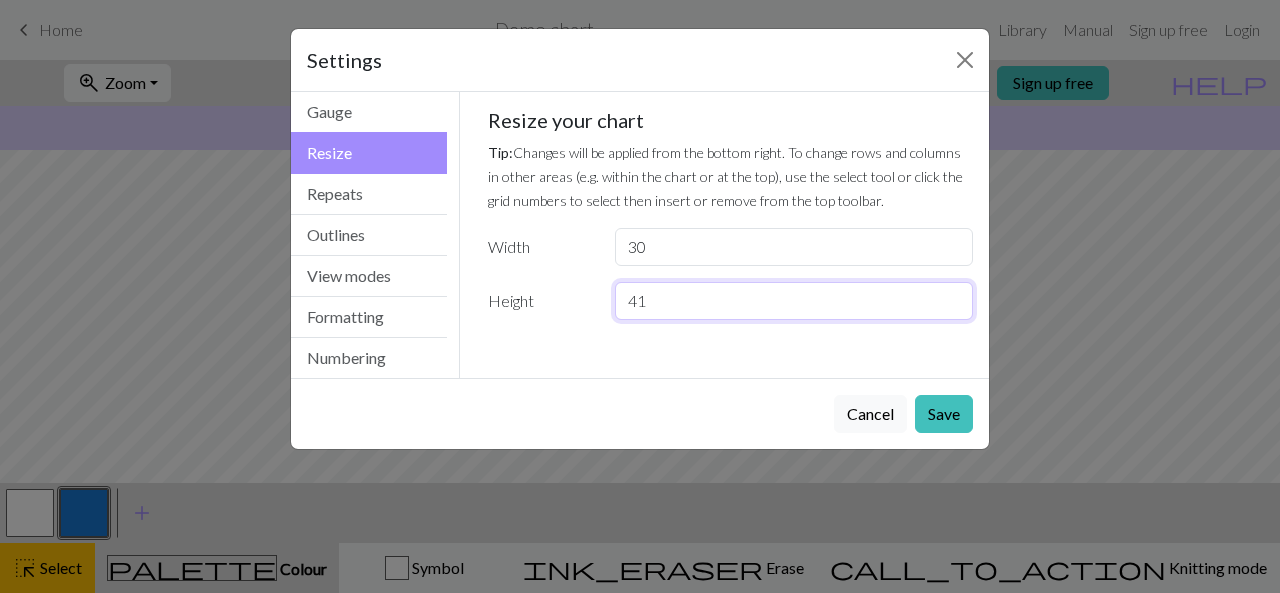 click on "41" at bounding box center [794, 301] 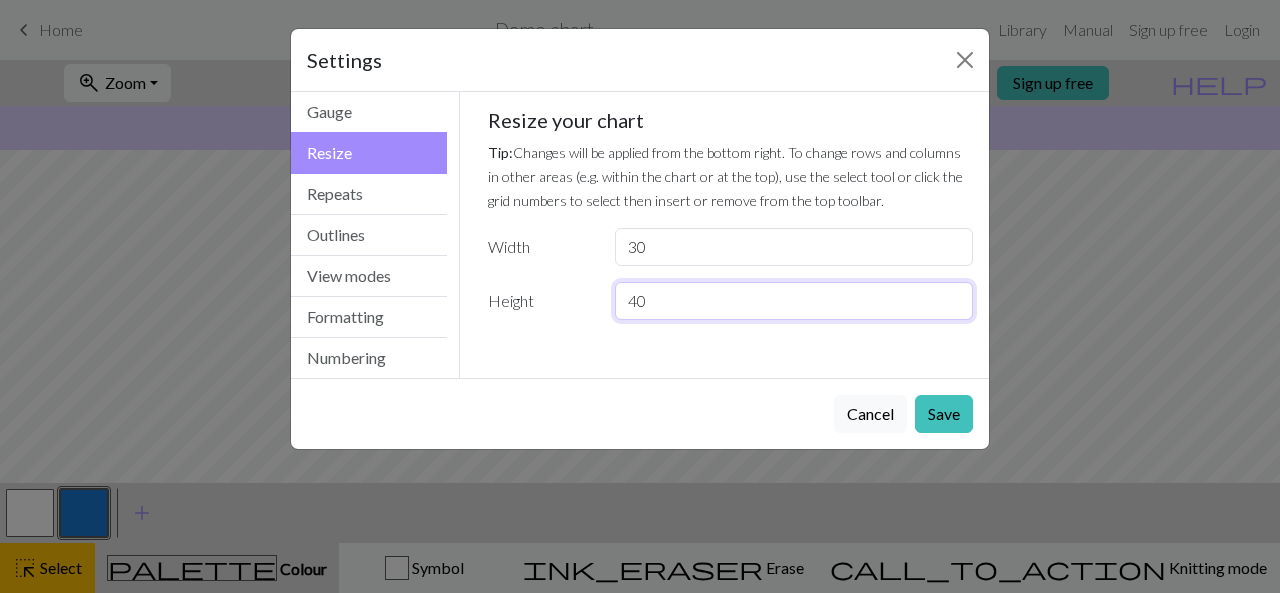 type on "40" 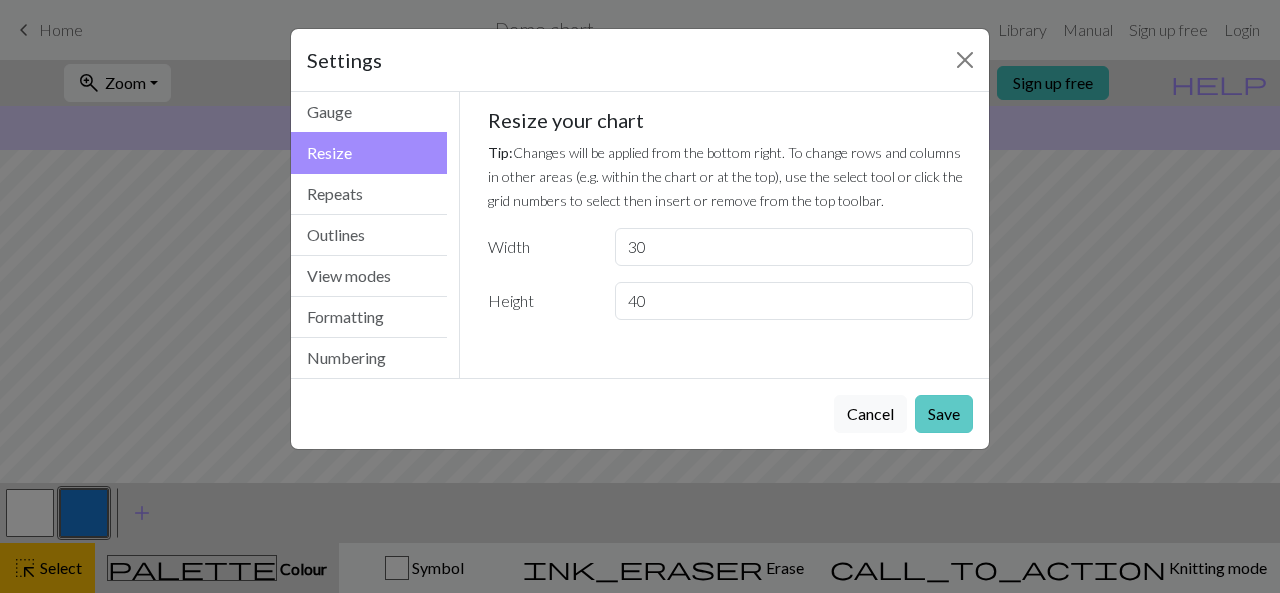 click on "Save" at bounding box center (944, 414) 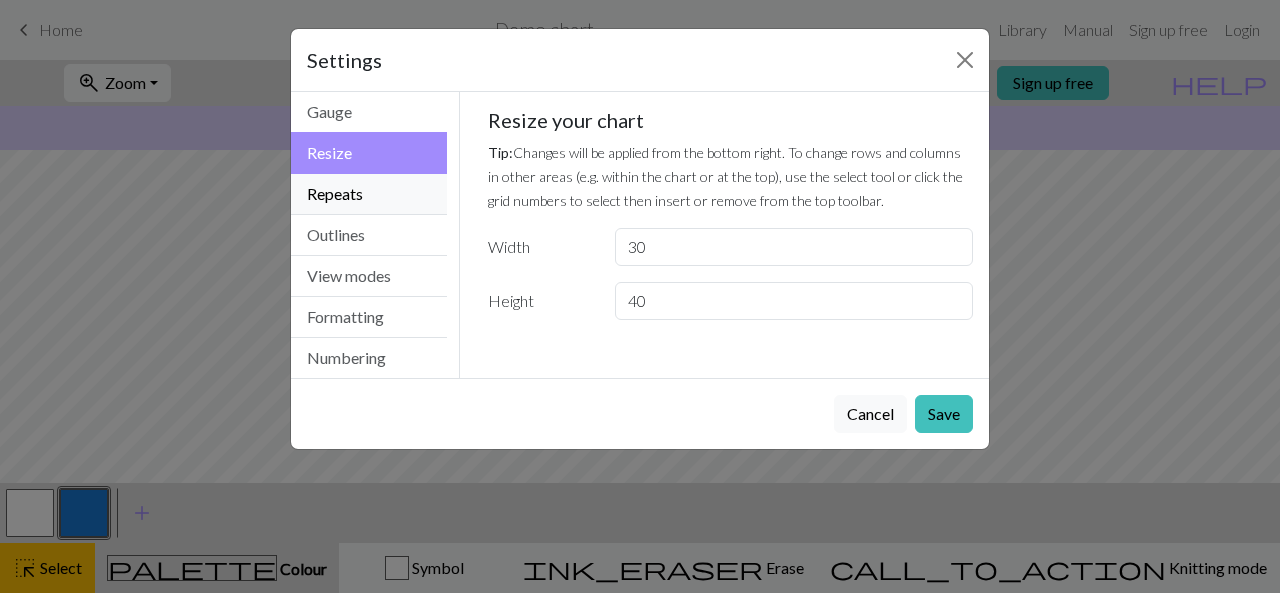 click on "Repeats" at bounding box center (369, 194) 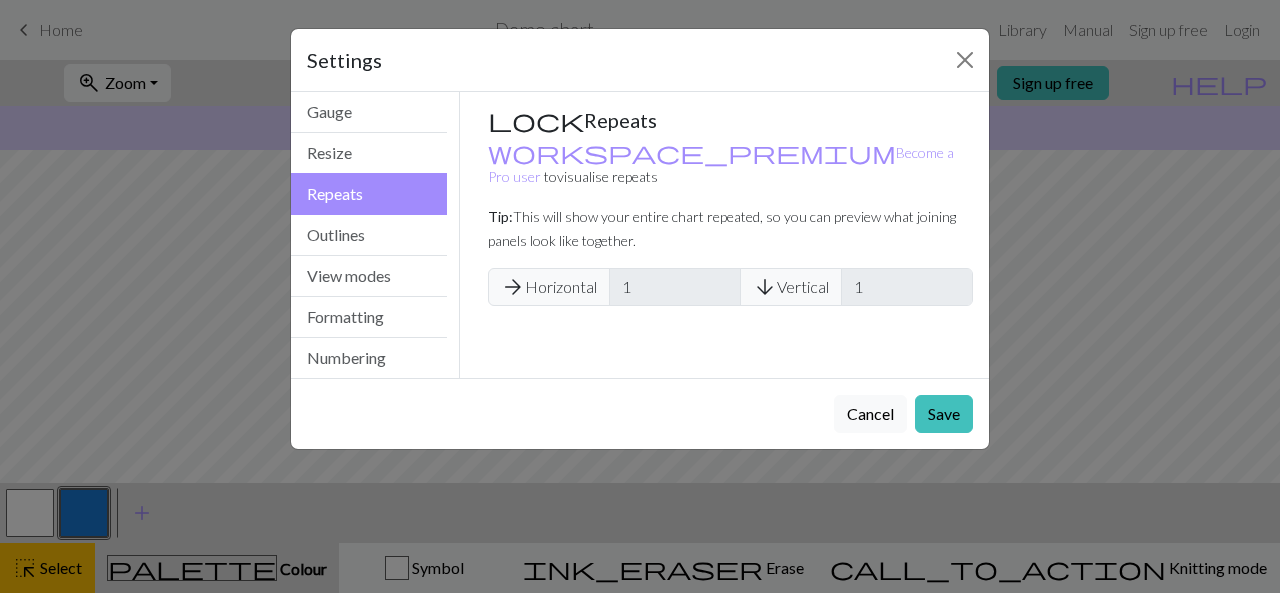 click on "Repeats" at bounding box center [369, 194] 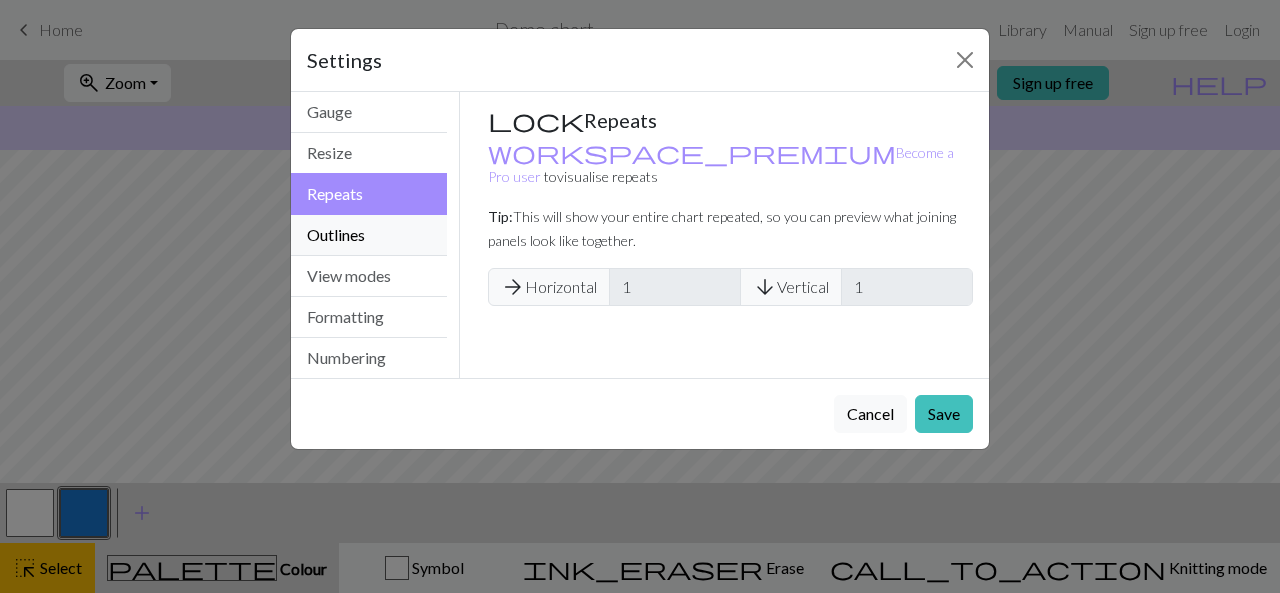 click on "Outlines" at bounding box center [369, 235] 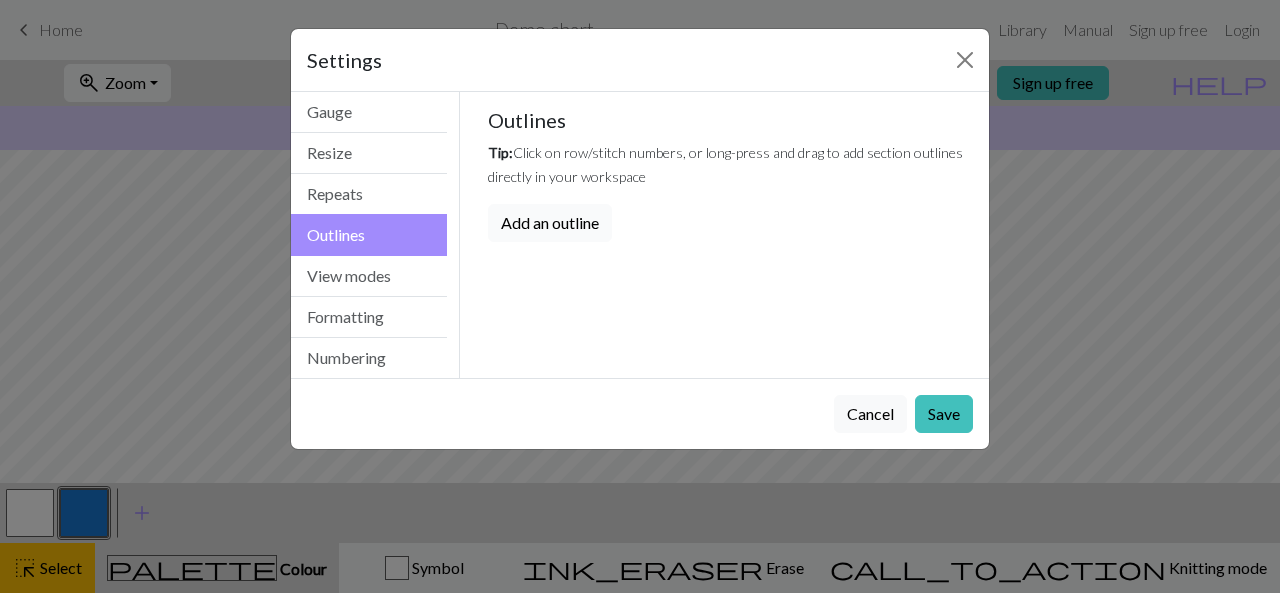click on "Add an outline" at bounding box center (550, 223) 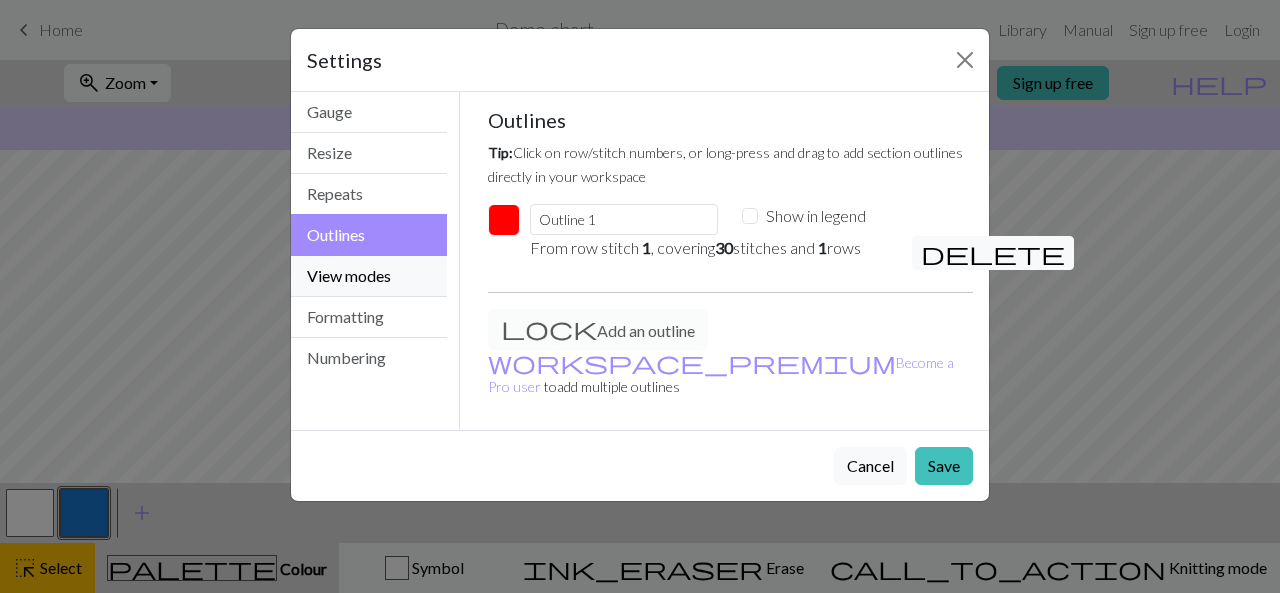 click on "View modes" at bounding box center (369, 276) 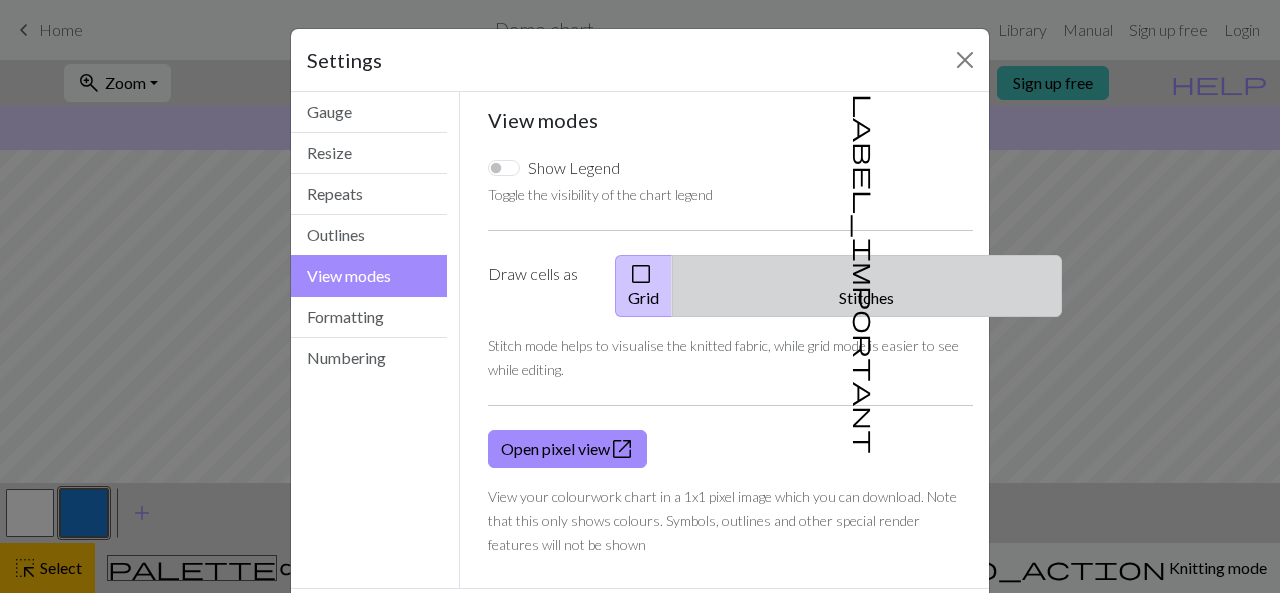 click on "label_important Stitches" at bounding box center (867, 286) 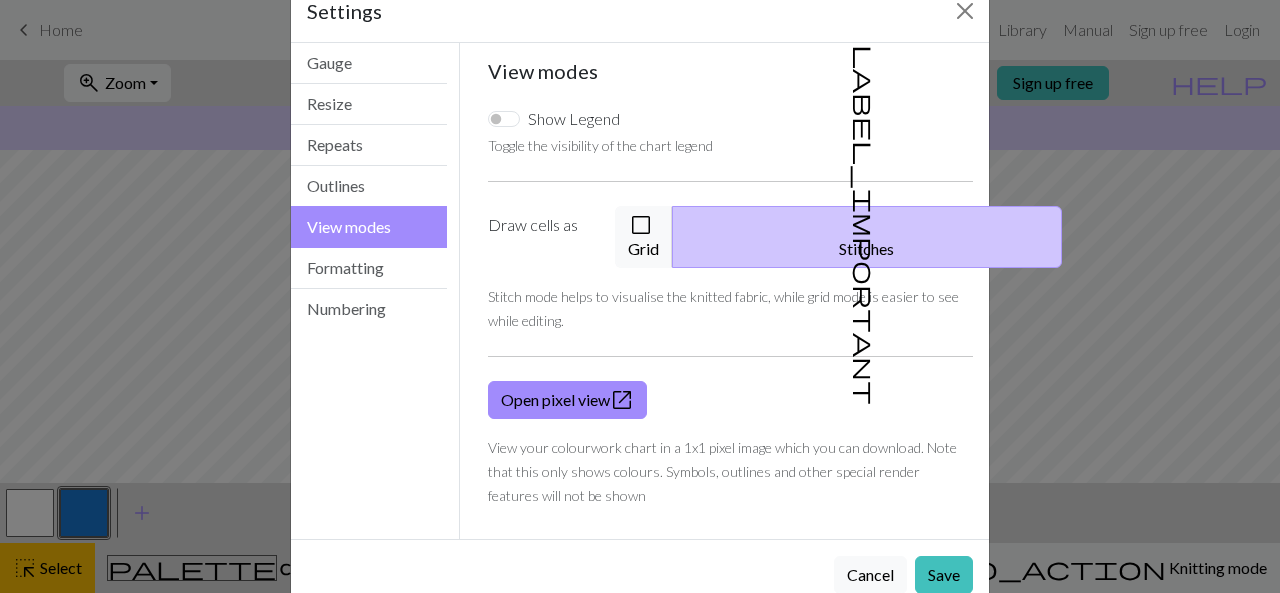 scroll, scrollTop: 67, scrollLeft: 0, axis: vertical 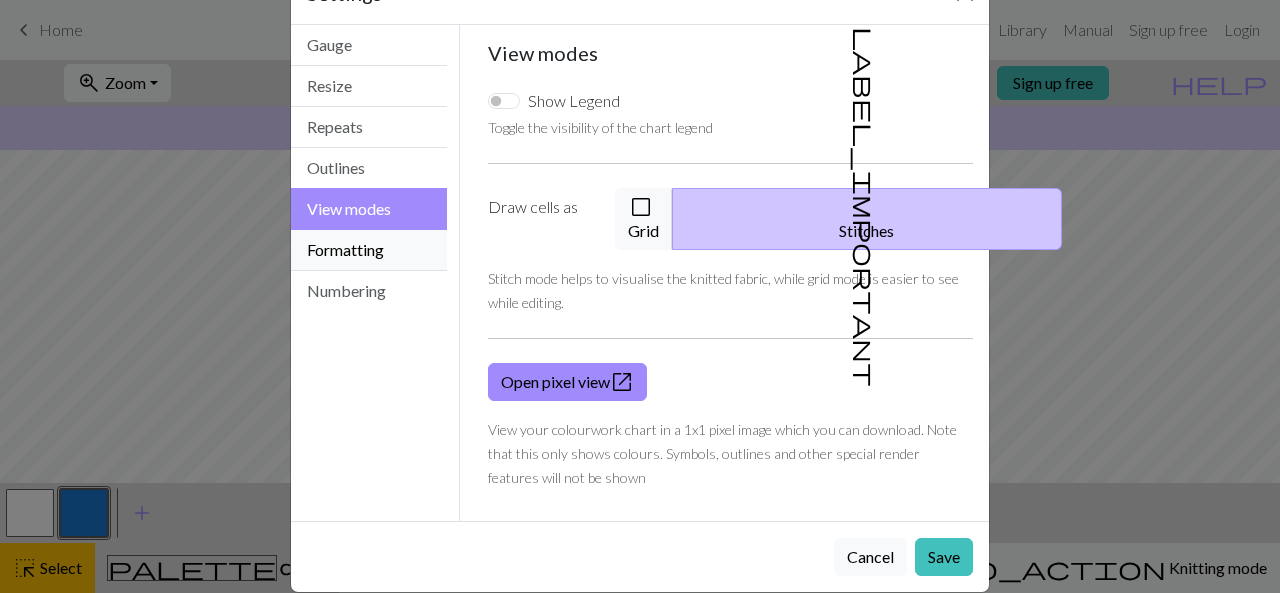 click on "Formatting" at bounding box center [369, 250] 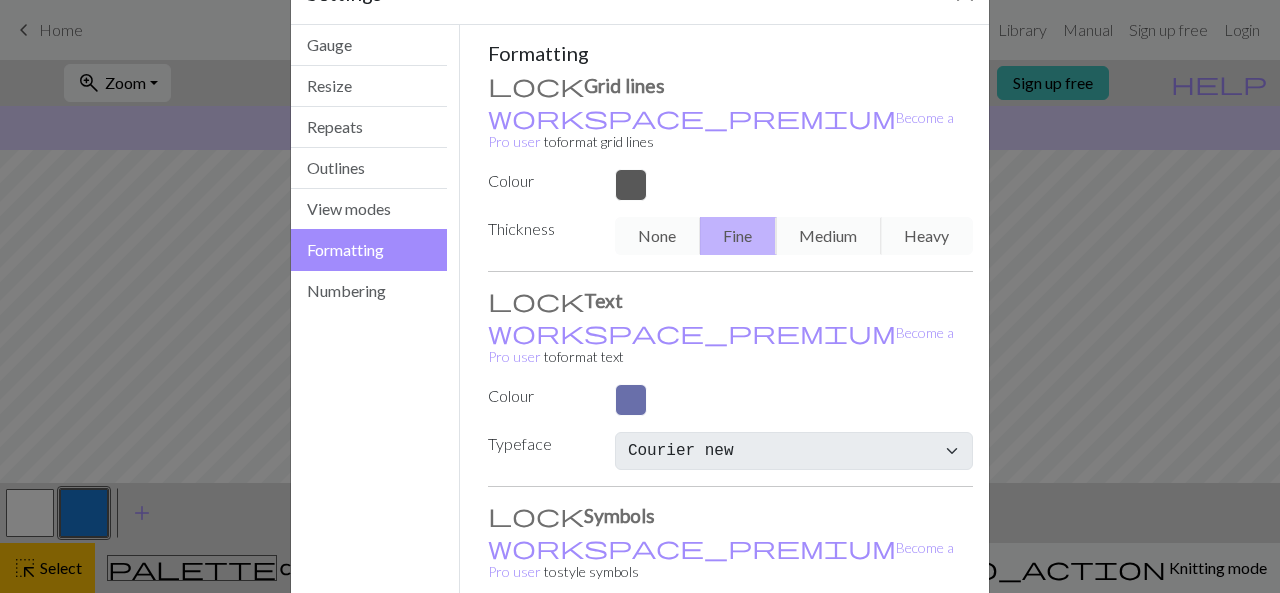 click on "None Fine Medium Heavy" at bounding box center (794, 236) 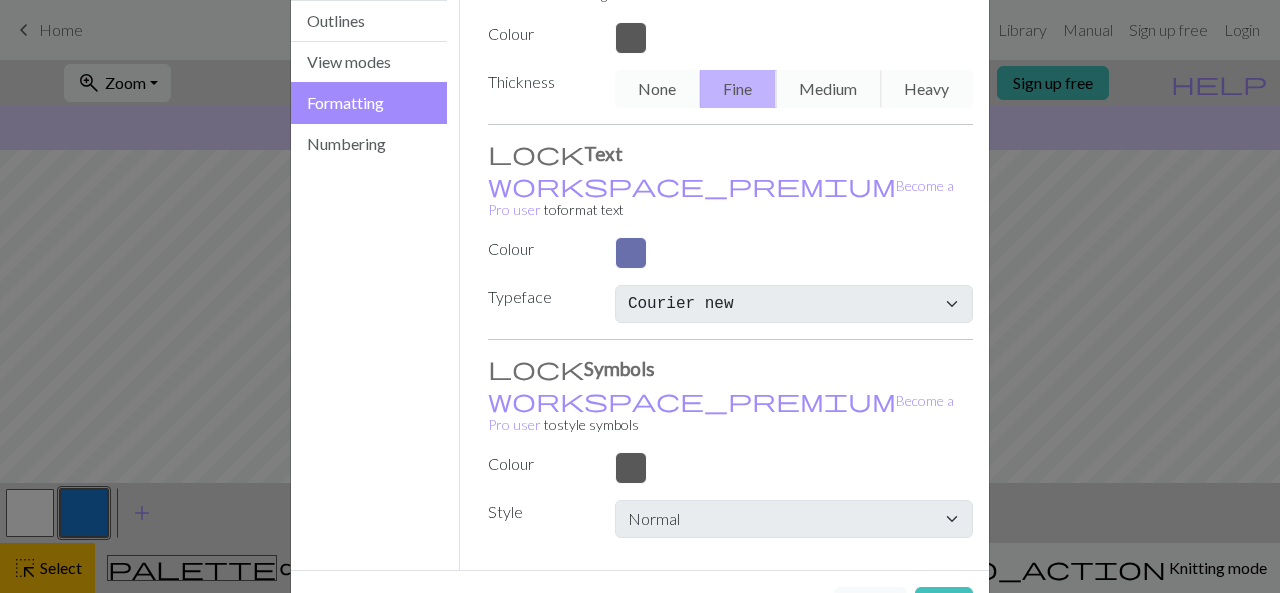 scroll, scrollTop: 215, scrollLeft: 0, axis: vertical 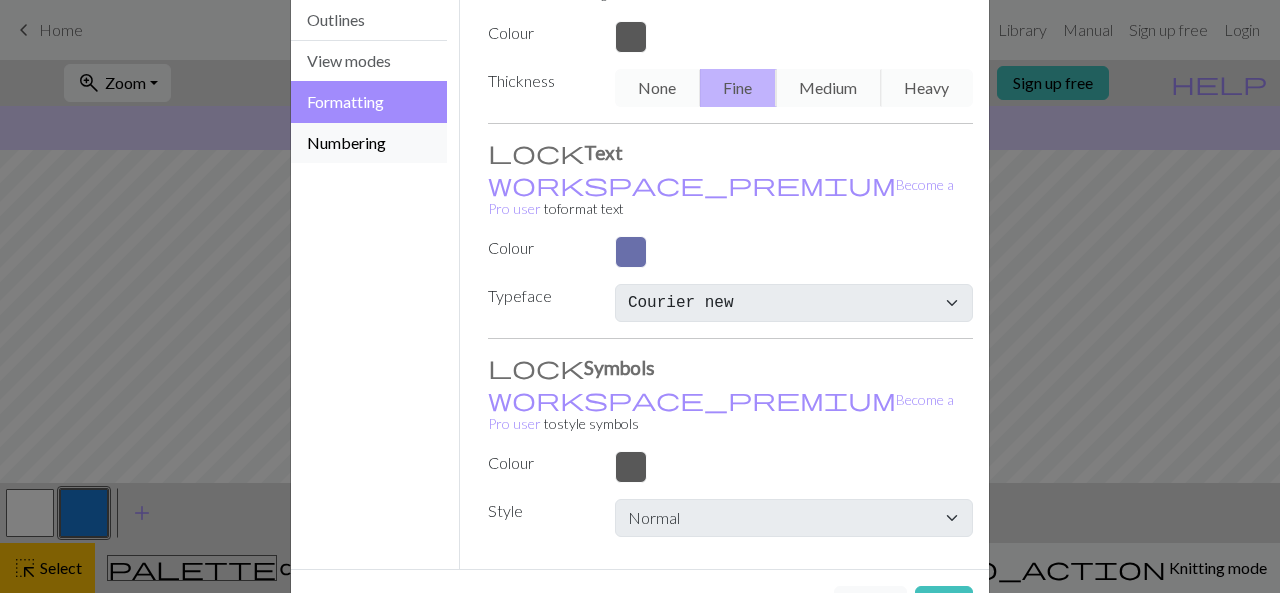 click on "Numbering" at bounding box center [369, 143] 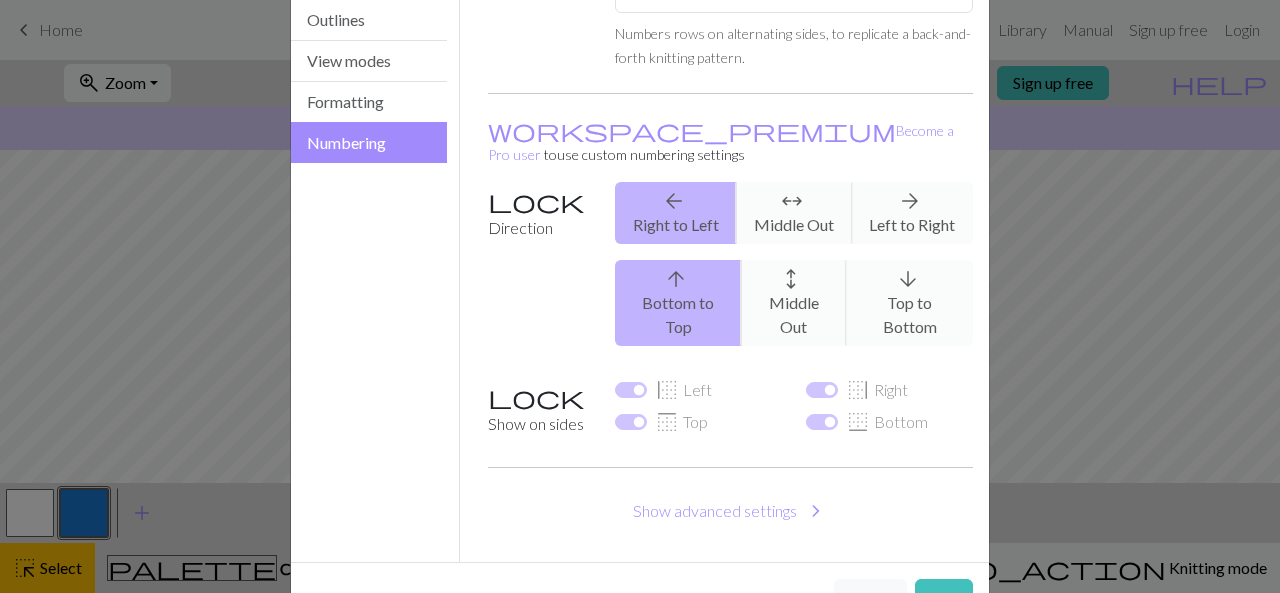 click on "arrow_back Right to Left arrows_outward Middle Out arrow_forward Left to Right" at bounding box center (794, 213) 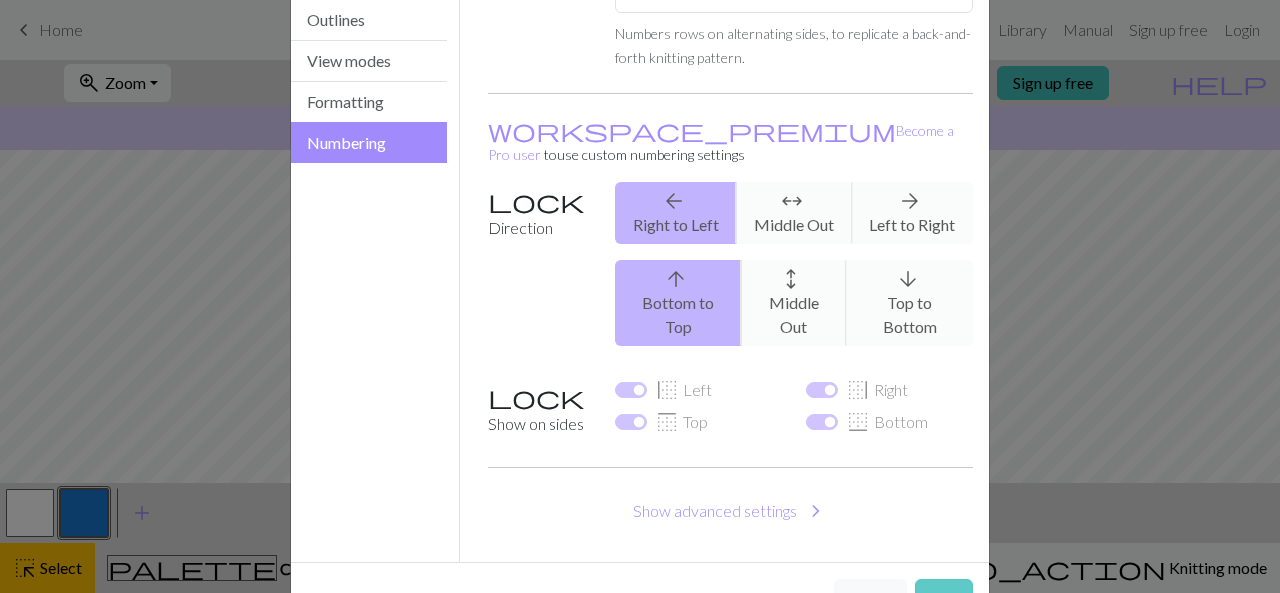 click on "Save" at bounding box center (944, 598) 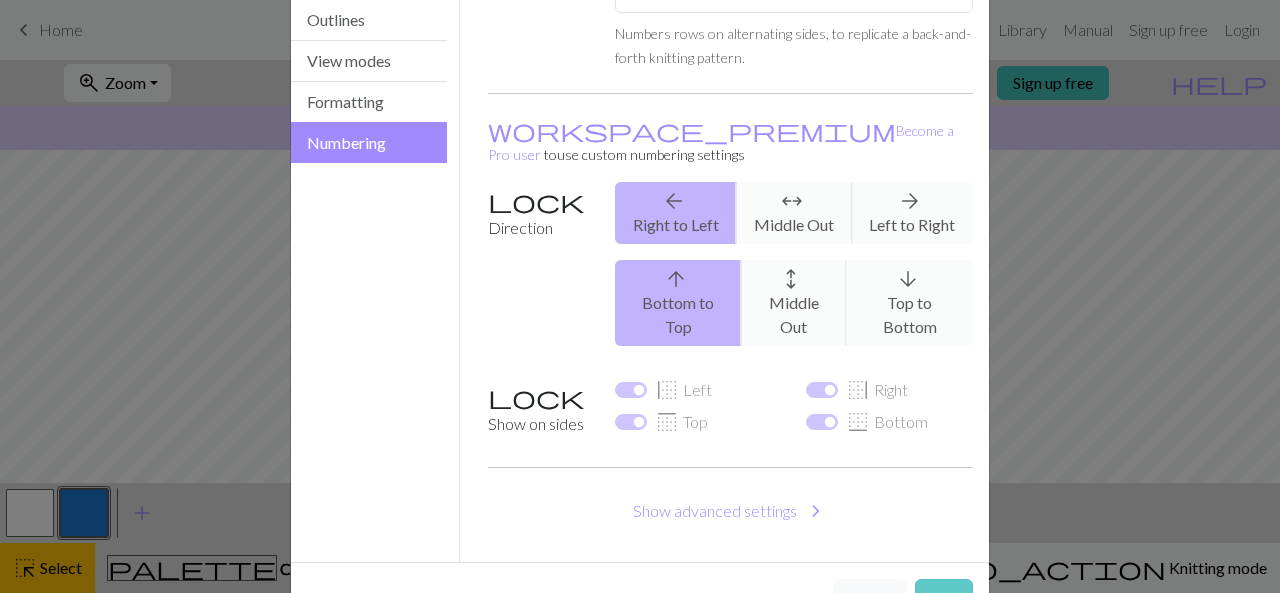 click on "Save" at bounding box center (944, 598) 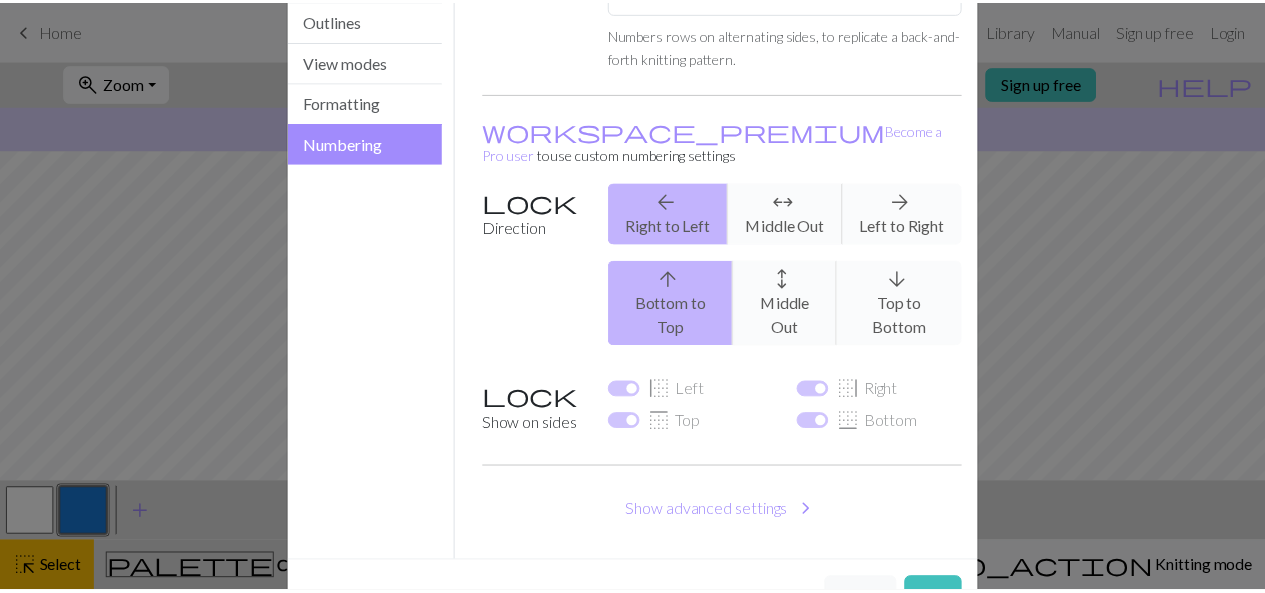 scroll, scrollTop: 0, scrollLeft: 0, axis: both 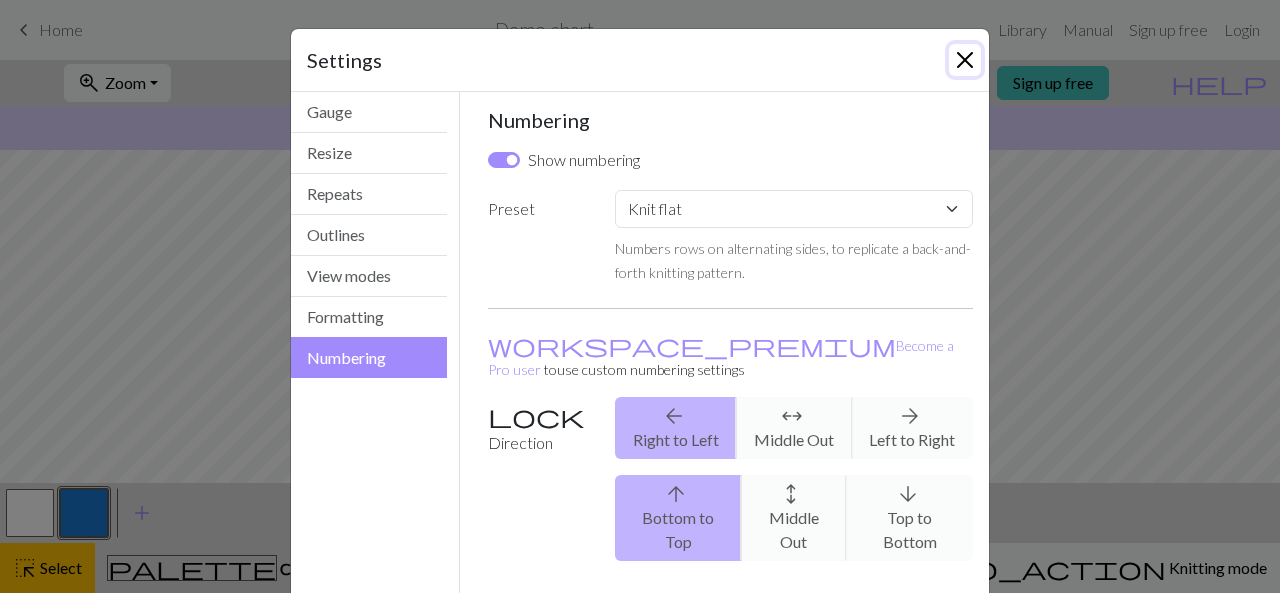 click at bounding box center (965, 60) 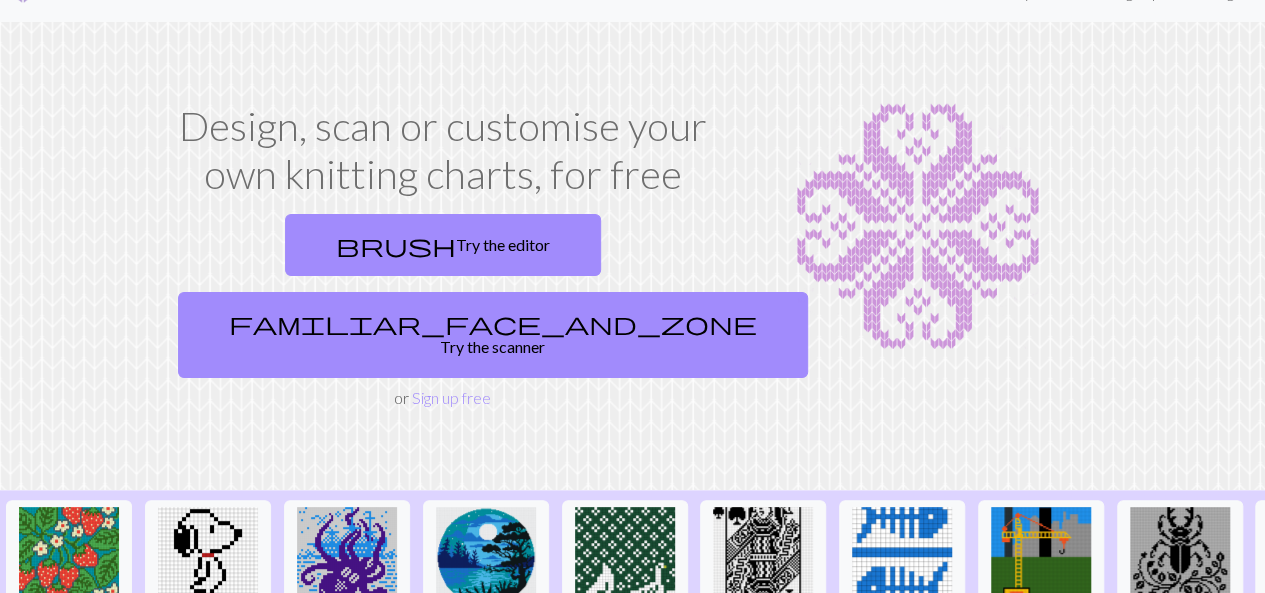scroll, scrollTop: 40, scrollLeft: 0, axis: vertical 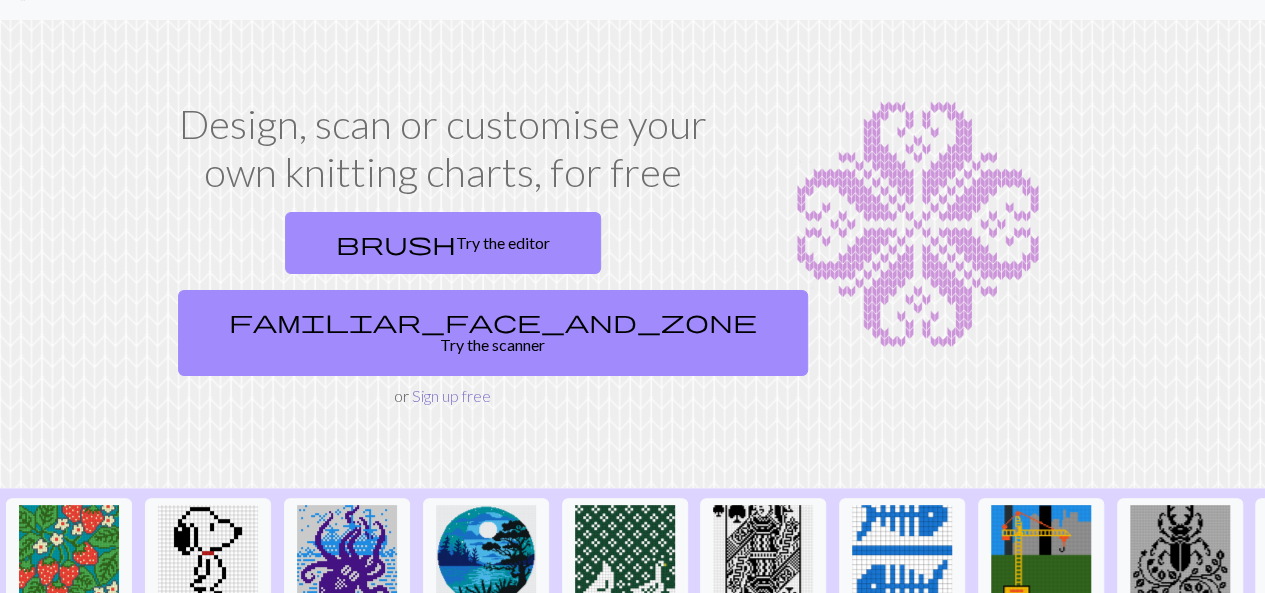 click on "Sign up free" at bounding box center [451, 395] 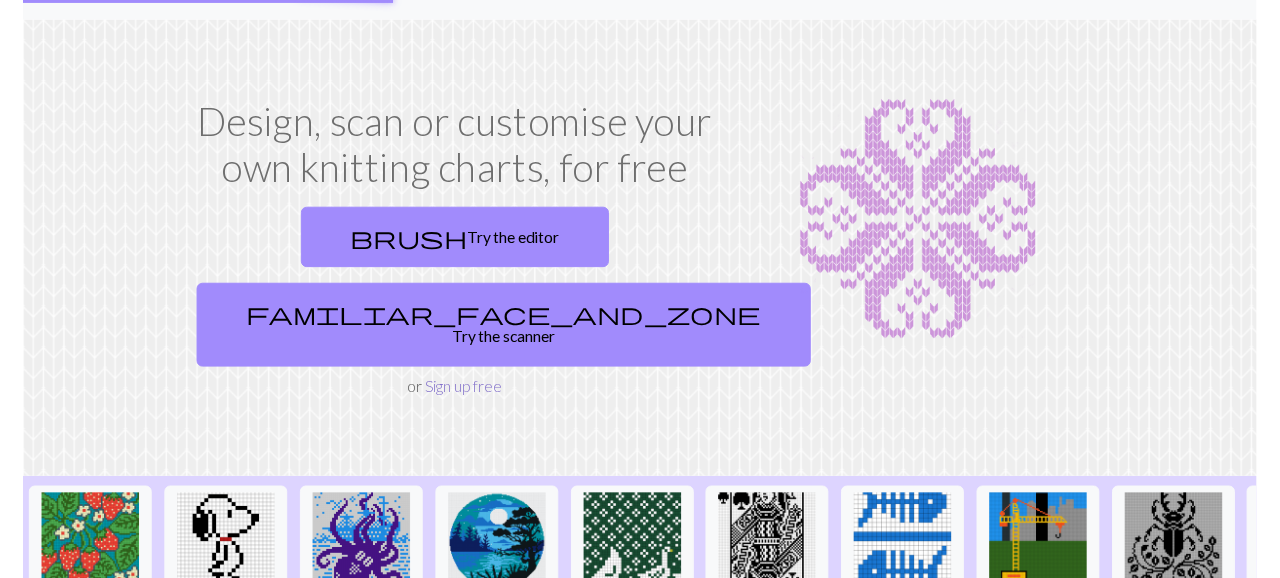 scroll, scrollTop: 0, scrollLeft: 0, axis: both 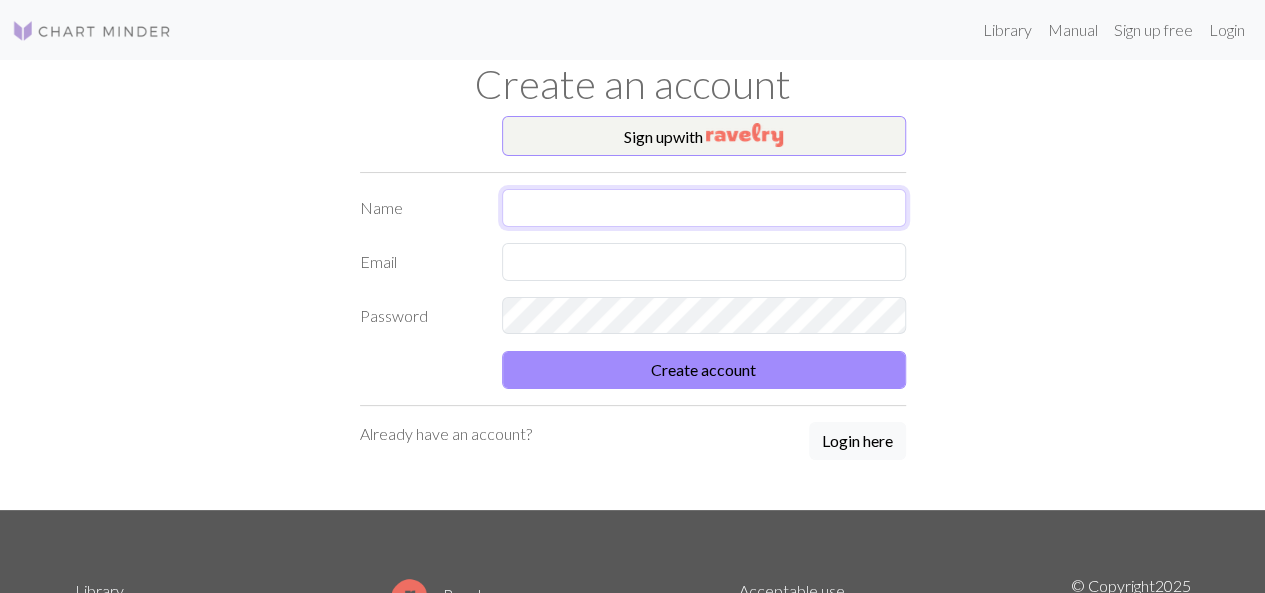 click at bounding box center (704, 208) 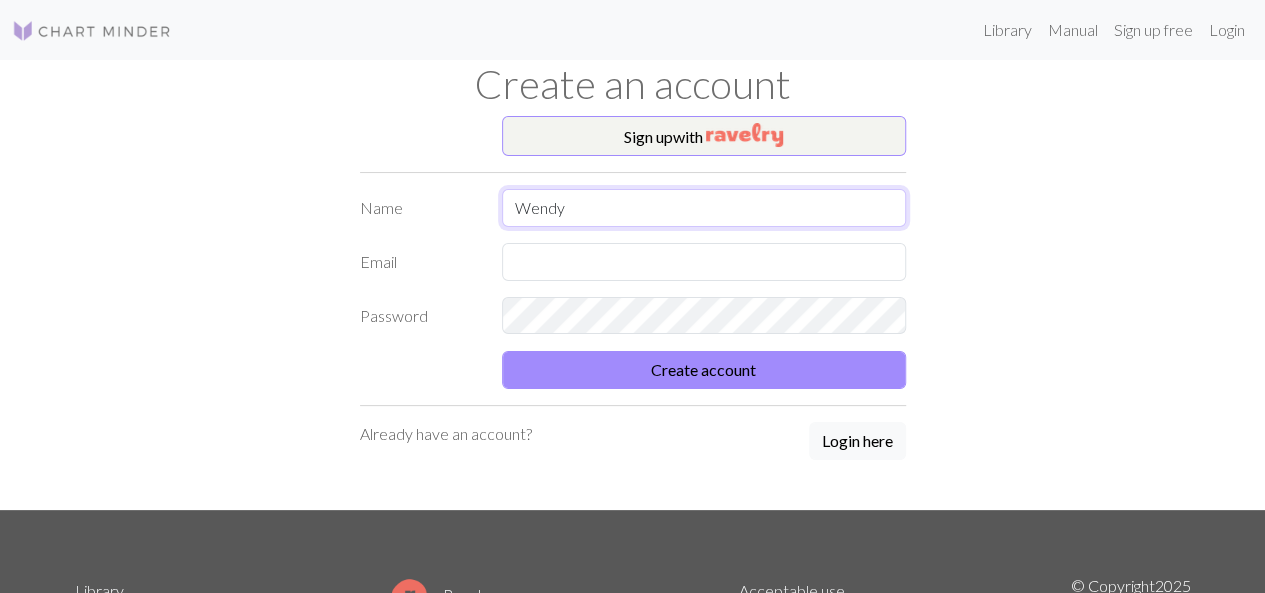 type on "Wendy" 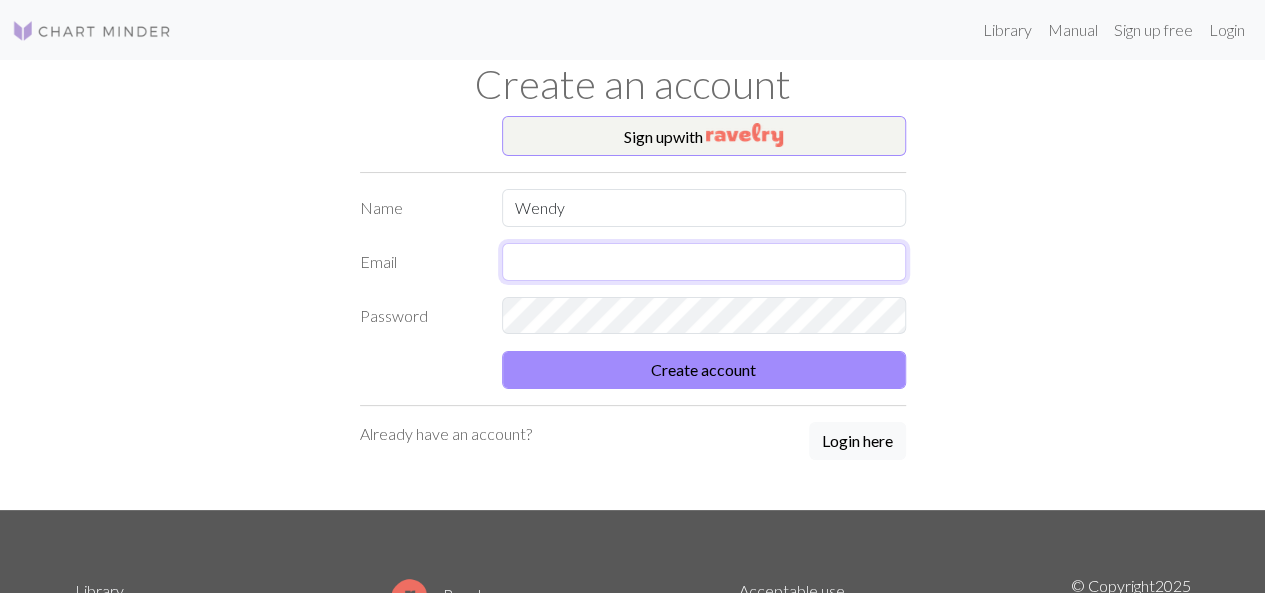 type on "s" 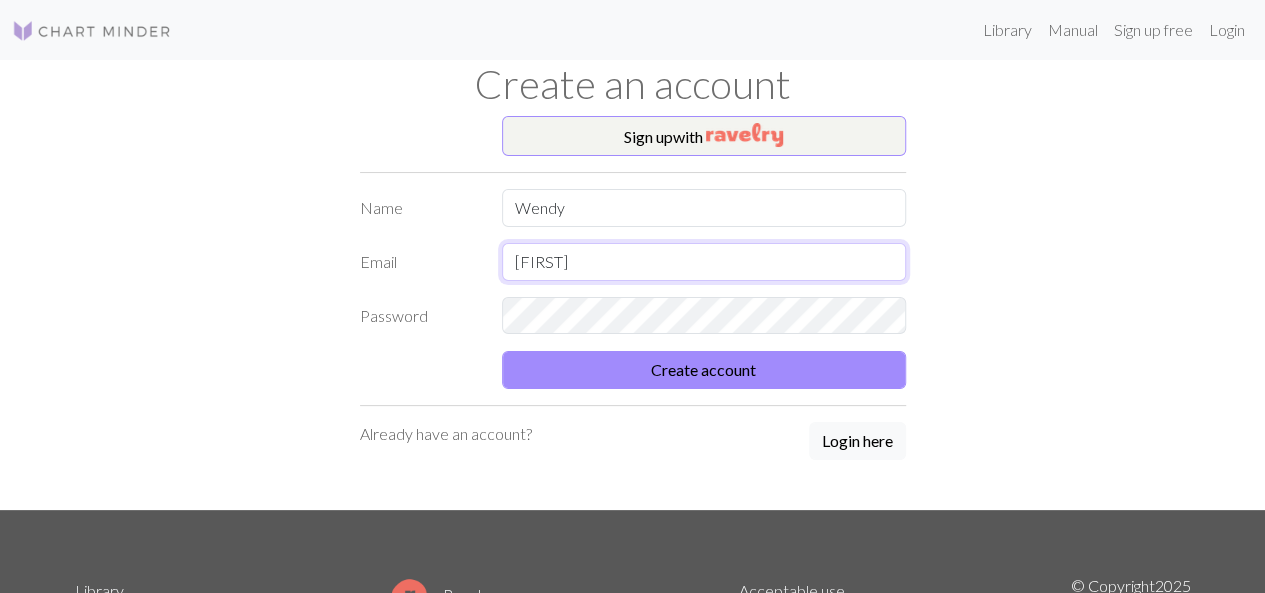 type on "[EMAIL]" 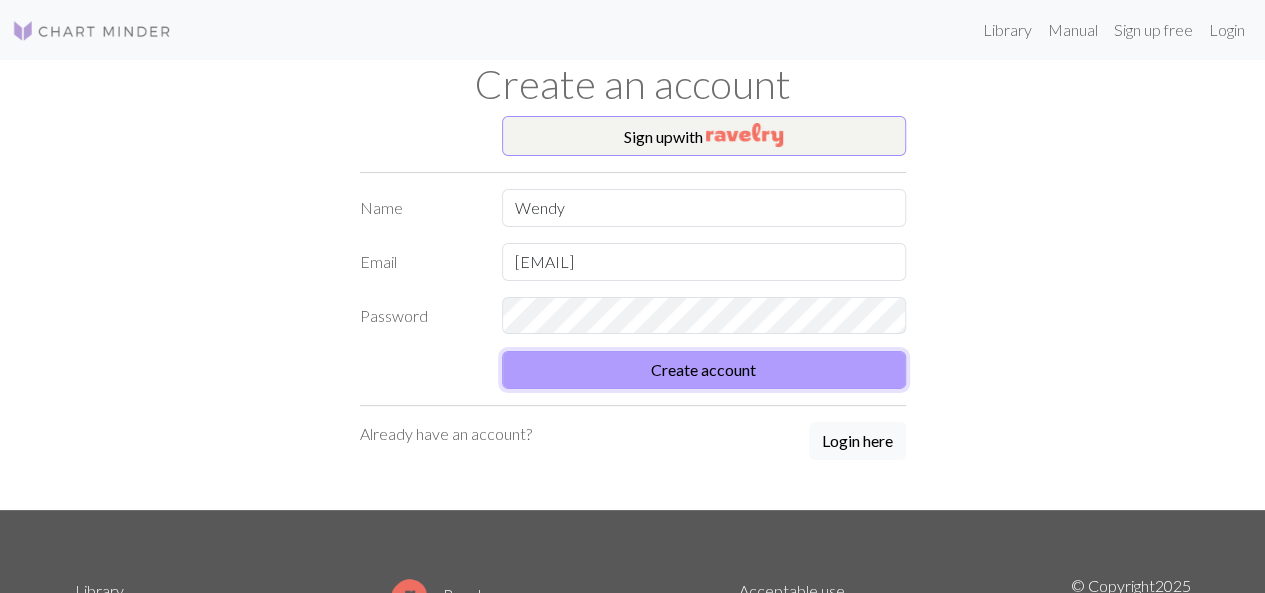 click on "Create account" at bounding box center (704, 370) 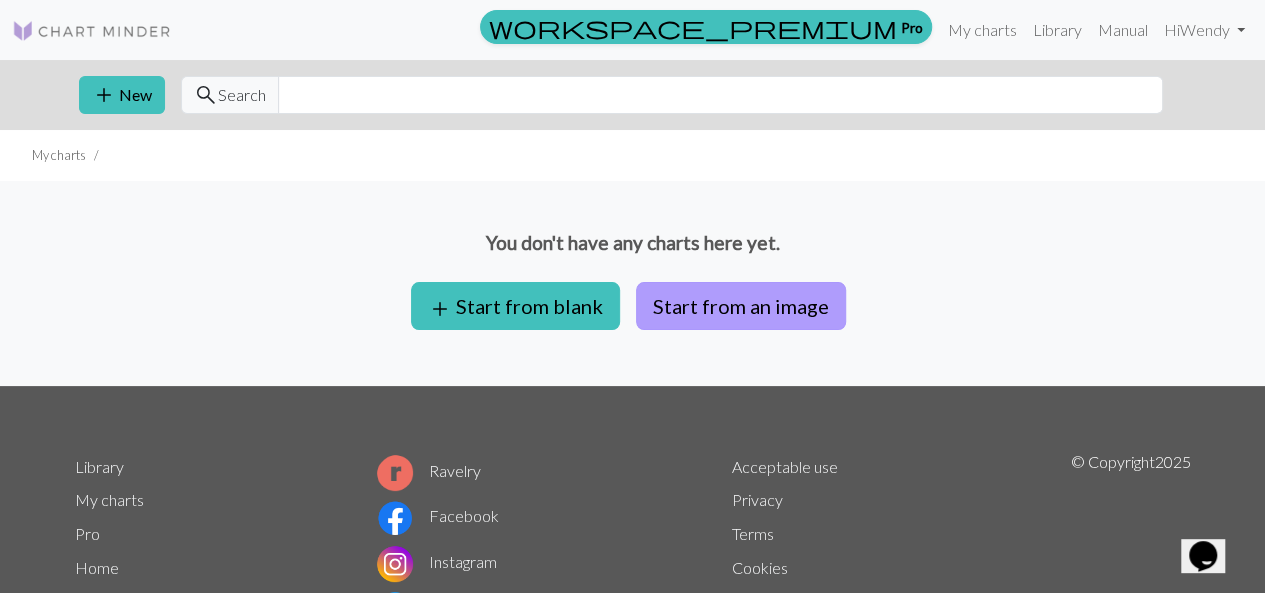 click on "Start from an image" at bounding box center [741, 306] 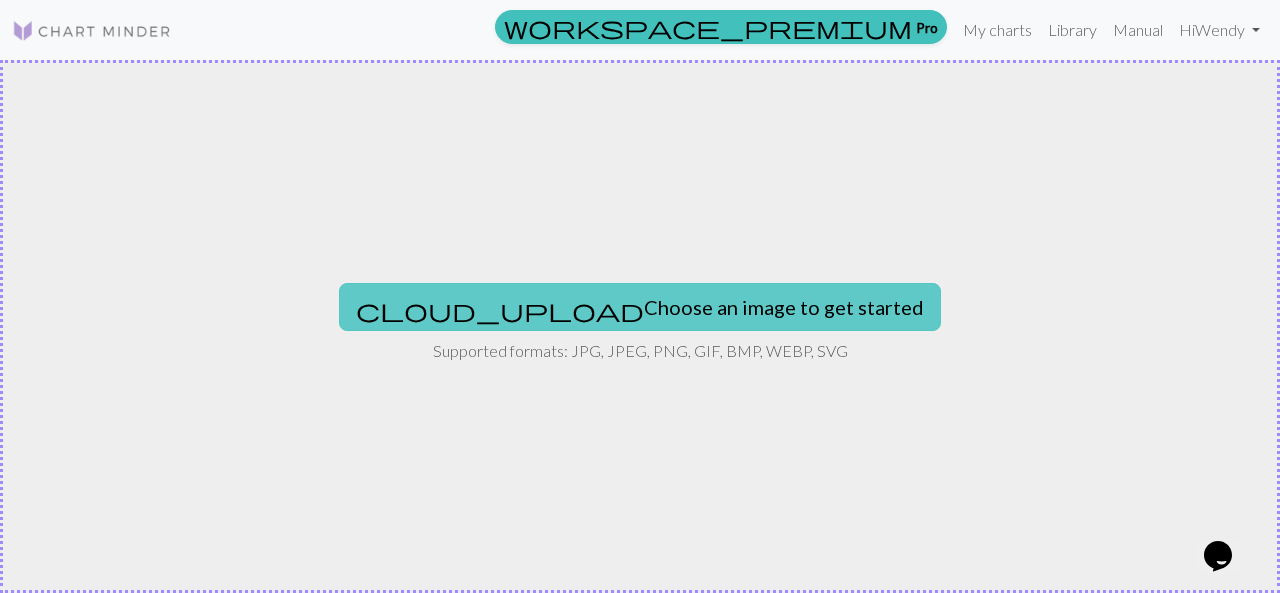 click on "cloud_upload  Choose an image to get started" at bounding box center (640, 307) 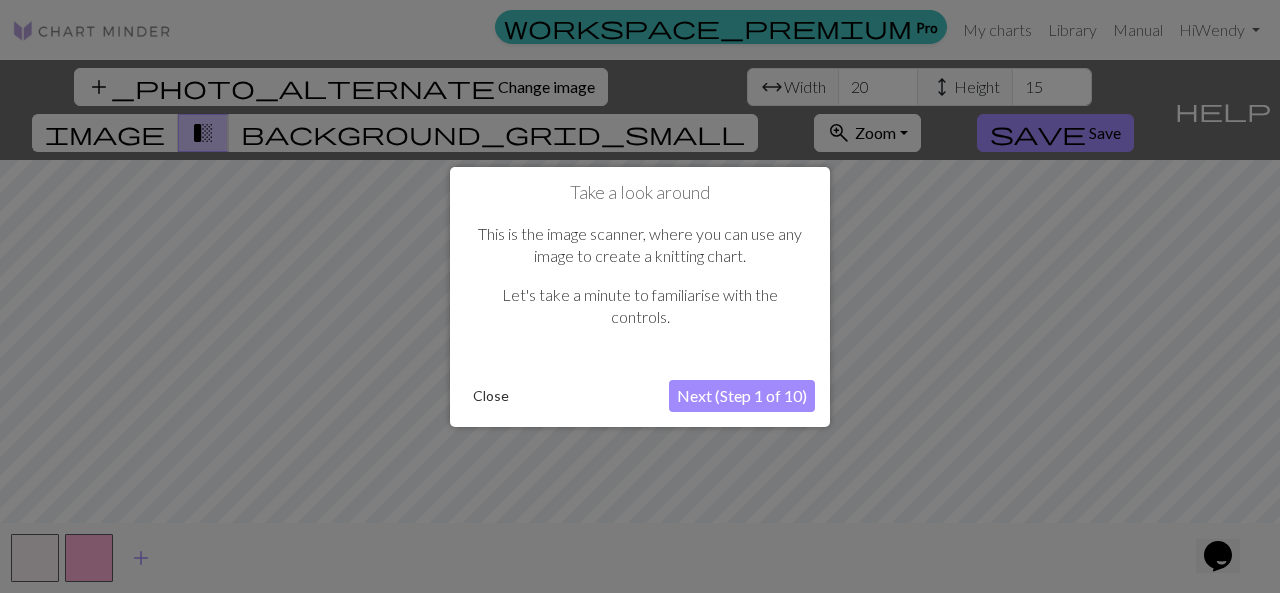 click on "Next (Step 1 of 10)" at bounding box center [742, 396] 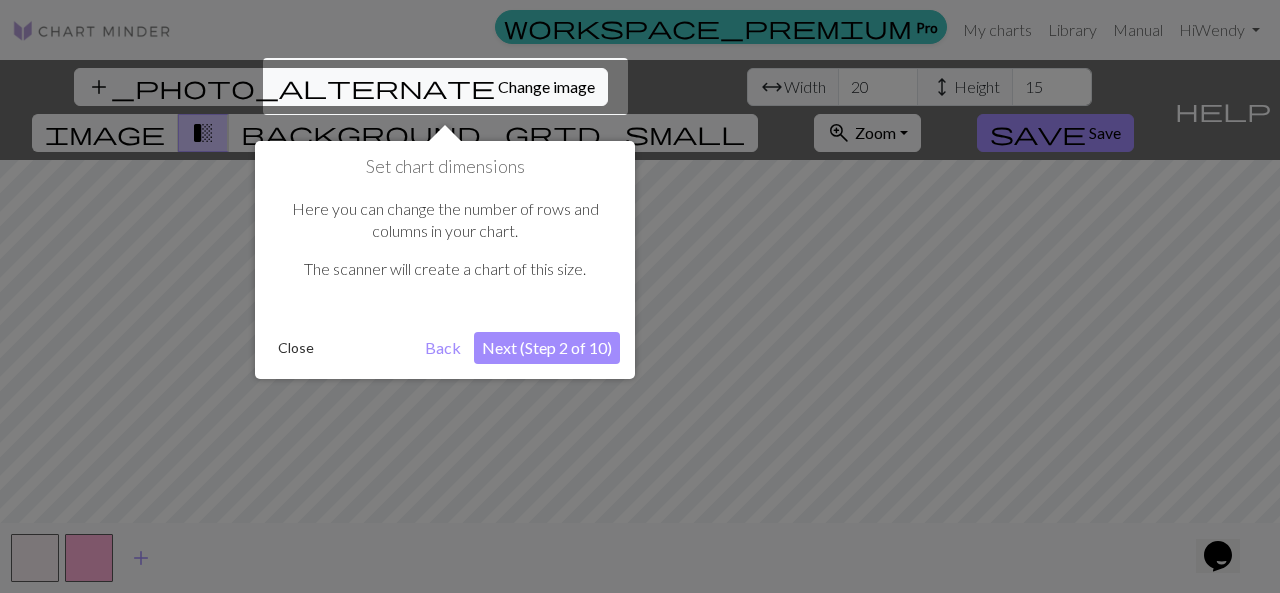 click on "Next (Step 2 of 10)" at bounding box center [547, 348] 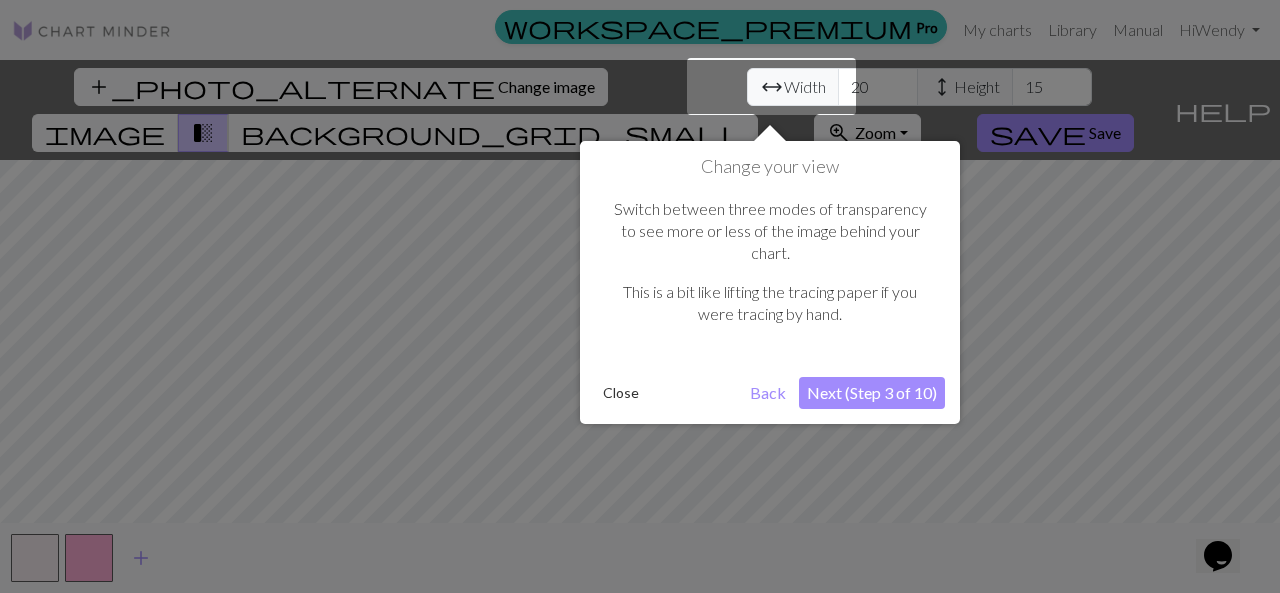 click on "Next (Step 3 of 10)" at bounding box center [872, 393] 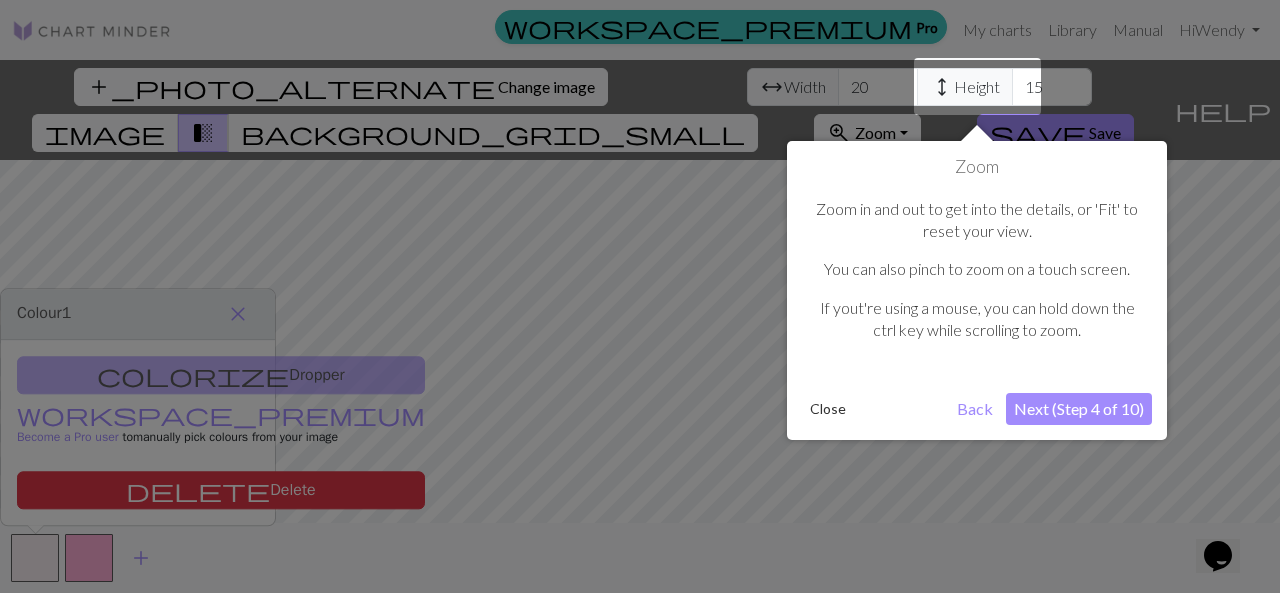 click on "Close" at bounding box center [828, 409] 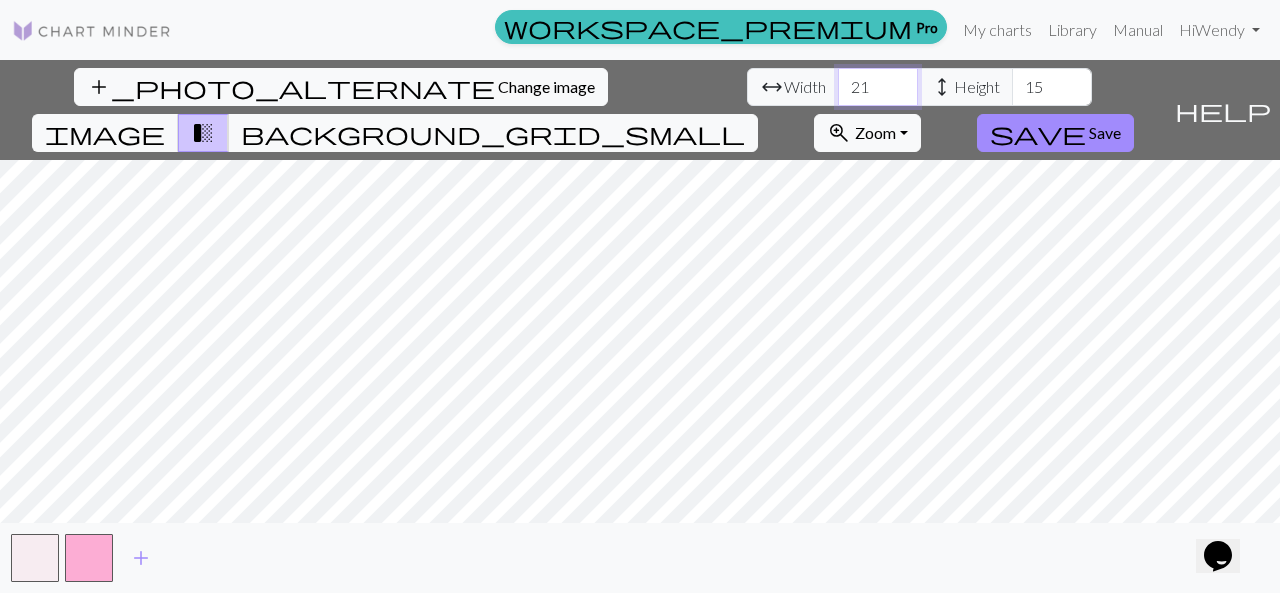 click on "21" at bounding box center (878, 87) 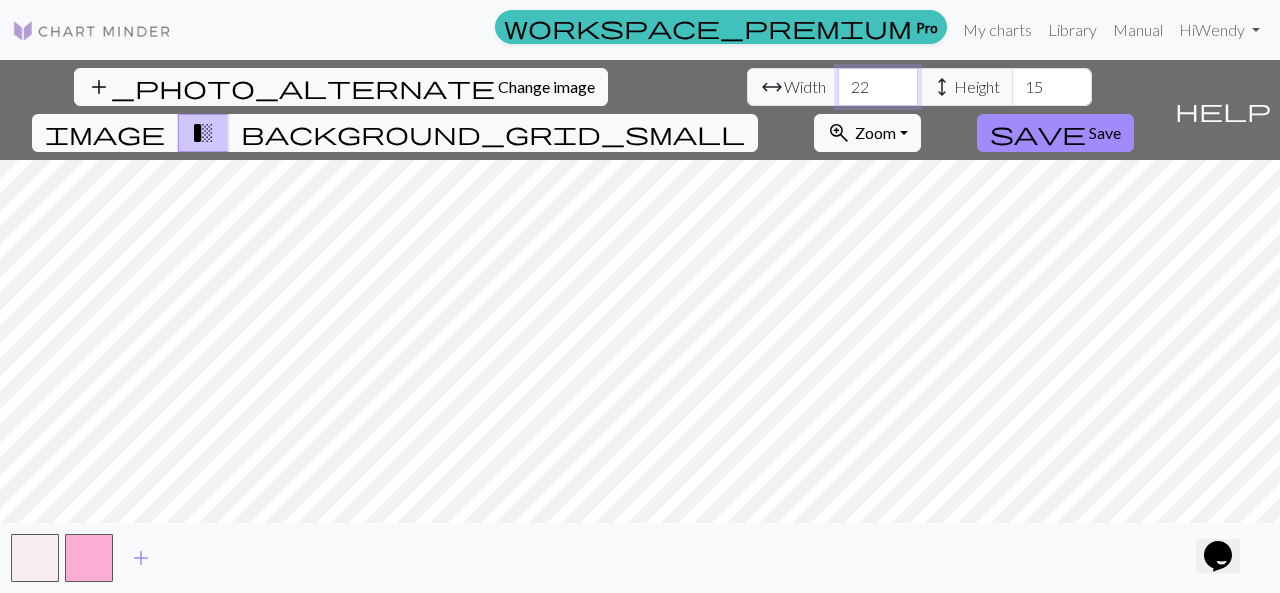 click on "22" at bounding box center [878, 87] 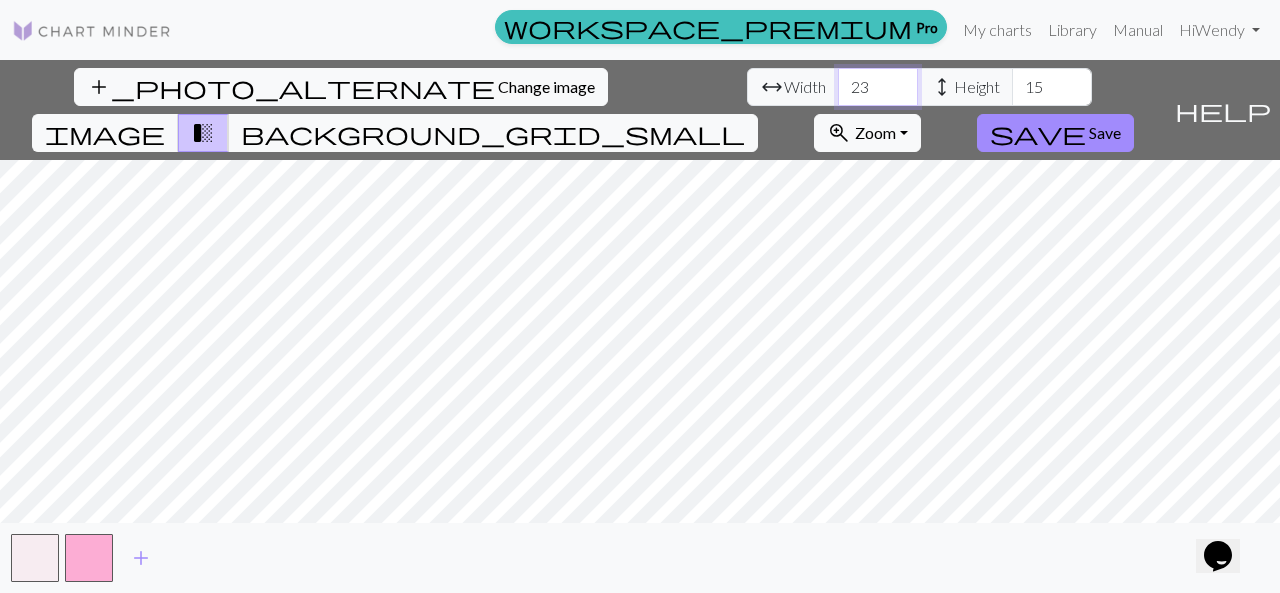 click on "23" at bounding box center (878, 87) 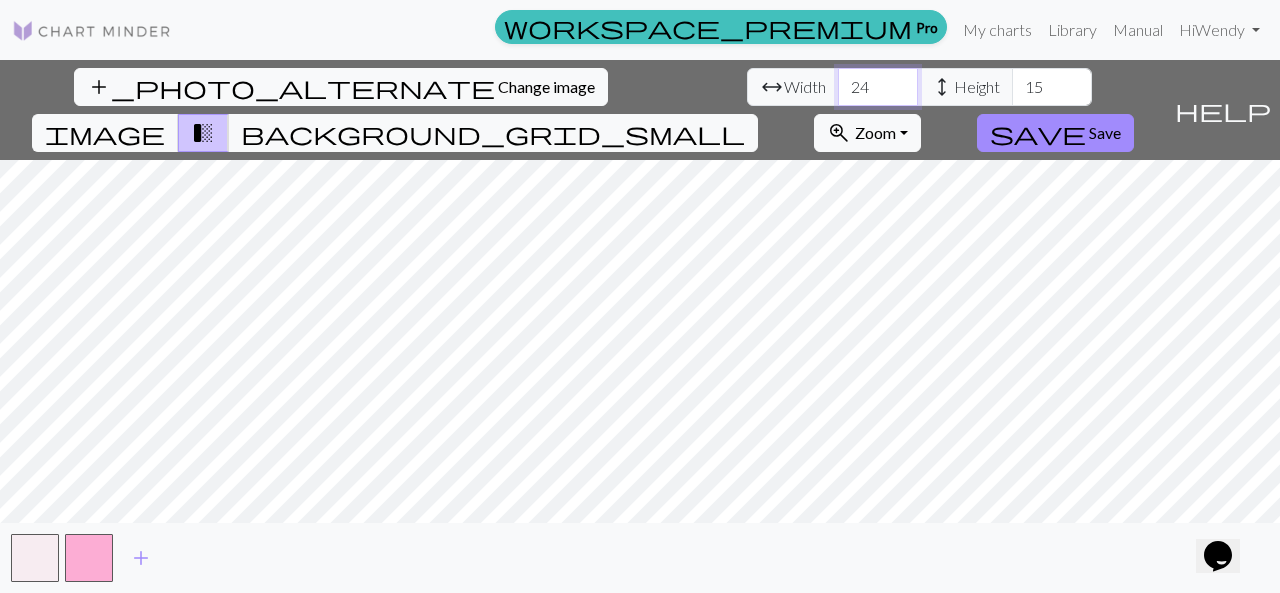 click on "24" at bounding box center [878, 87] 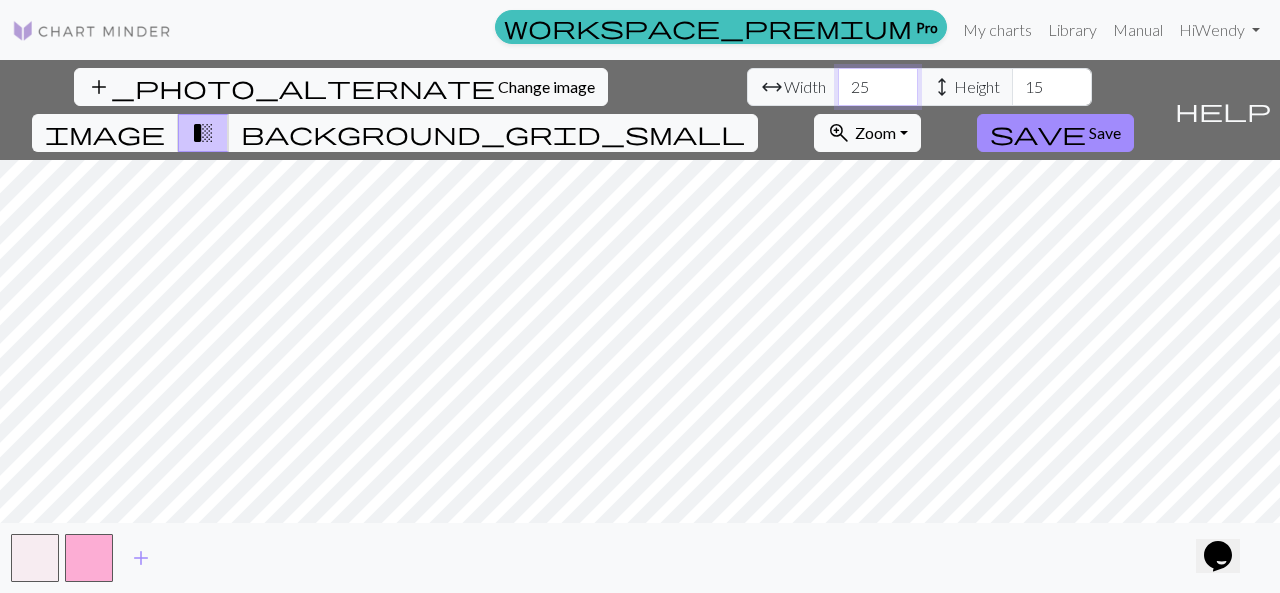 click on "25" at bounding box center (878, 87) 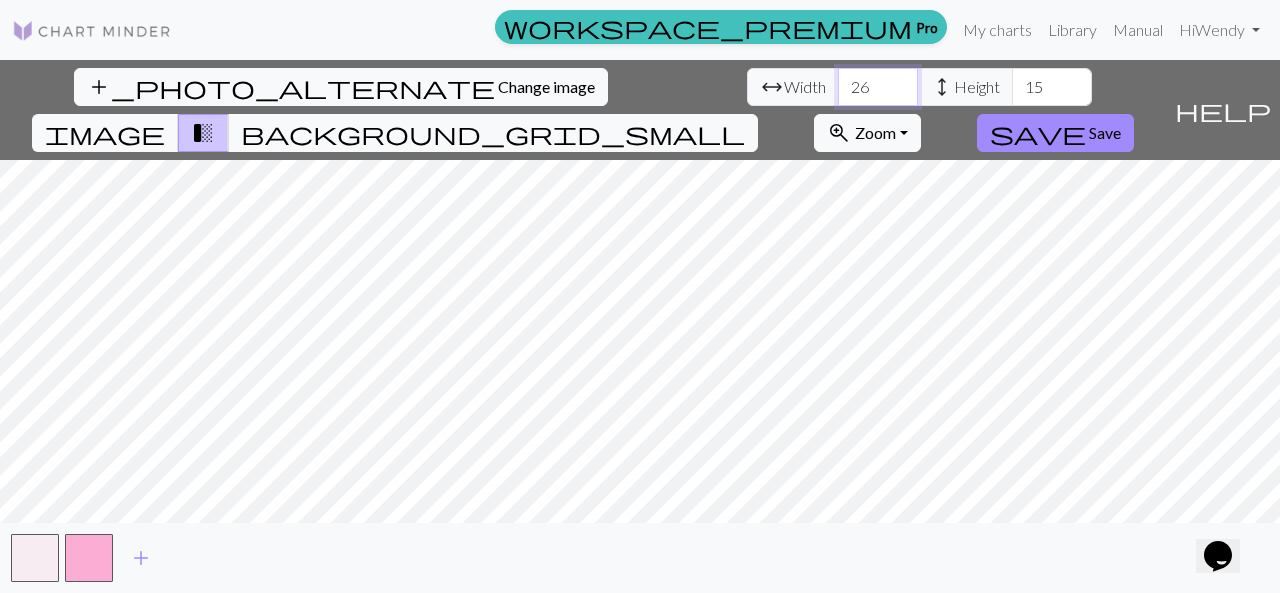 click on "26" at bounding box center (878, 87) 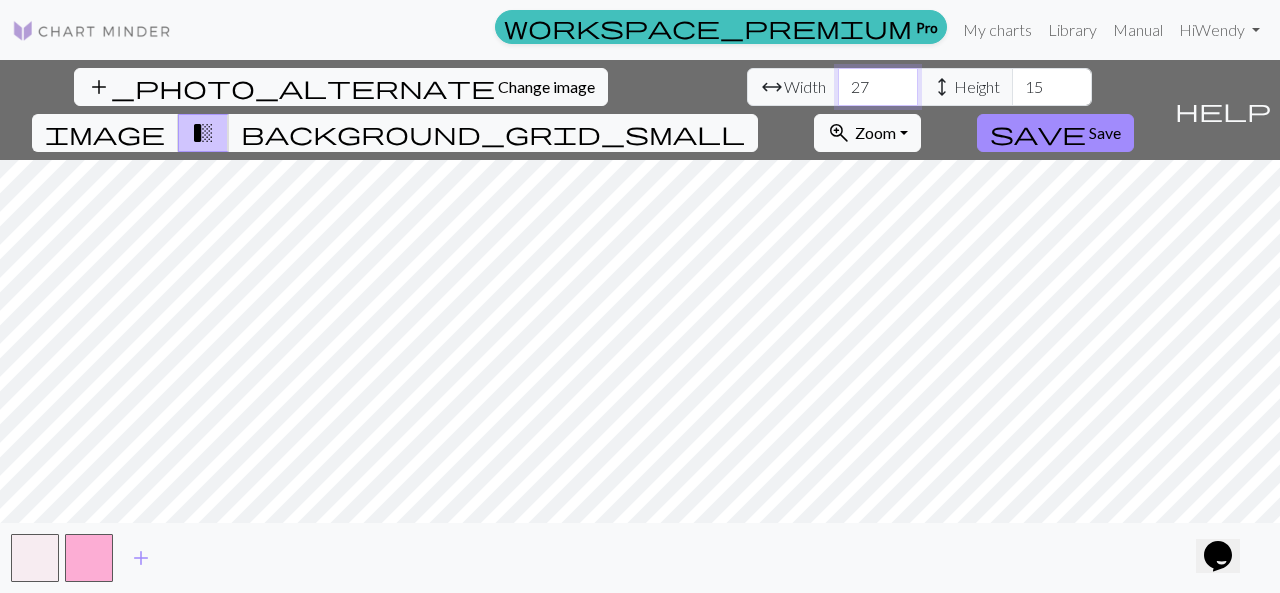 click on "27" at bounding box center (878, 87) 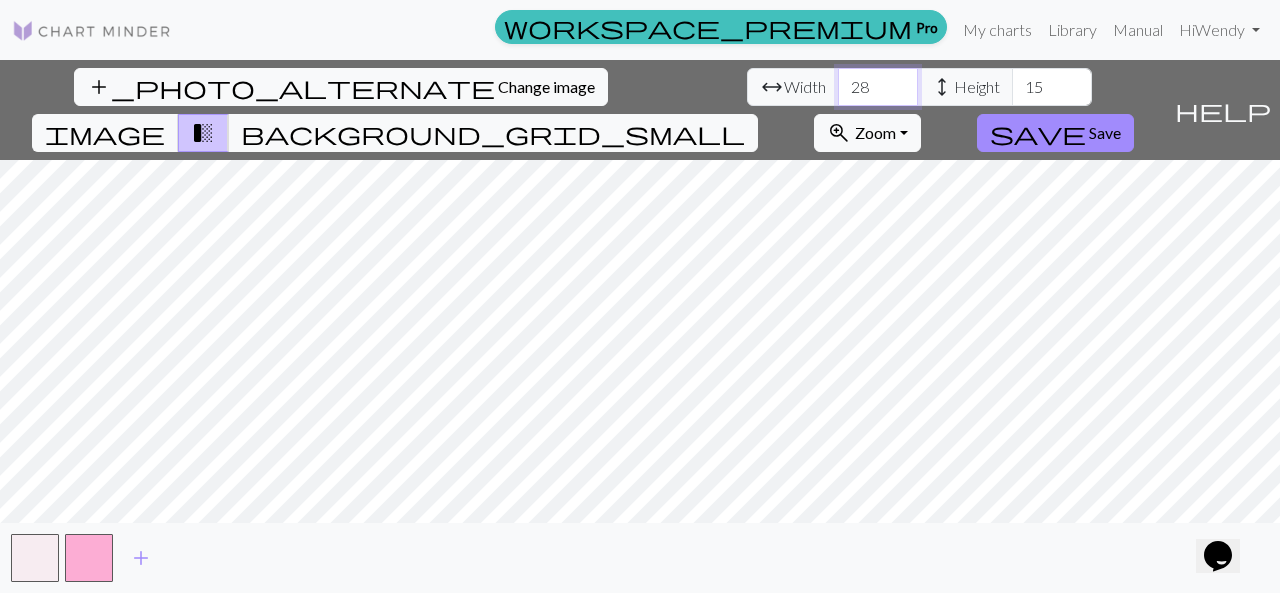click on "28" at bounding box center [878, 87] 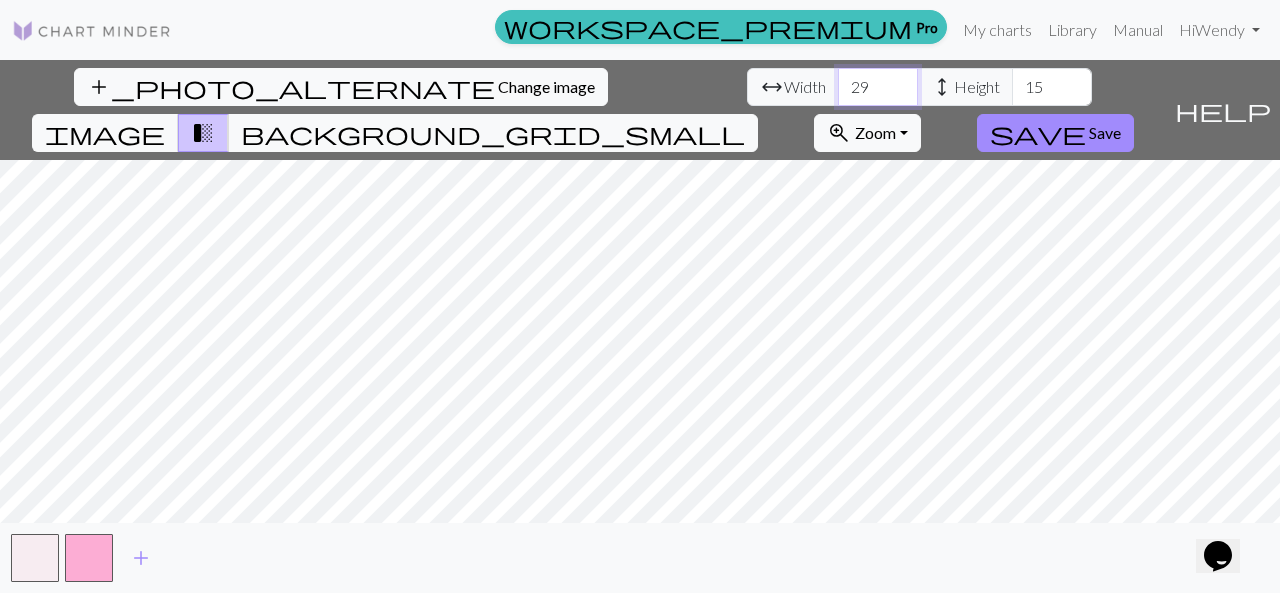 type on "29" 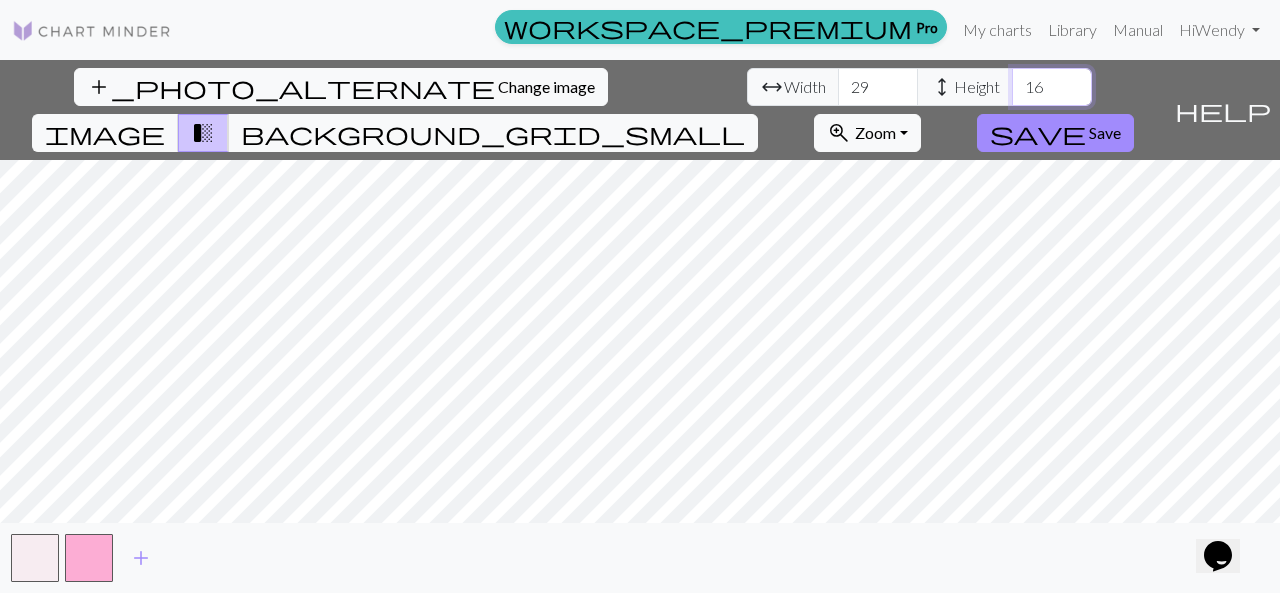 click on "16" at bounding box center [1052, 87] 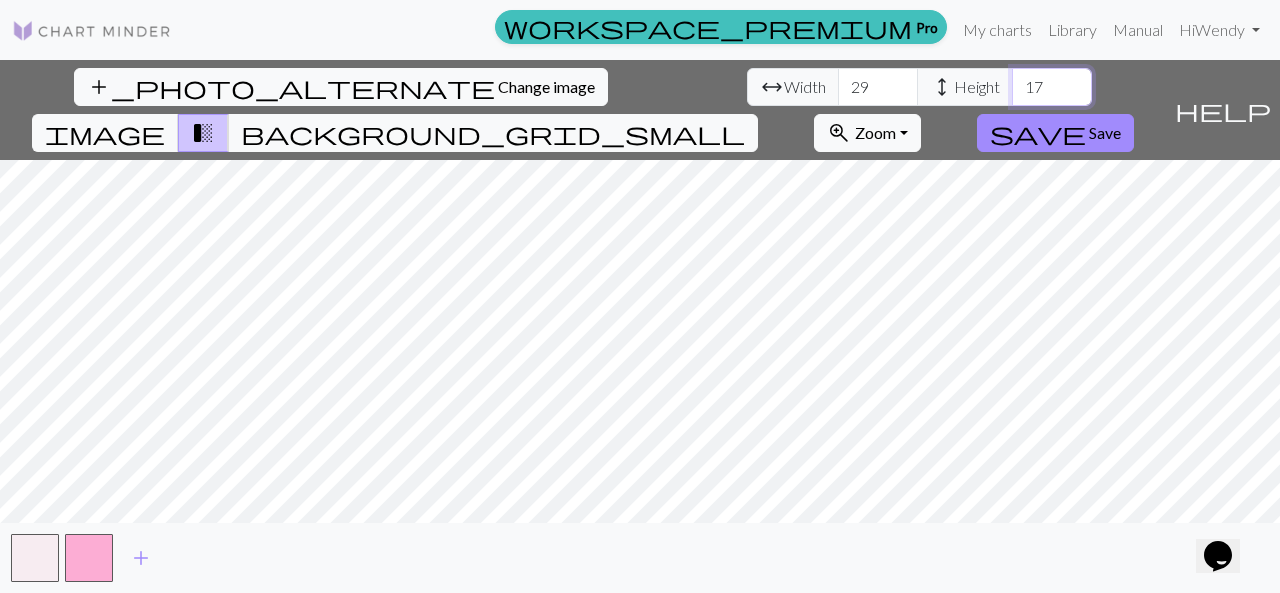 click on "17" at bounding box center [1052, 87] 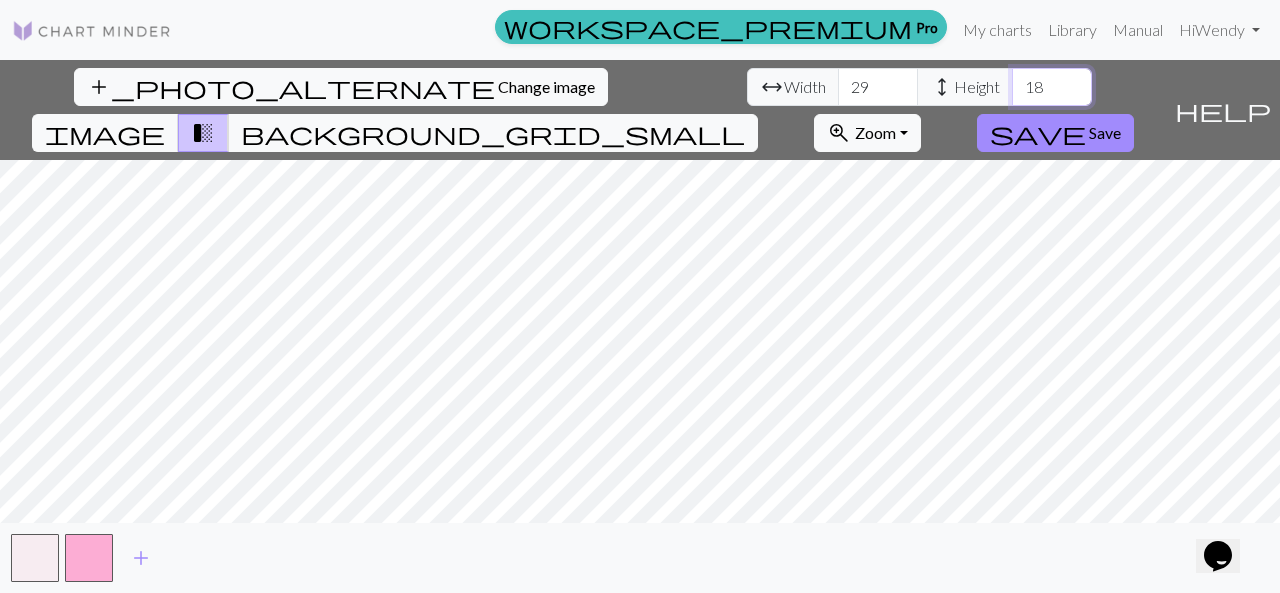 click on "18" at bounding box center (1052, 87) 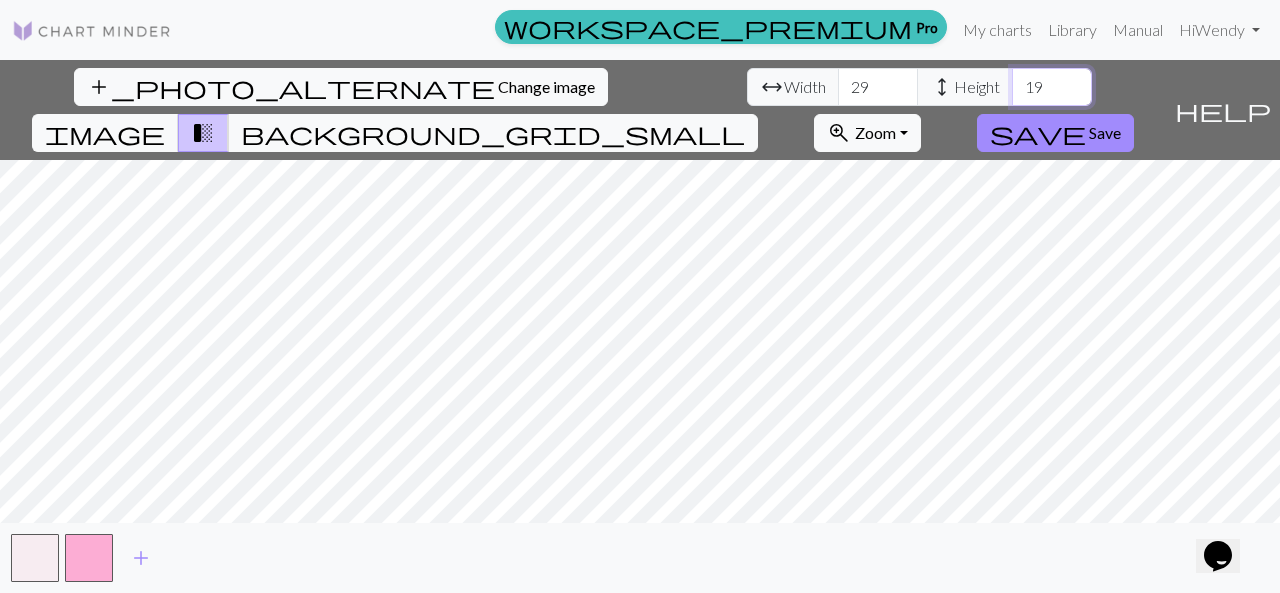click on "19" at bounding box center [1052, 87] 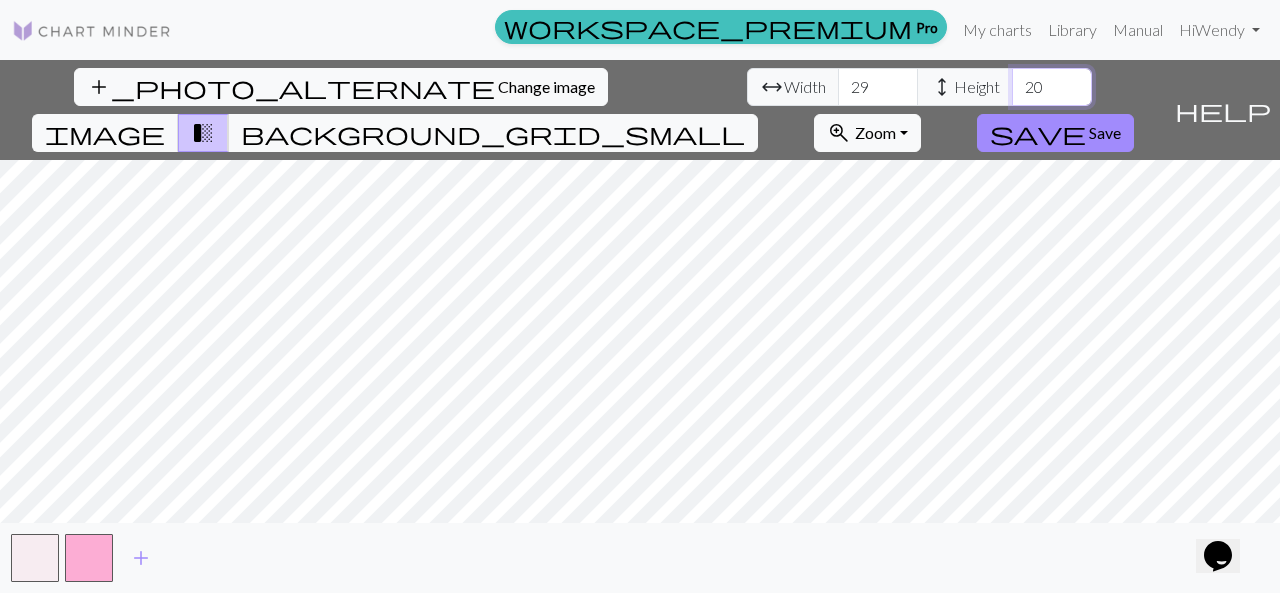 click on "20" at bounding box center (1052, 87) 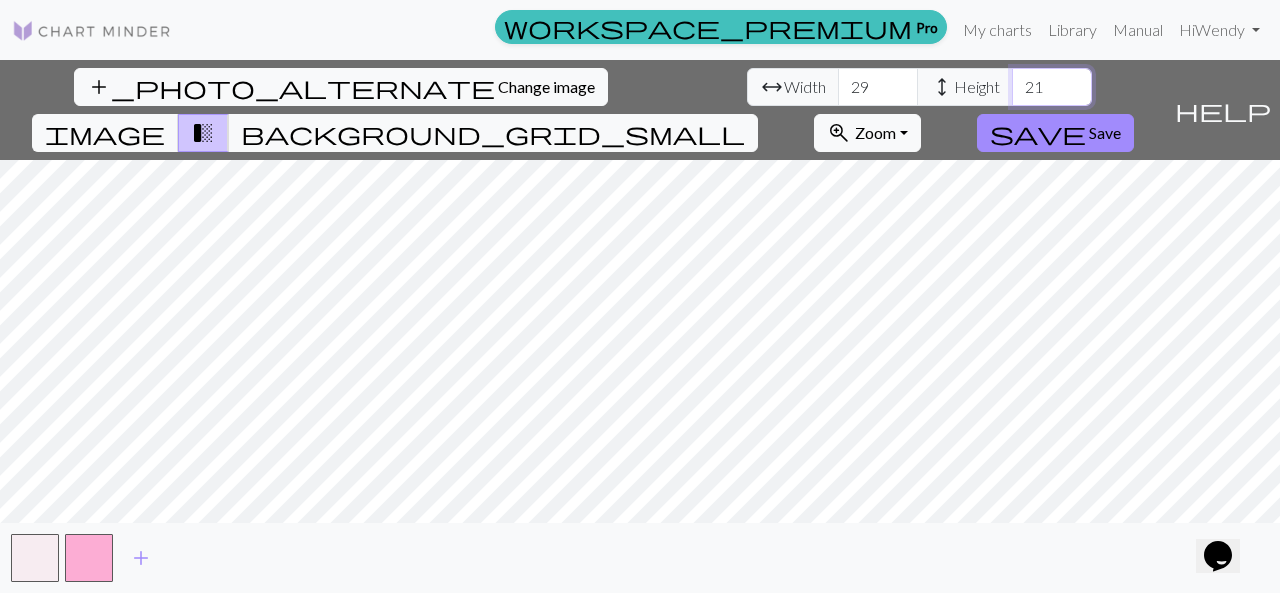 click on "21" at bounding box center [1052, 87] 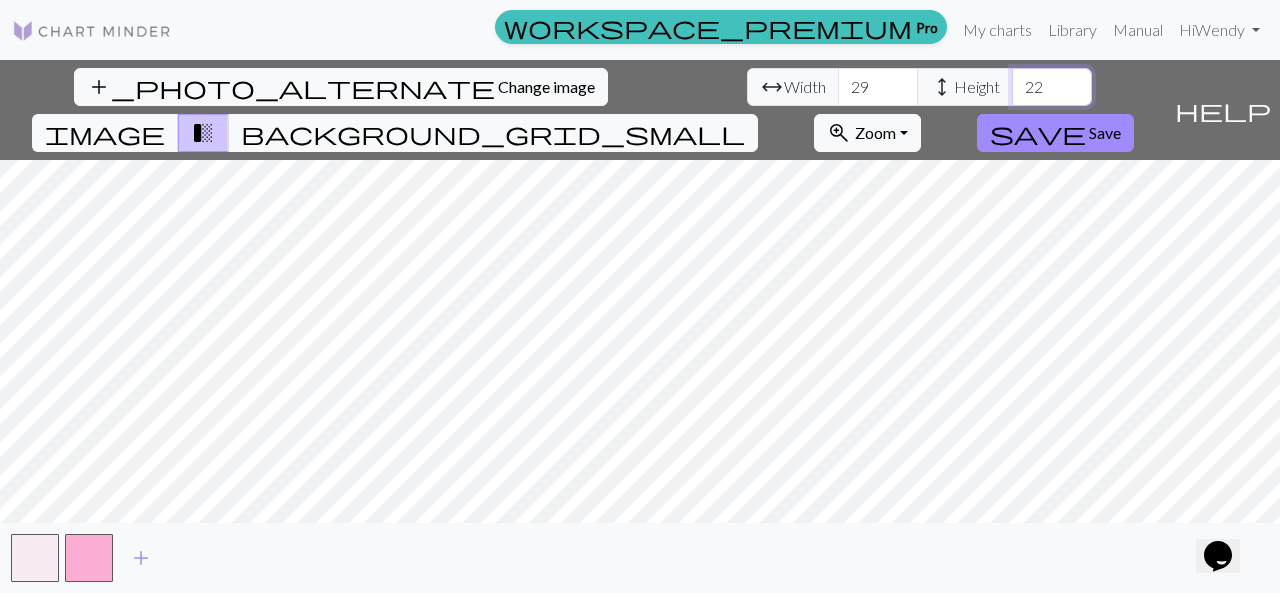 click on "22" at bounding box center (1052, 87) 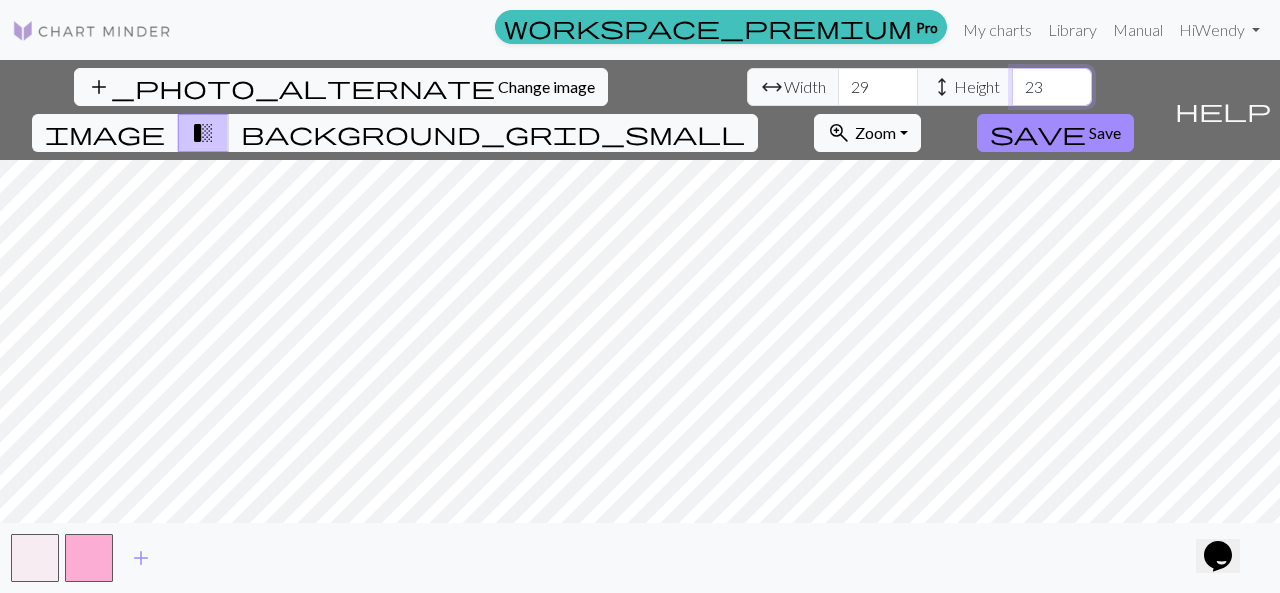 click on "23" at bounding box center [1052, 87] 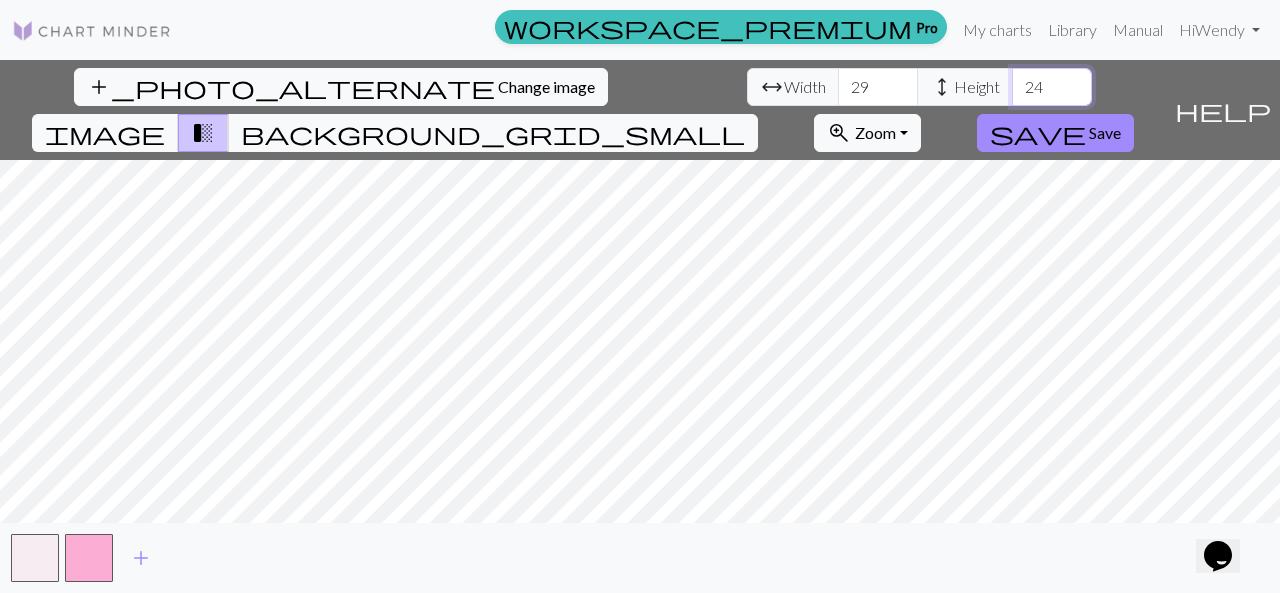 click on "24" at bounding box center (1052, 87) 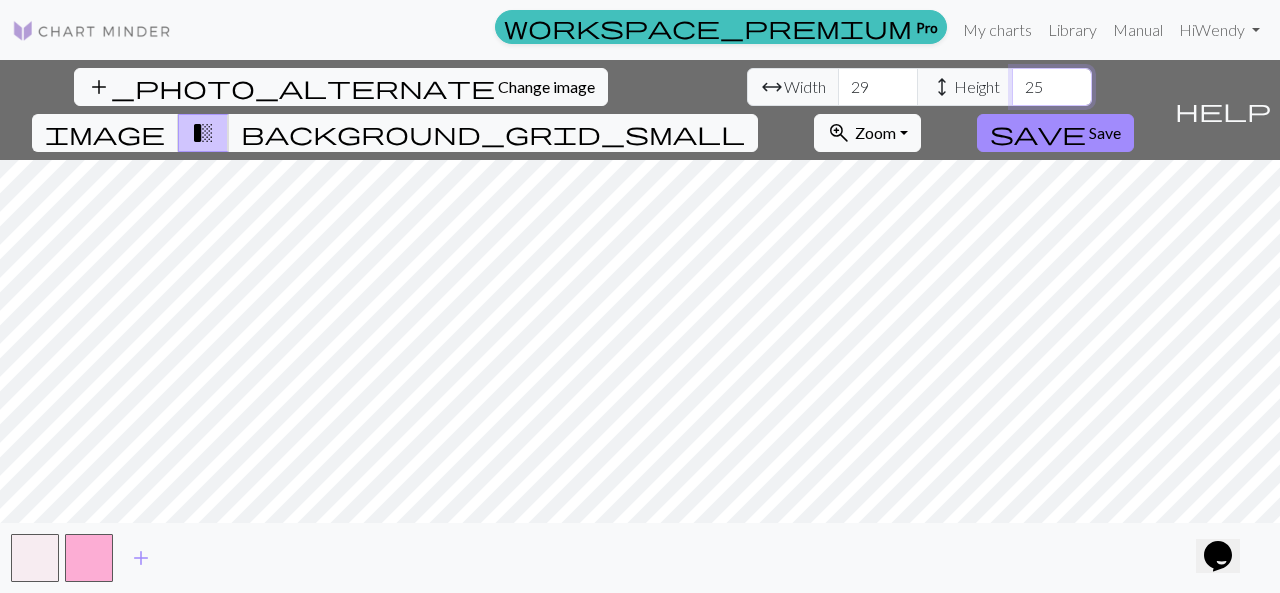 click on "25" at bounding box center [1052, 87] 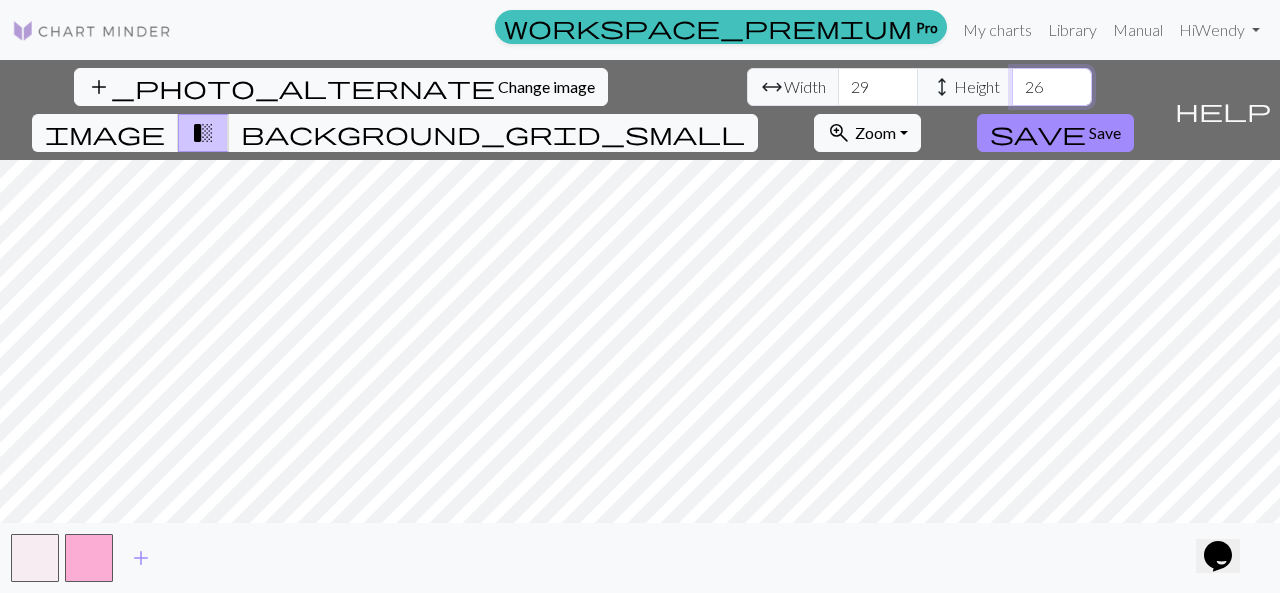 click on "26" at bounding box center (1052, 87) 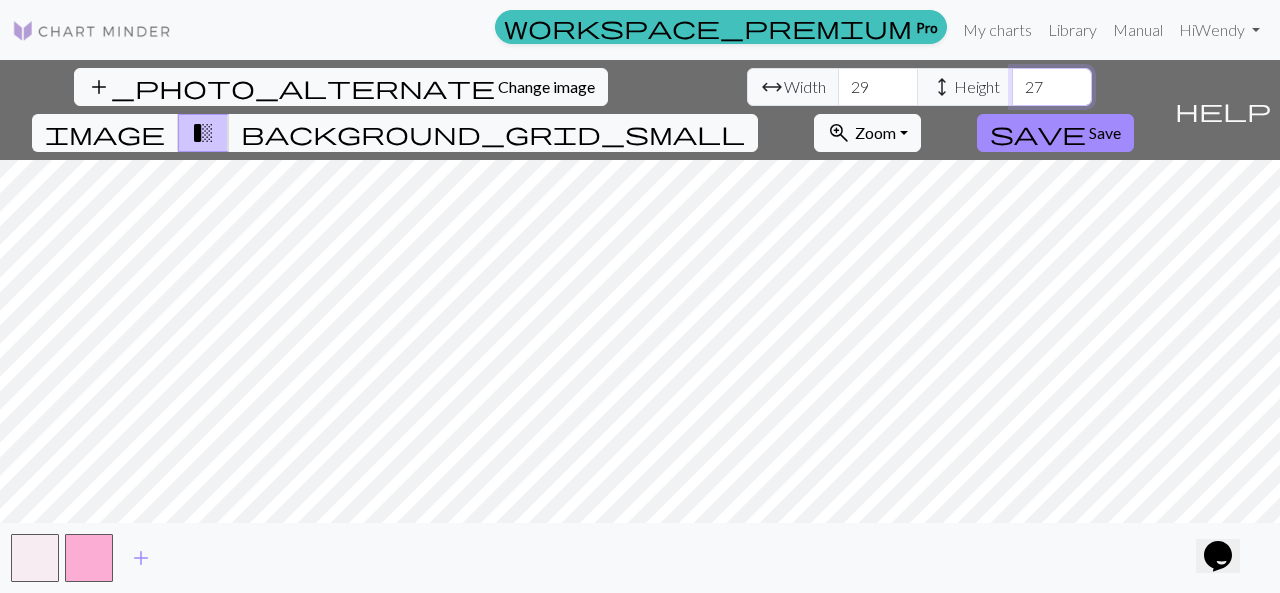 click on "27" at bounding box center [1052, 87] 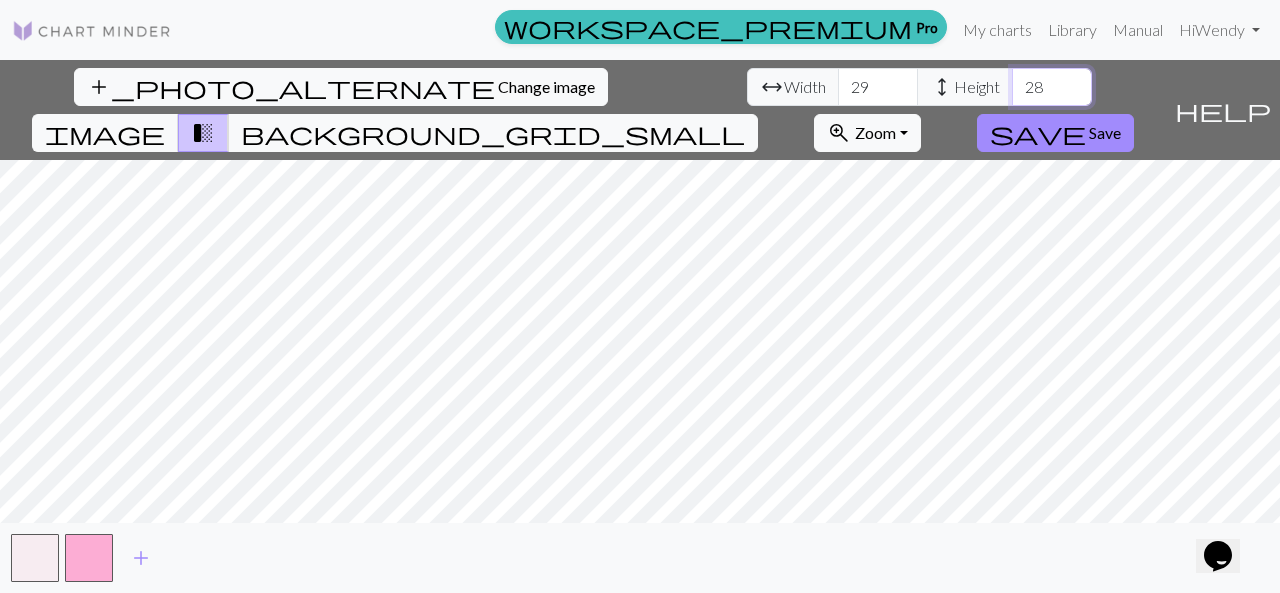 click on "28" at bounding box center (1052, 87) 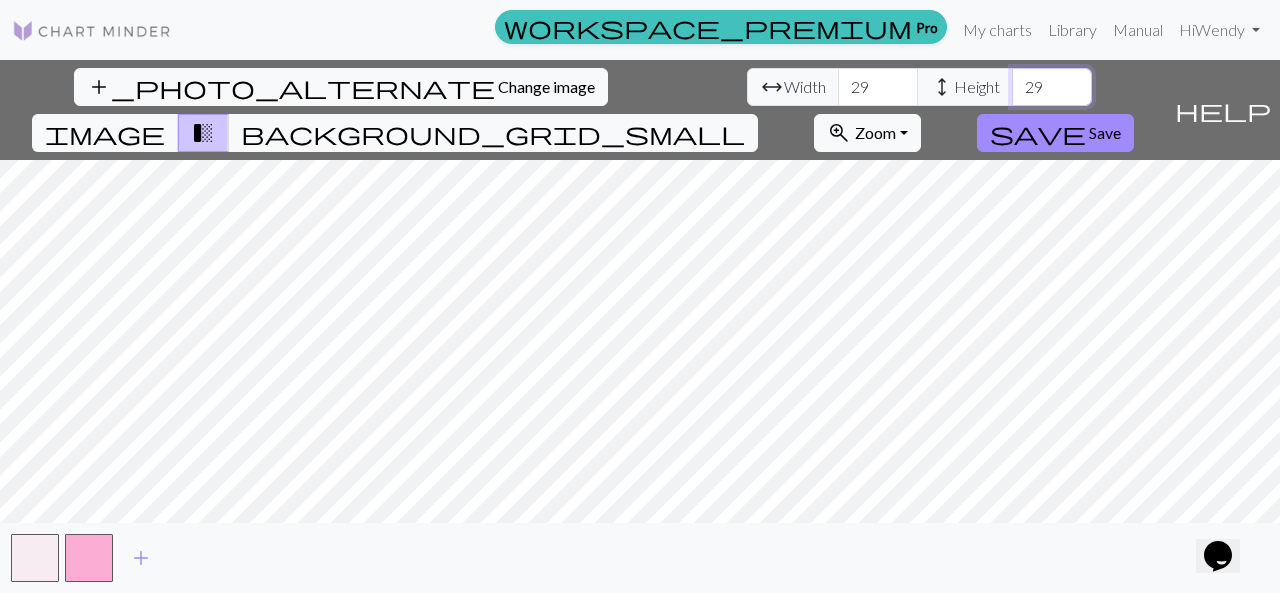click on "29" at bounding box center (1052, 87) 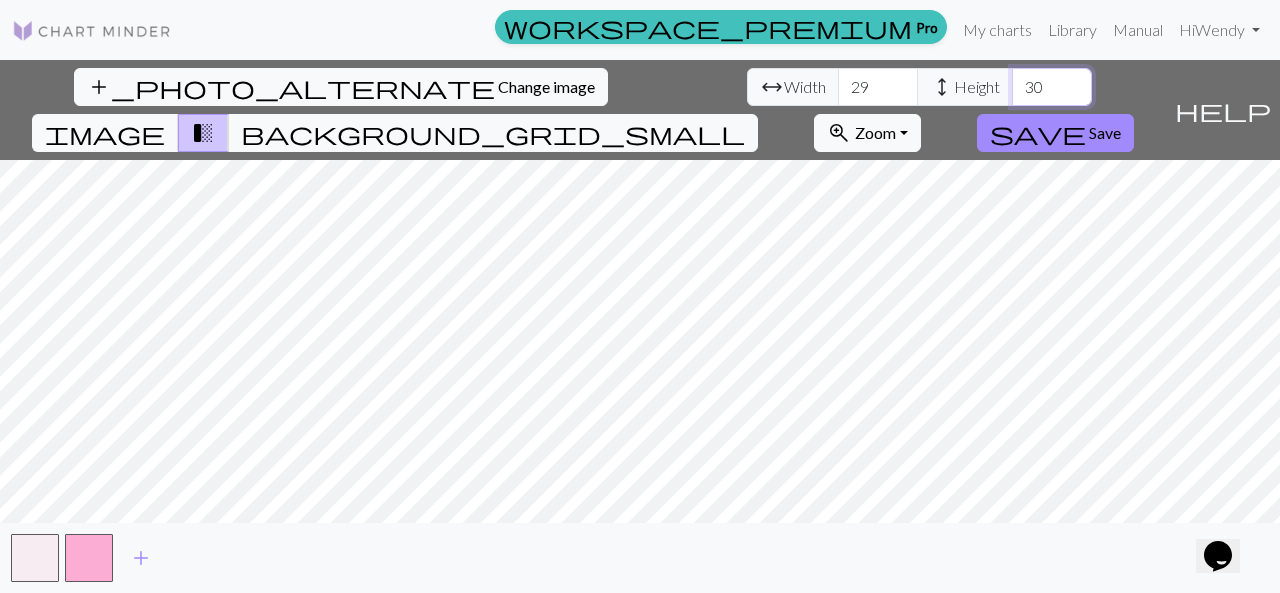 click on "30" at bounding box center (1052, 87) 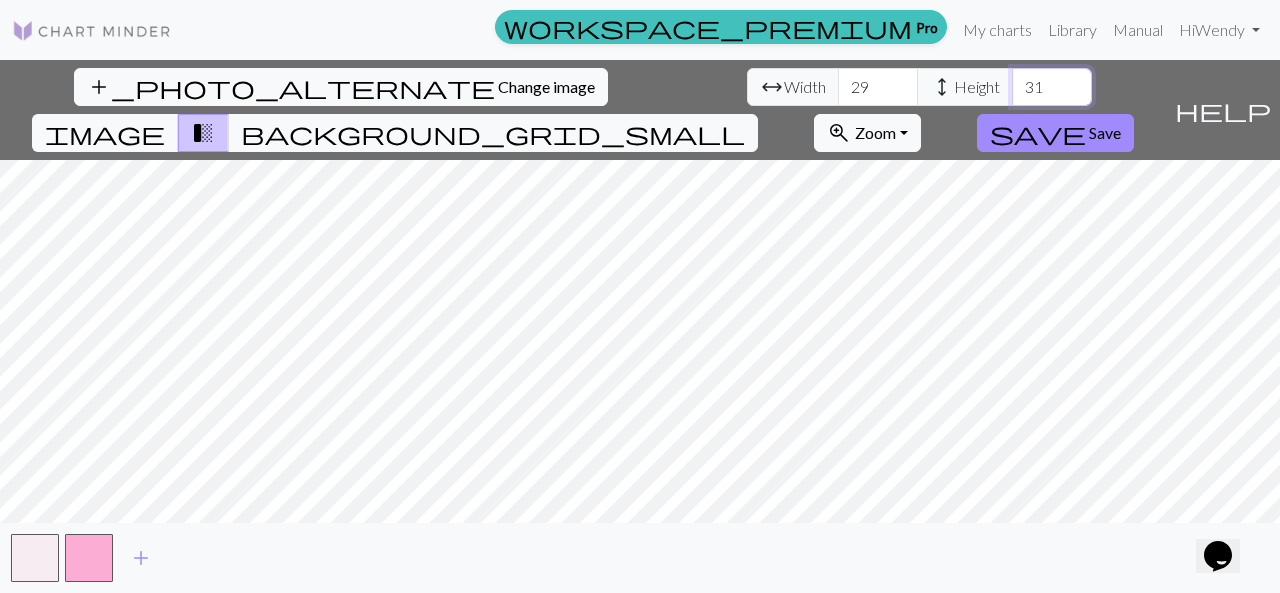 click on "31" at bounding box center [1052, 87] 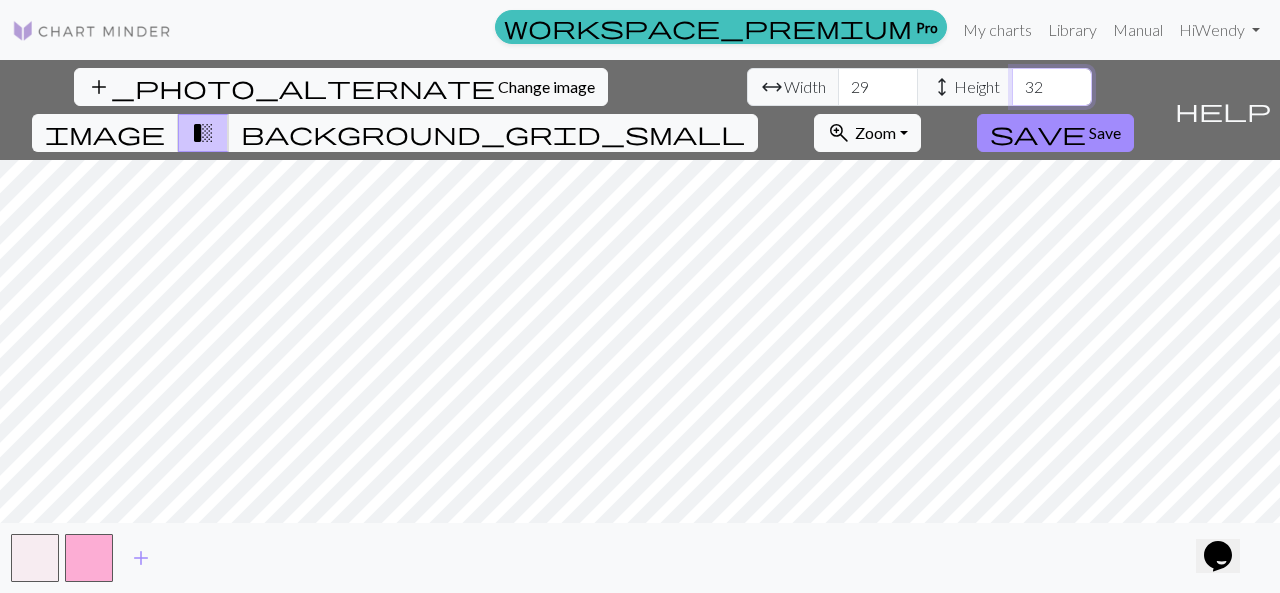 click on "32" at bounding box center (1052, 87) 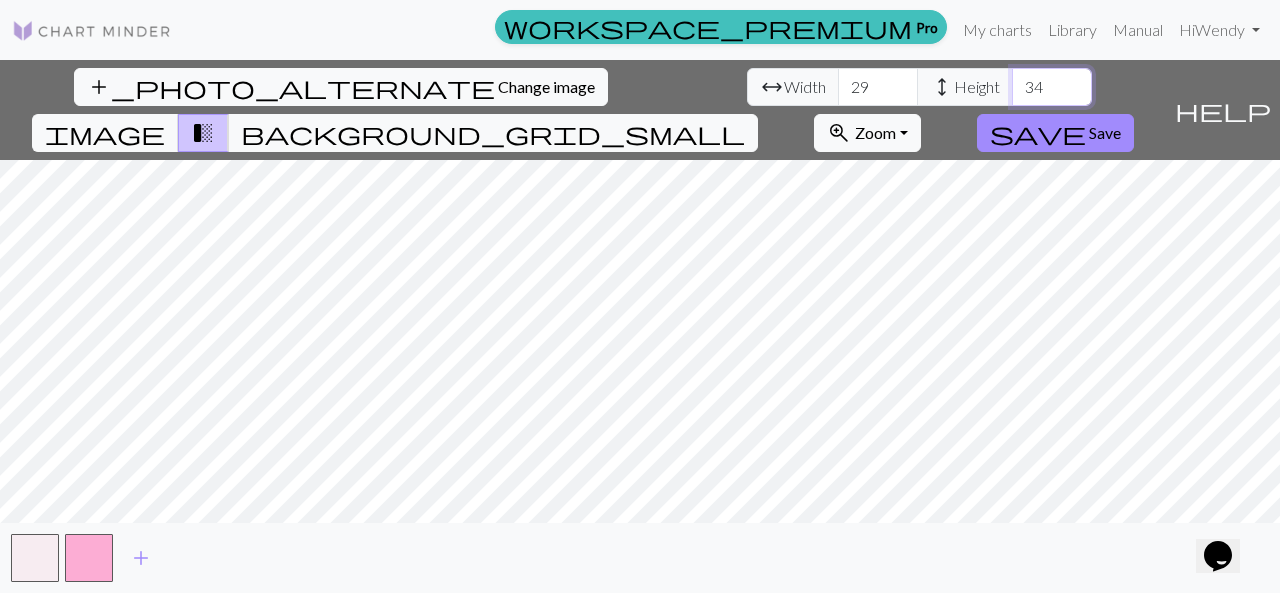 click on "34" at bounding box center [1052, 87] 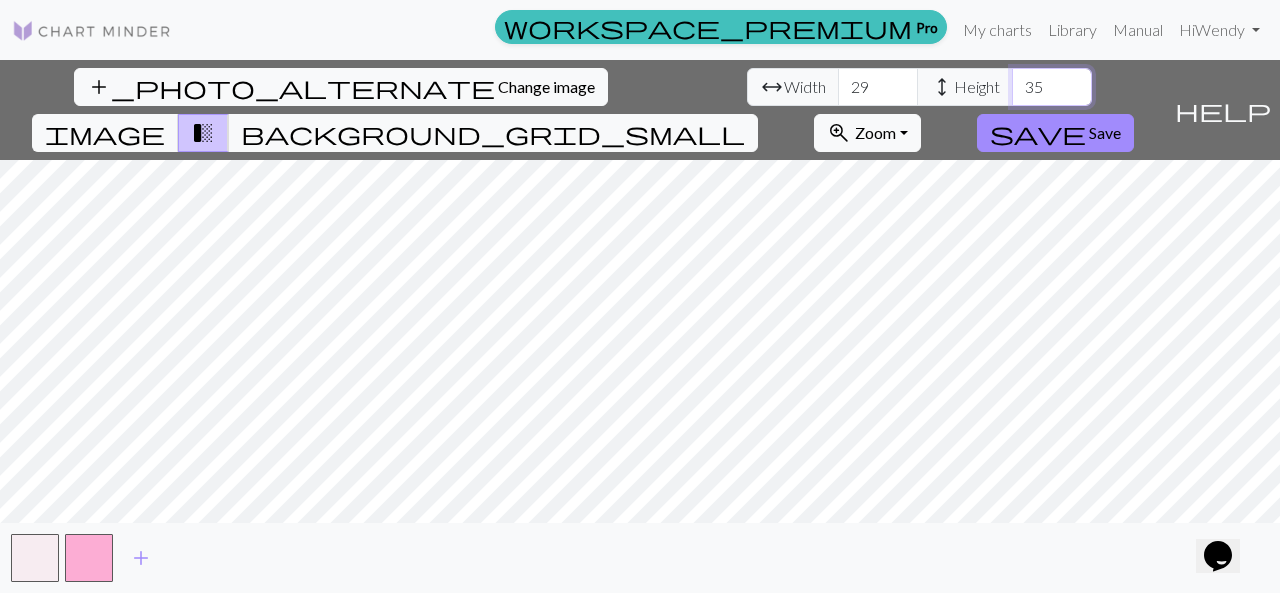 click on "35" at bounding box center [1052, 87] 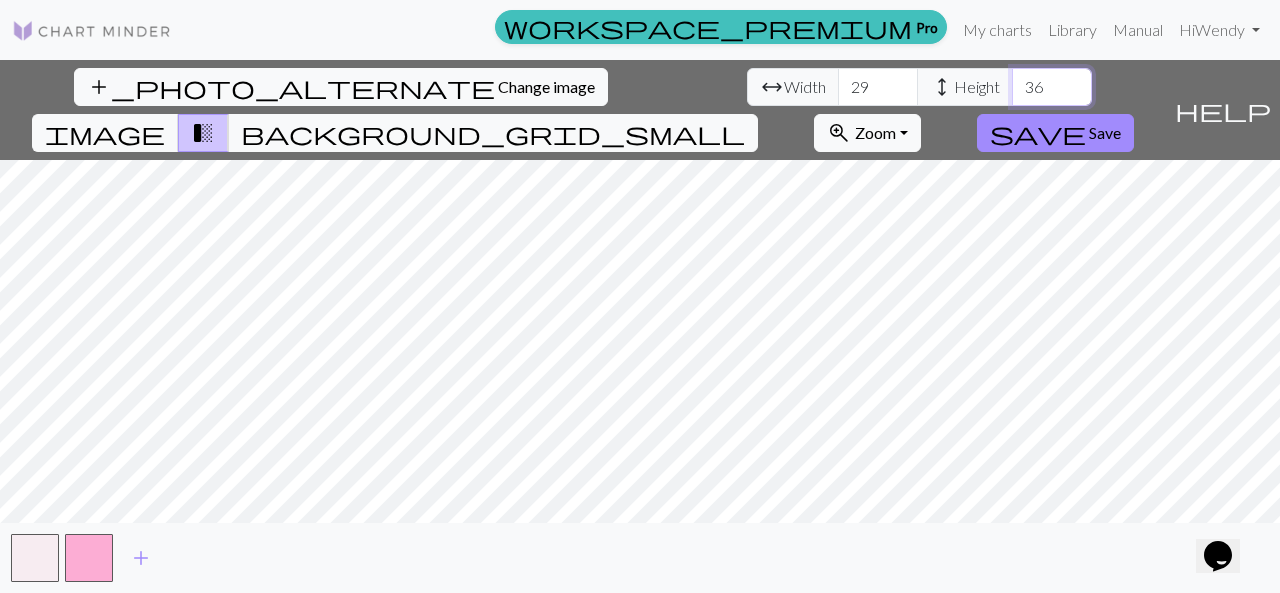 click on "36" at bounding box center [1052, 87] 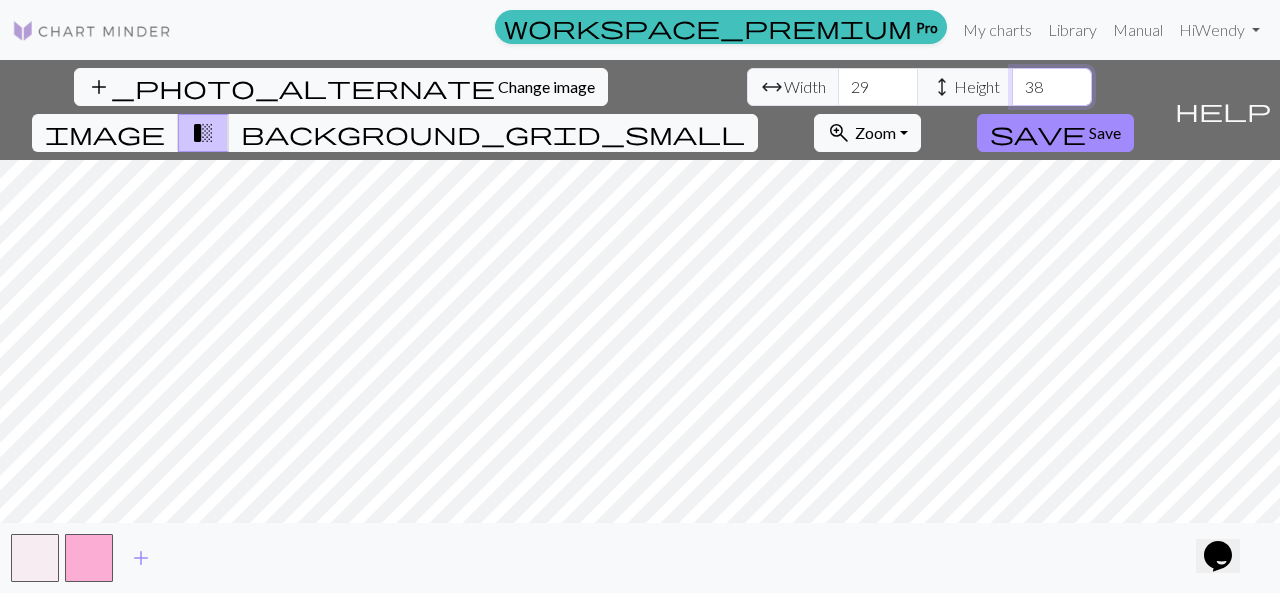 click on "38" at bounding box center (1052, 87) 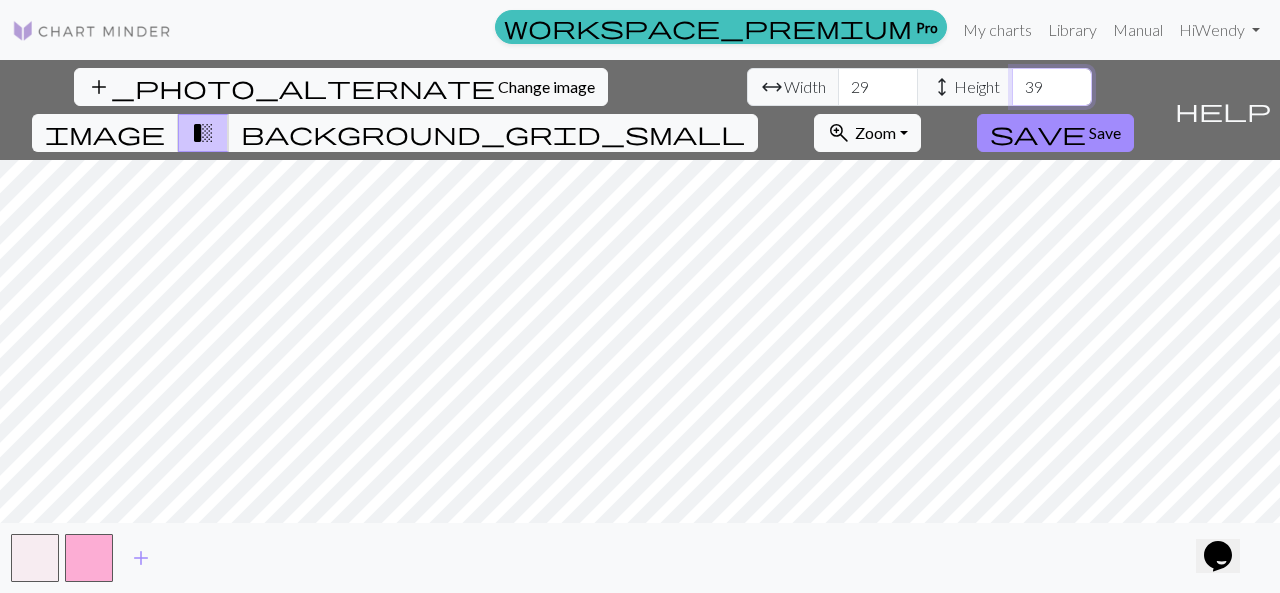 click on "39" at bounding box center [1052, 87] 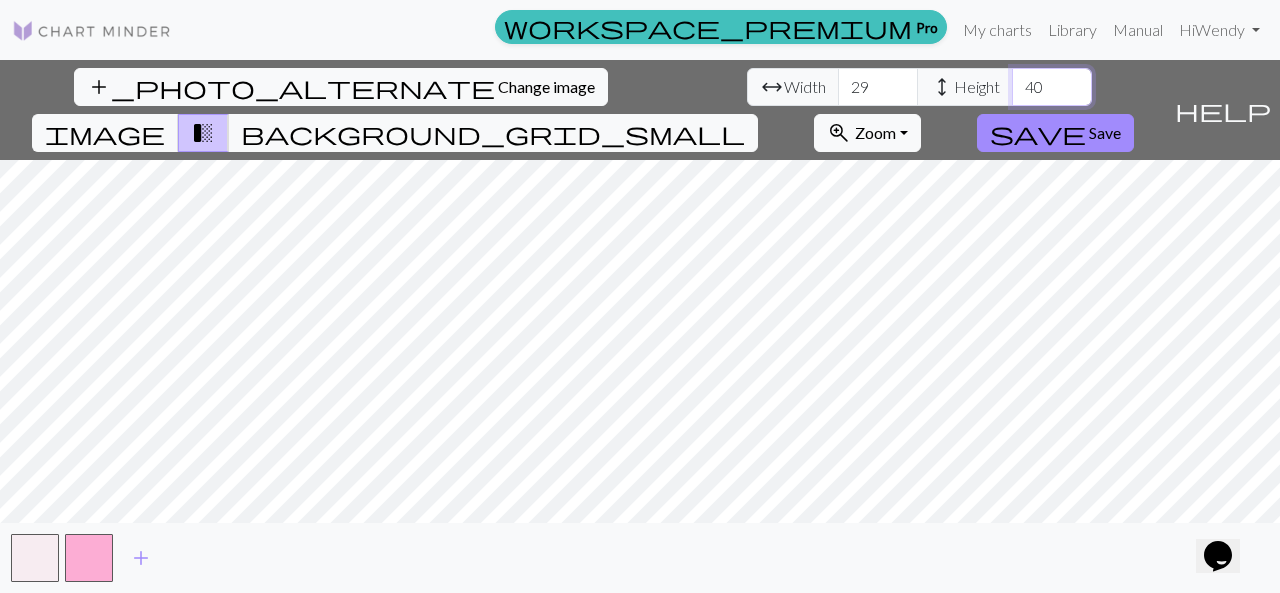 click on "40" at bounding box center [1052, 87] 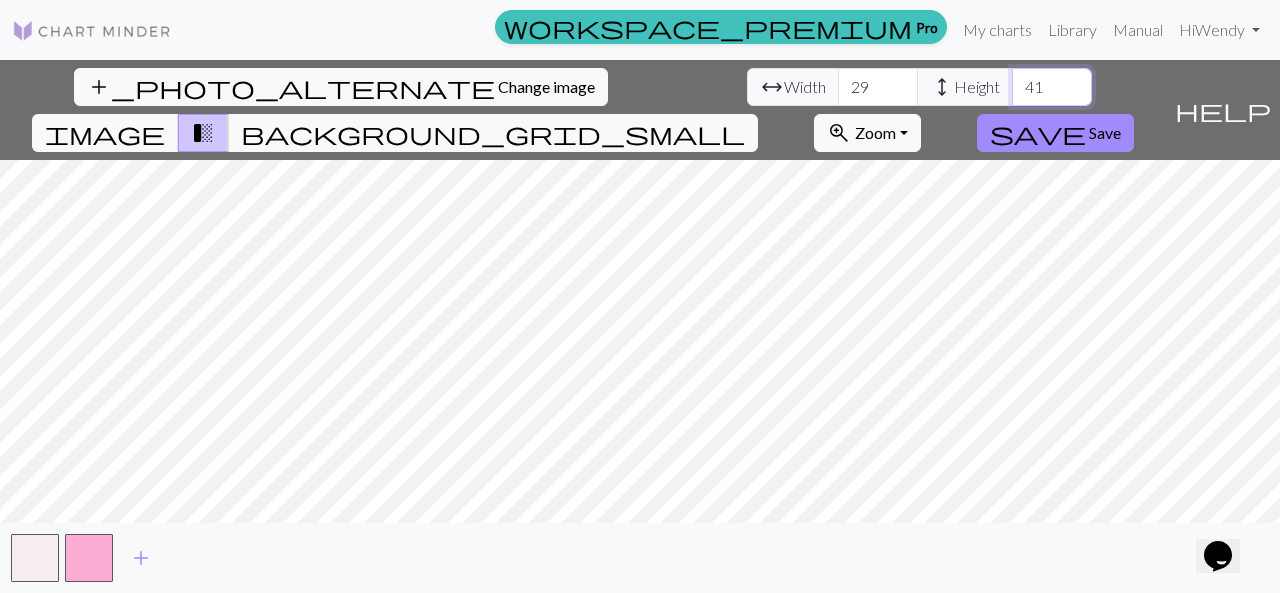 type on "41" 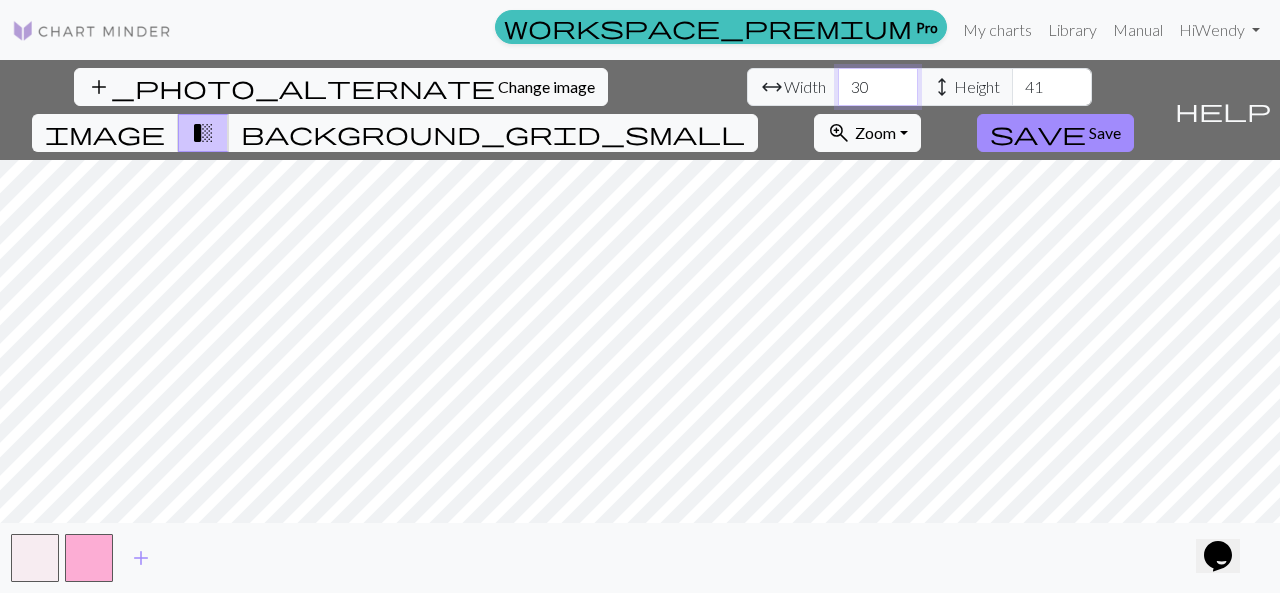 click on "30" at bounding box center [878, 87] 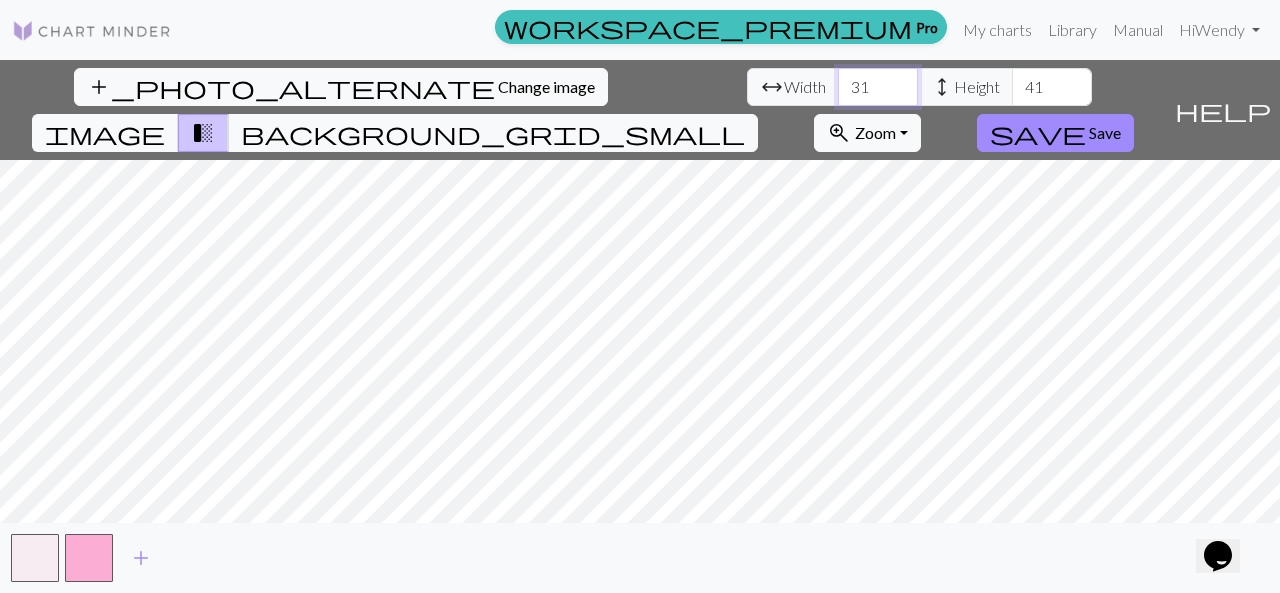 click on "31" at bounding box center (878, 87) 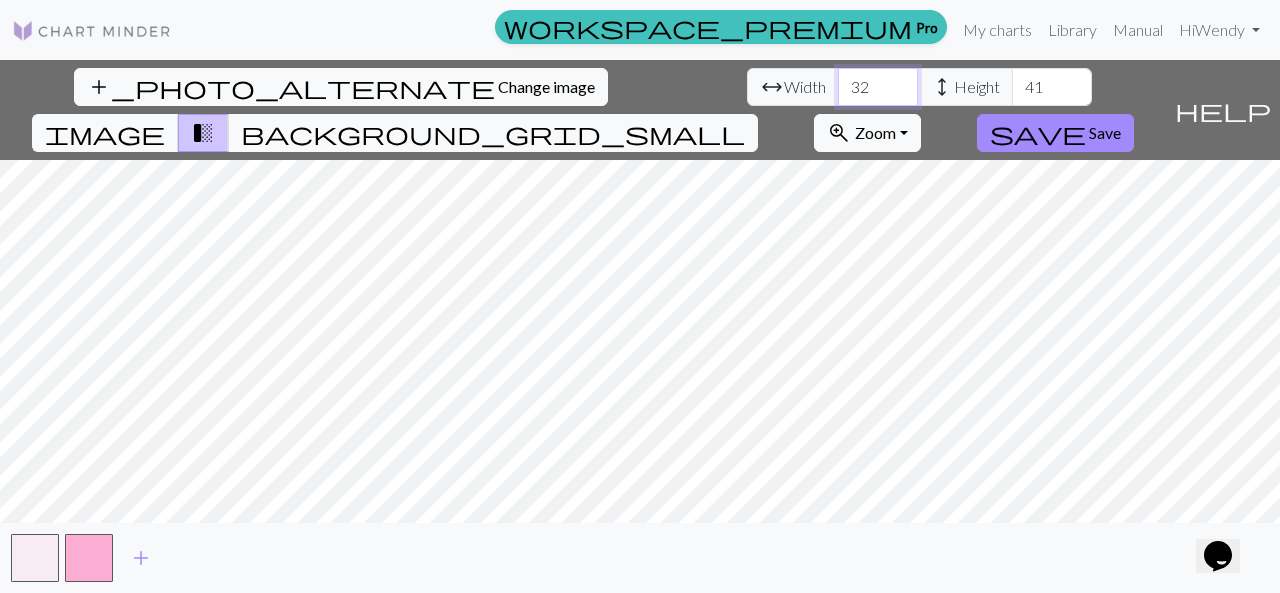click on "32" at bounding box center (878, 87) 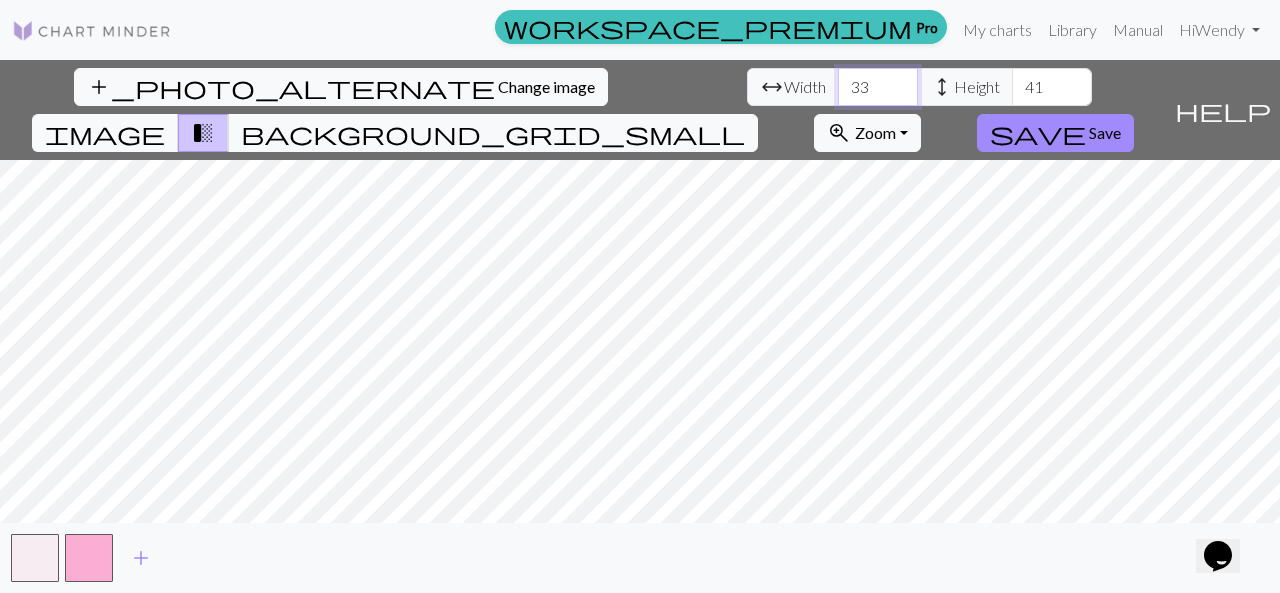 click on "33" at bounding box center [878, 87] 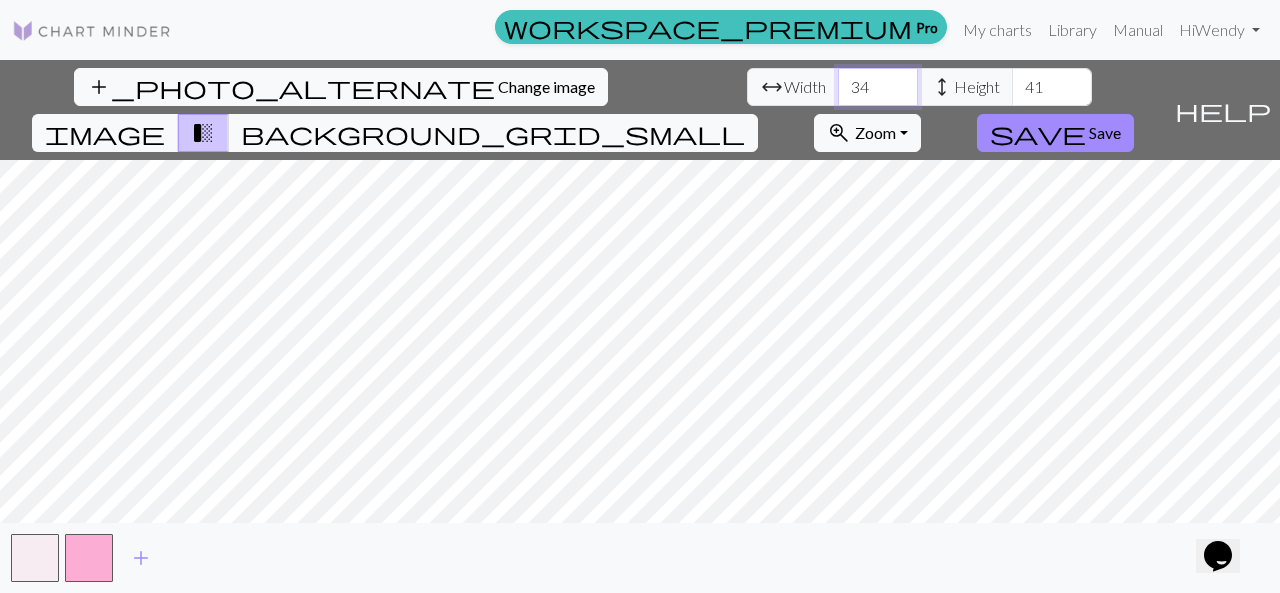 click on "34" at bounding box center [878, 87] 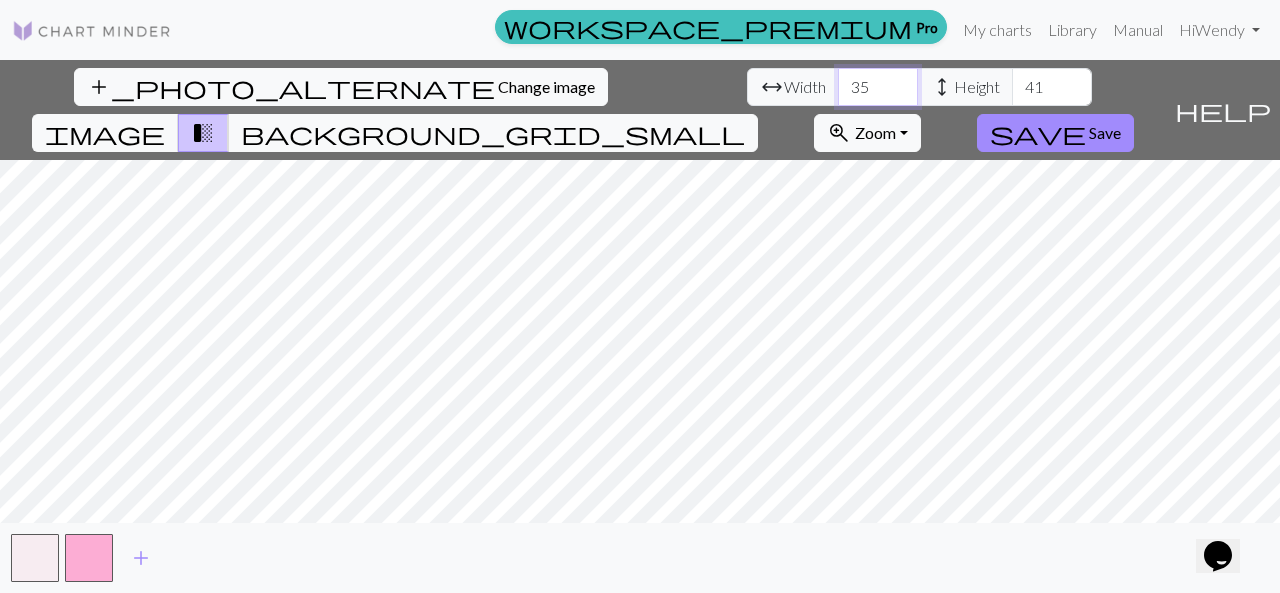 click on "35" at bounding box center [878, 87] 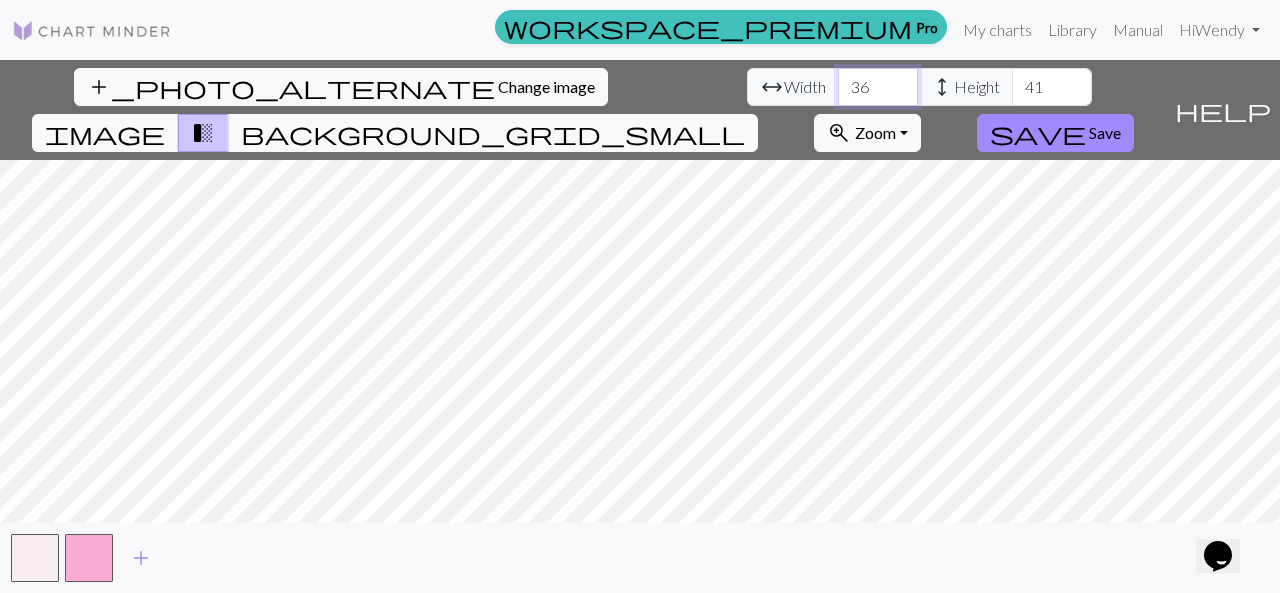 click on "36" at bounding box center [878, 87] 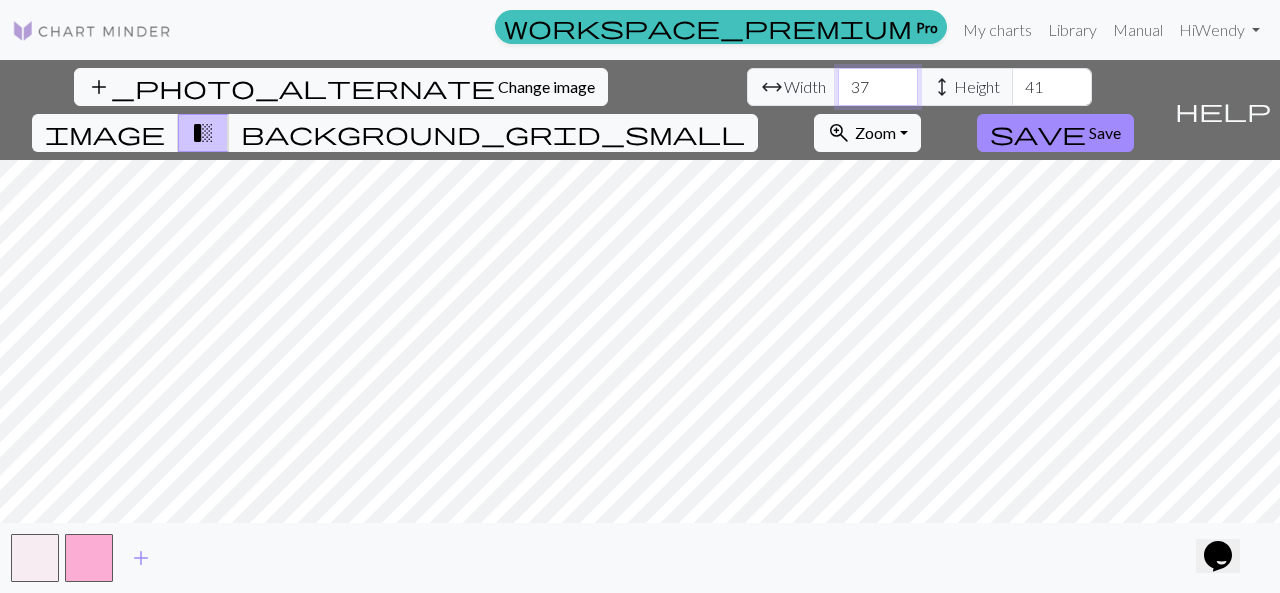 click on "37" at bounding box center (878, 87) 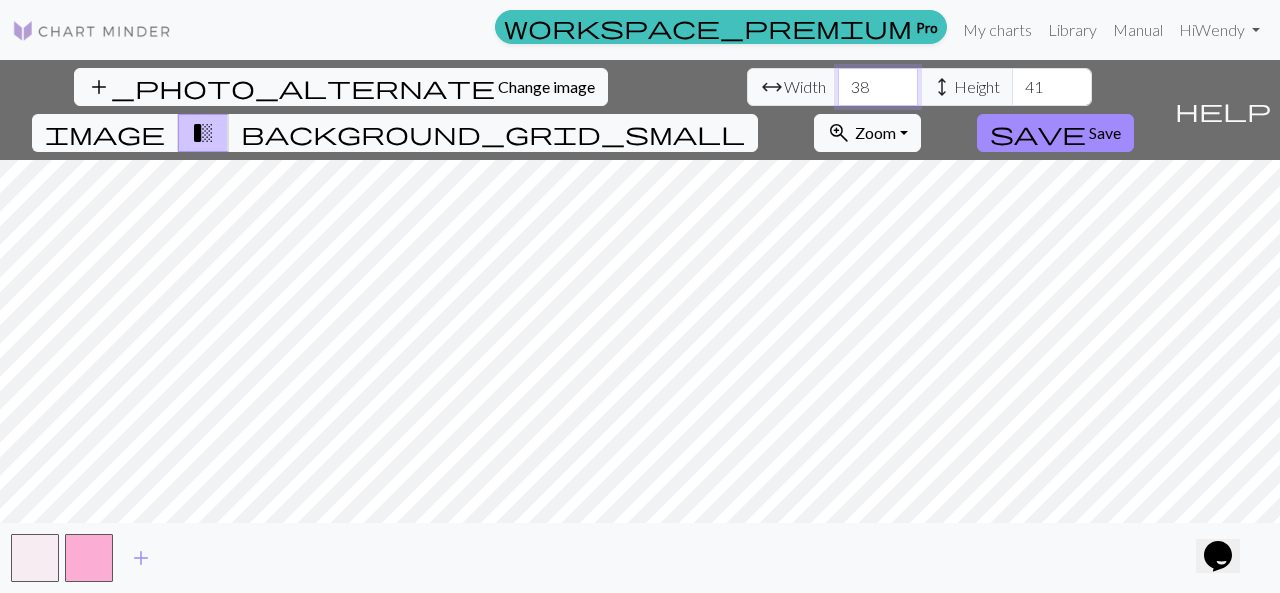 click on "38" at bounding box center (878, 87) 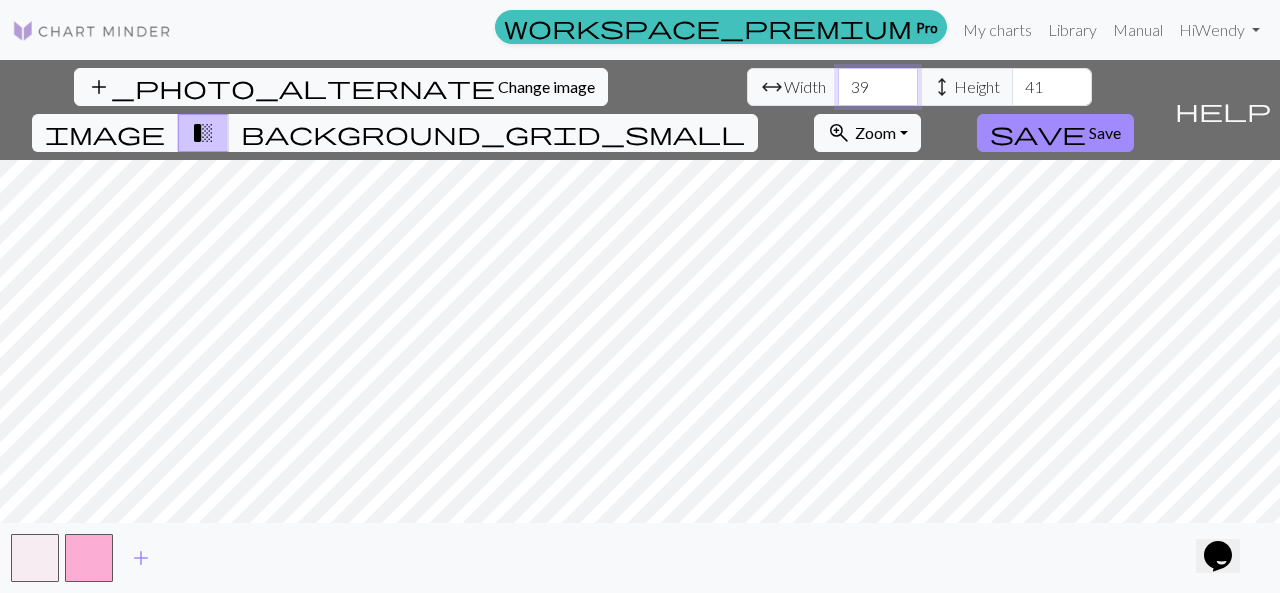 click on "39" at bounding box center (878, 87) 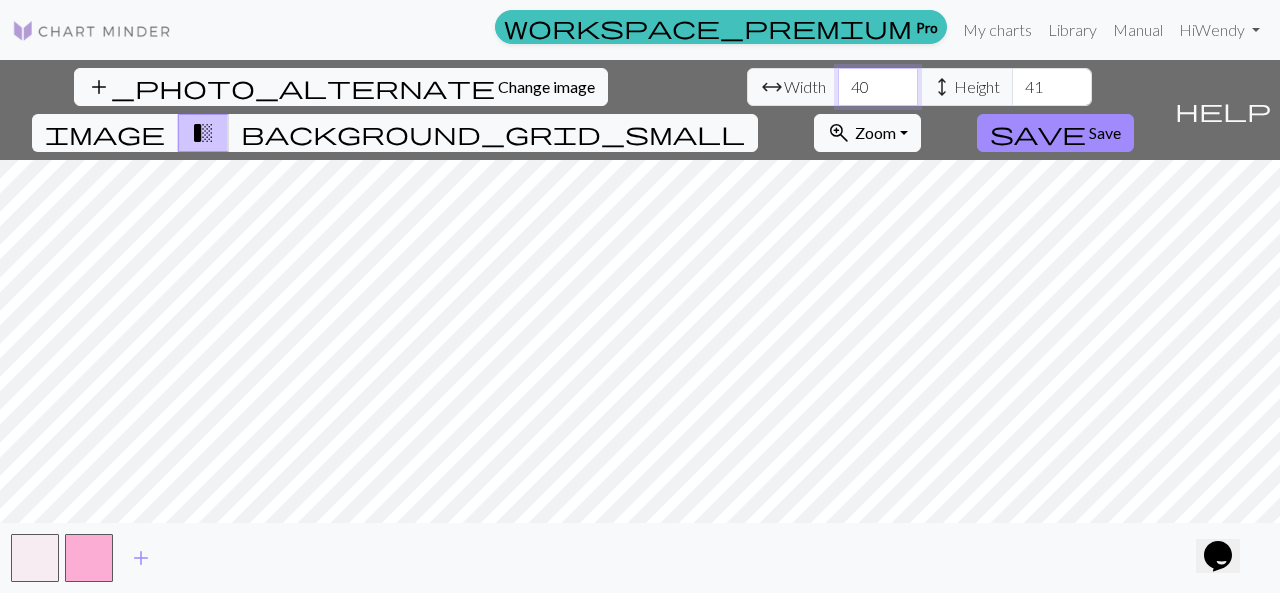 click on "40" at bounding box center (878, 87) 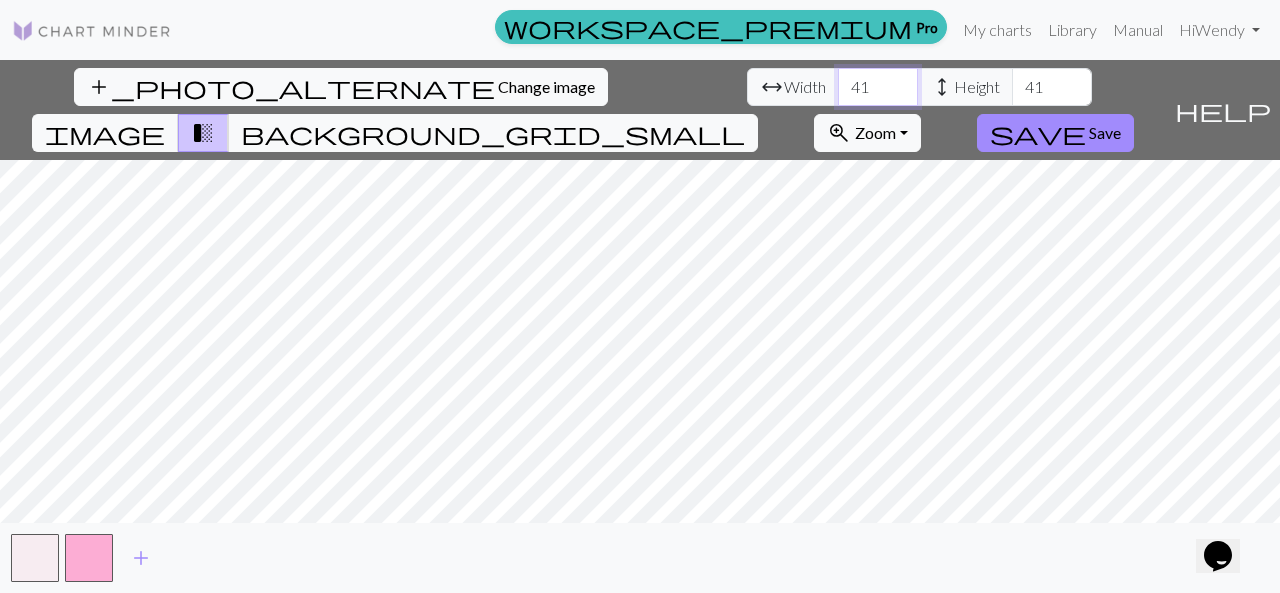 click on "42" at bounding box center [878, 87] 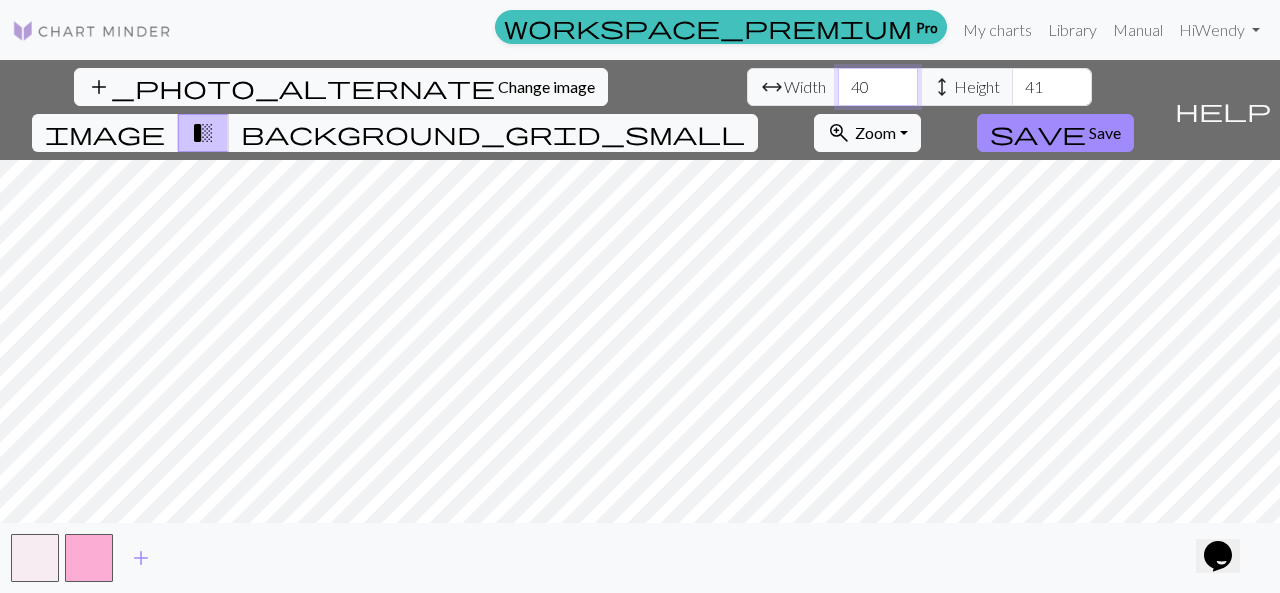 click on "40" at bounding box center [878, 87] 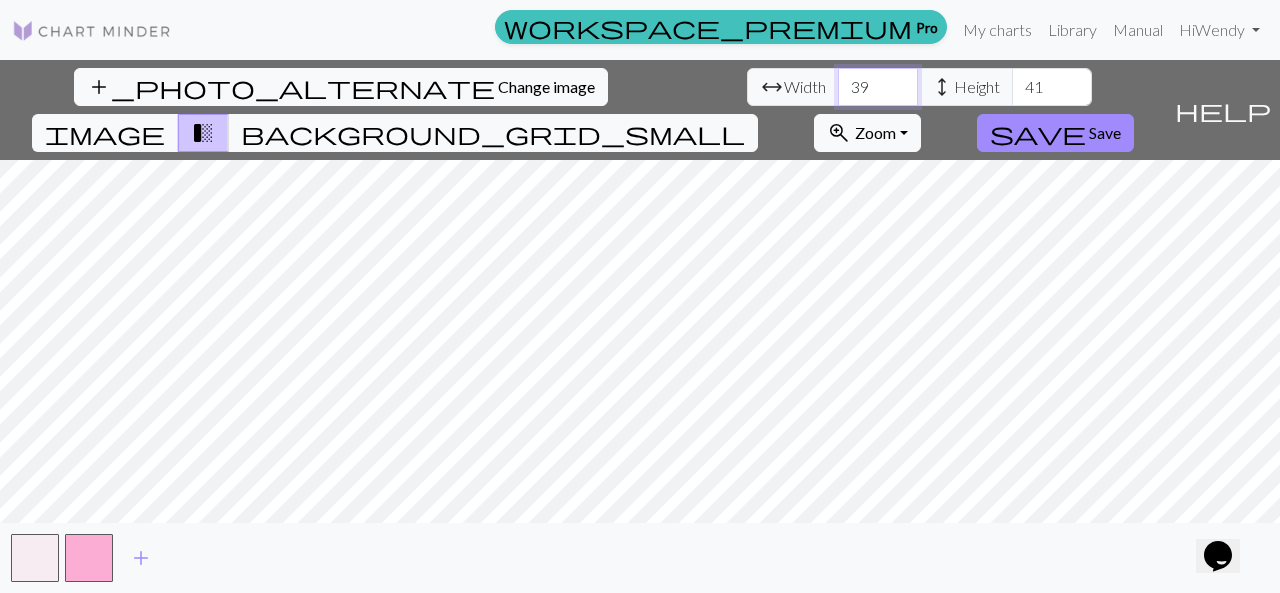 click on "39" at bounding box center [878, 87] 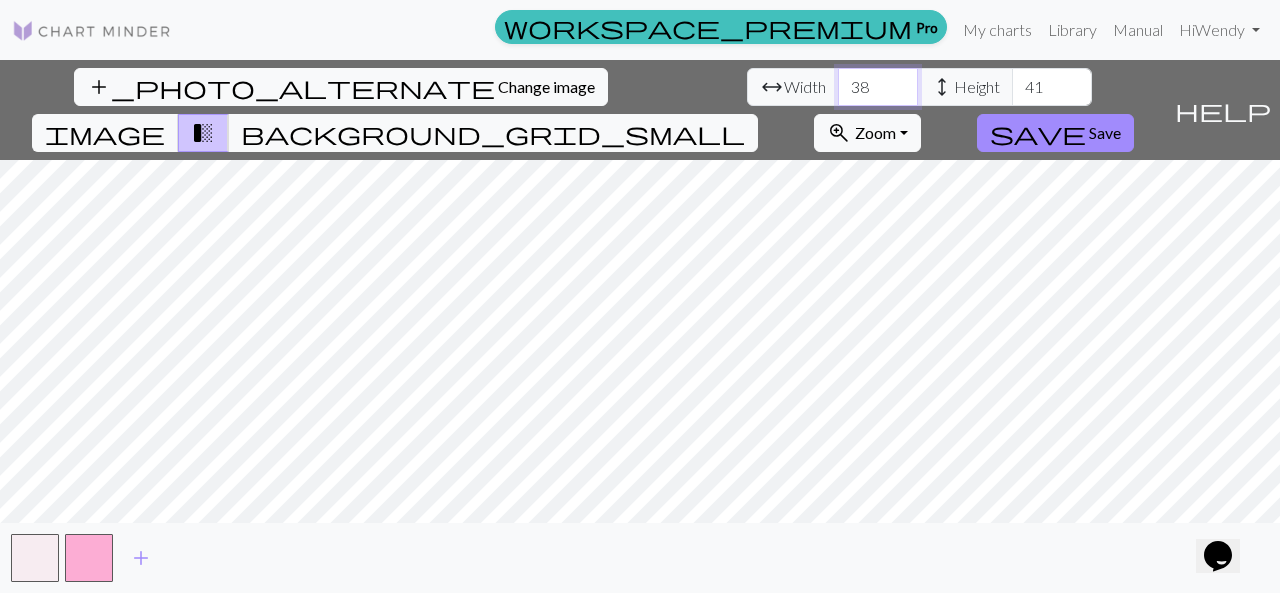 click on "38" at bounding box center [878, 87] 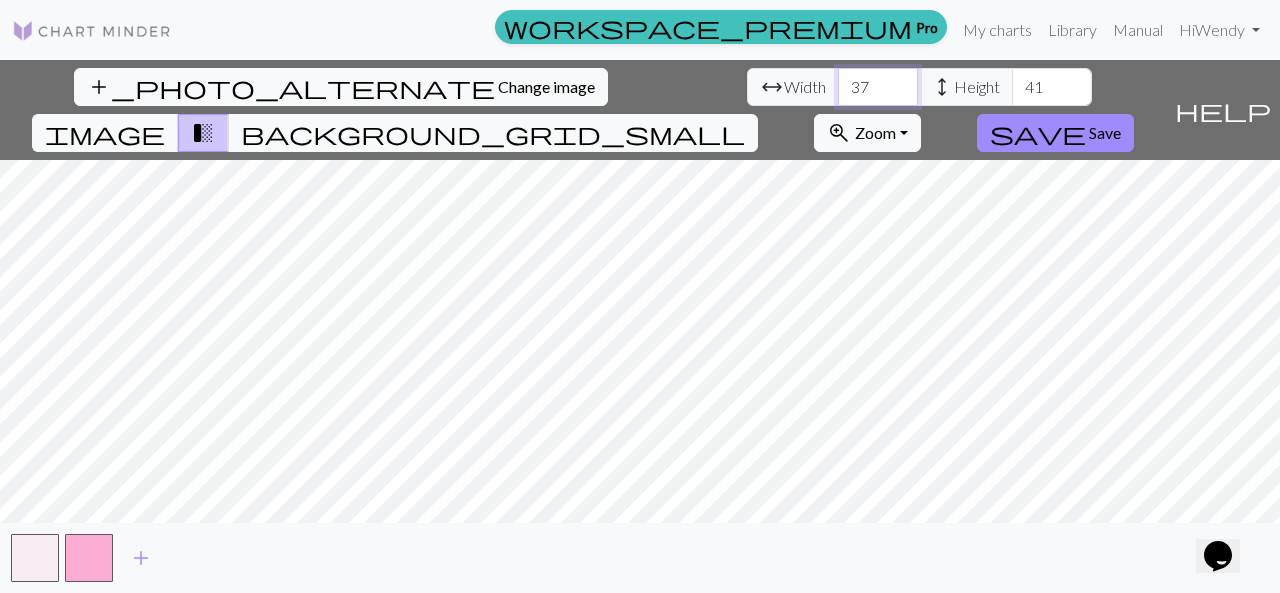 click on "37" at bounding box center [878, 87] 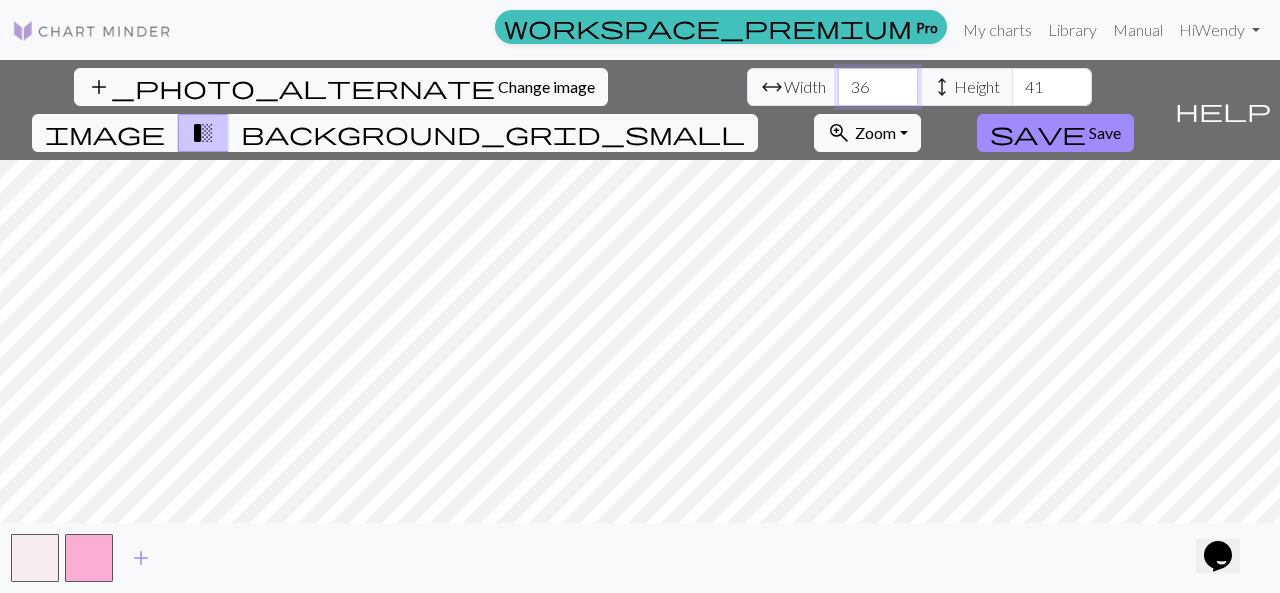 click on "36" at bounding box center [878, 87] 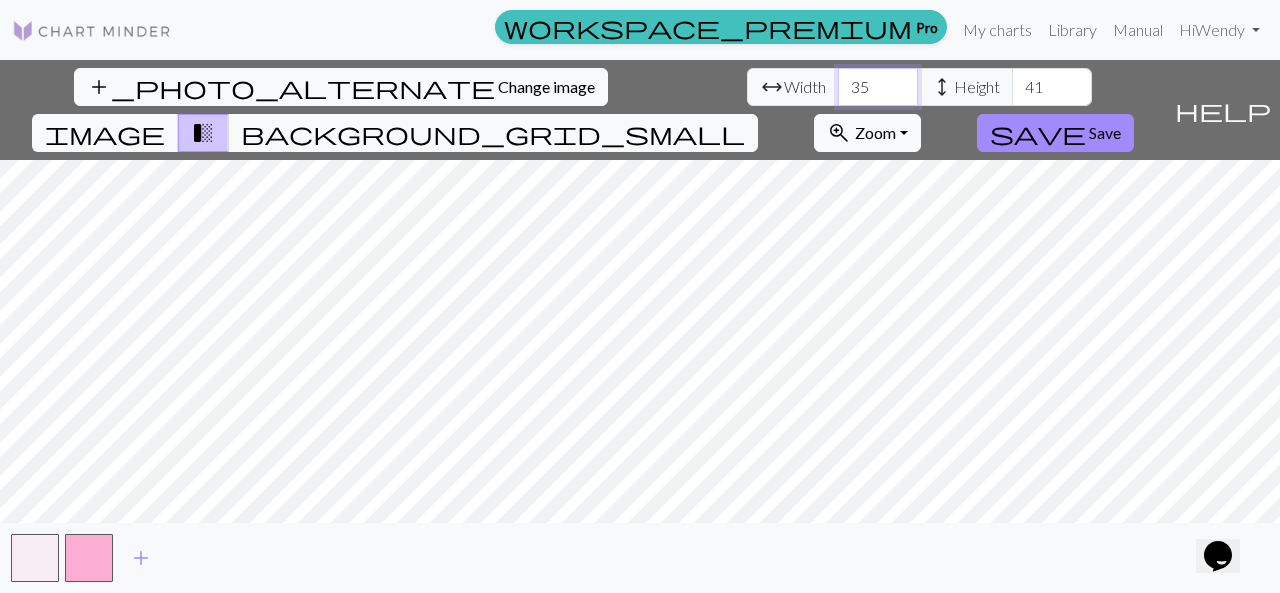 click on "35" at bounding box center (878, 87) 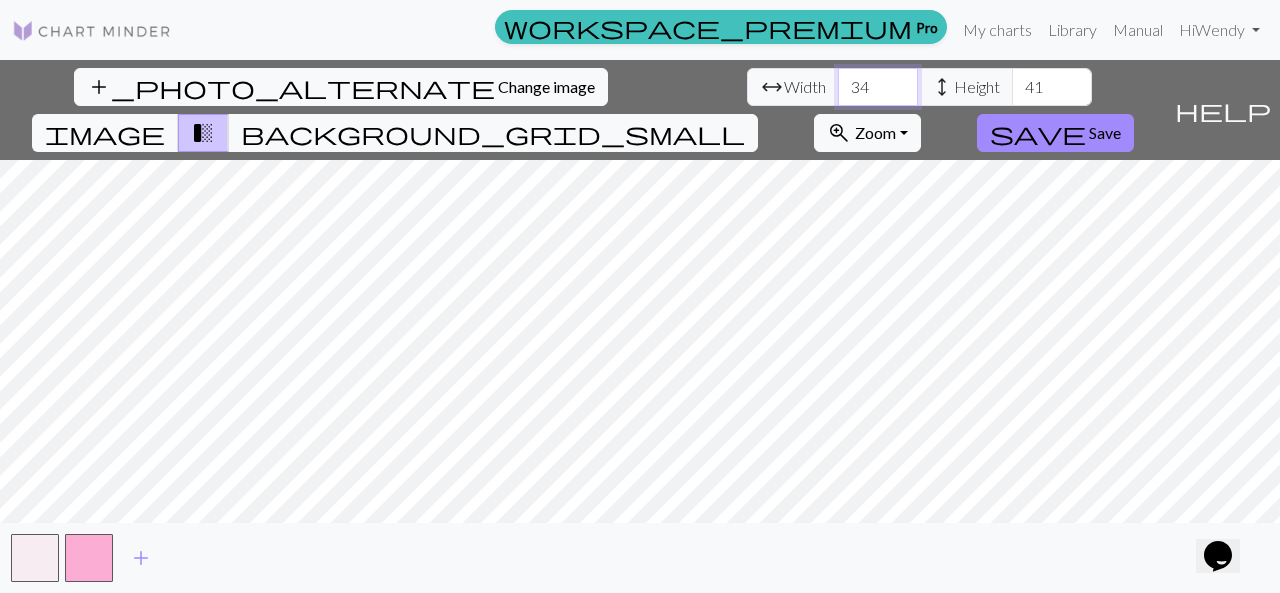 click on "34" at bounding box center (878, 87) 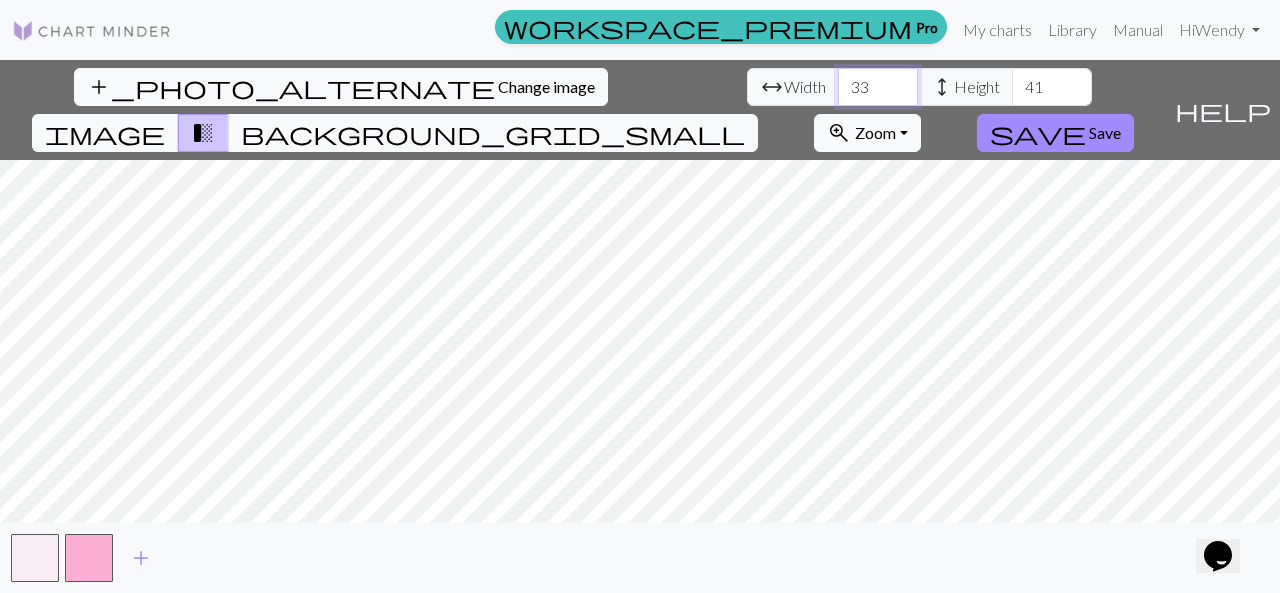 click on "33" at bounding box center [878, 87] 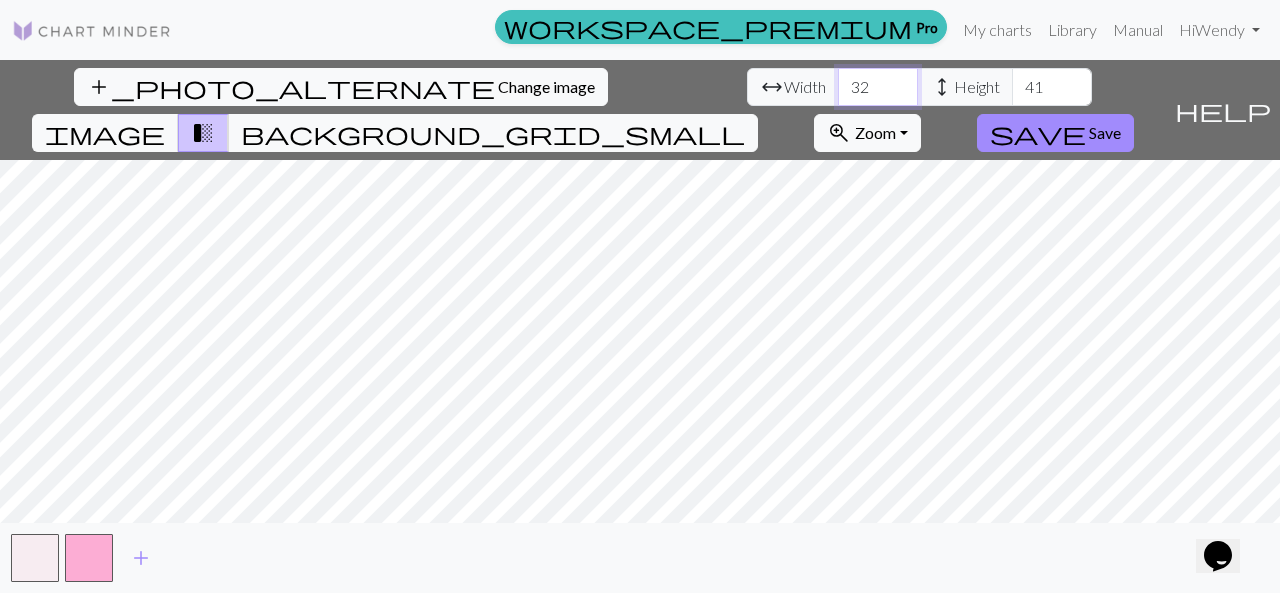 click on "32" at bounding box center (878, 87) 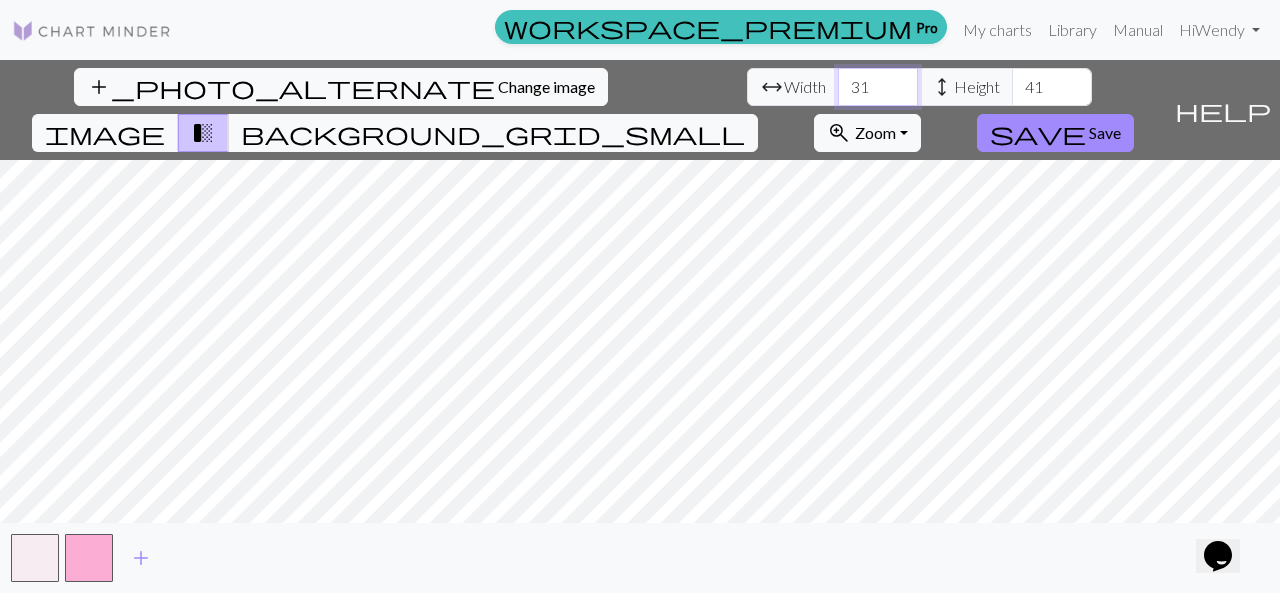 click on "31" at bounding box center (878, 87) 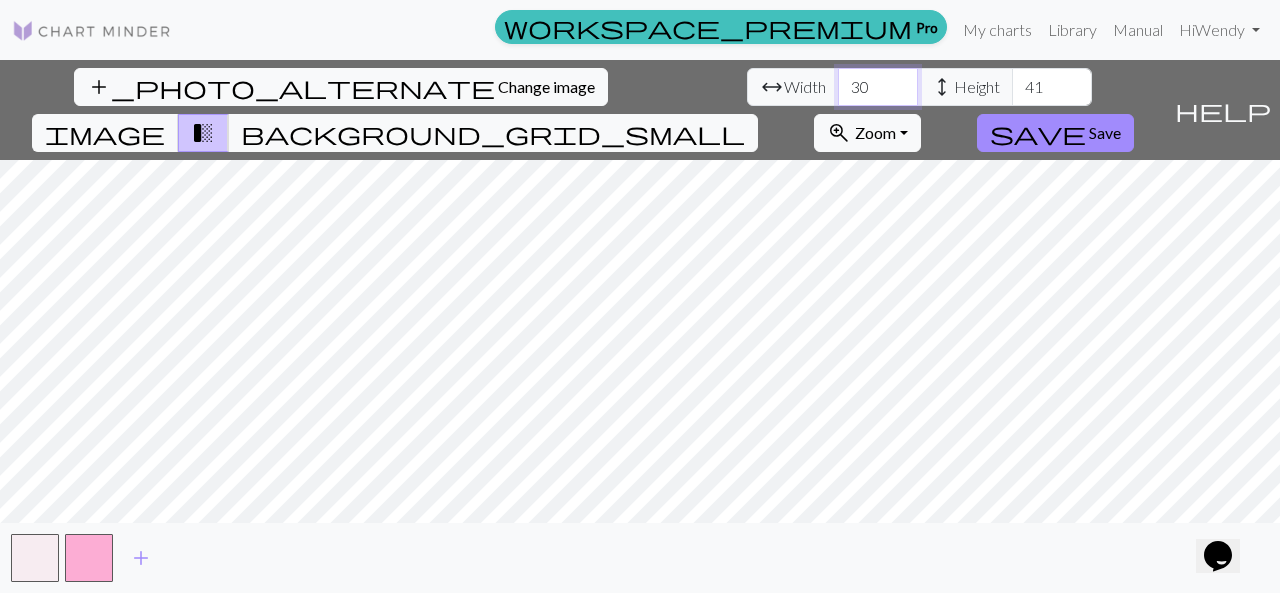 click on "30" at bounding box center [878, 87] 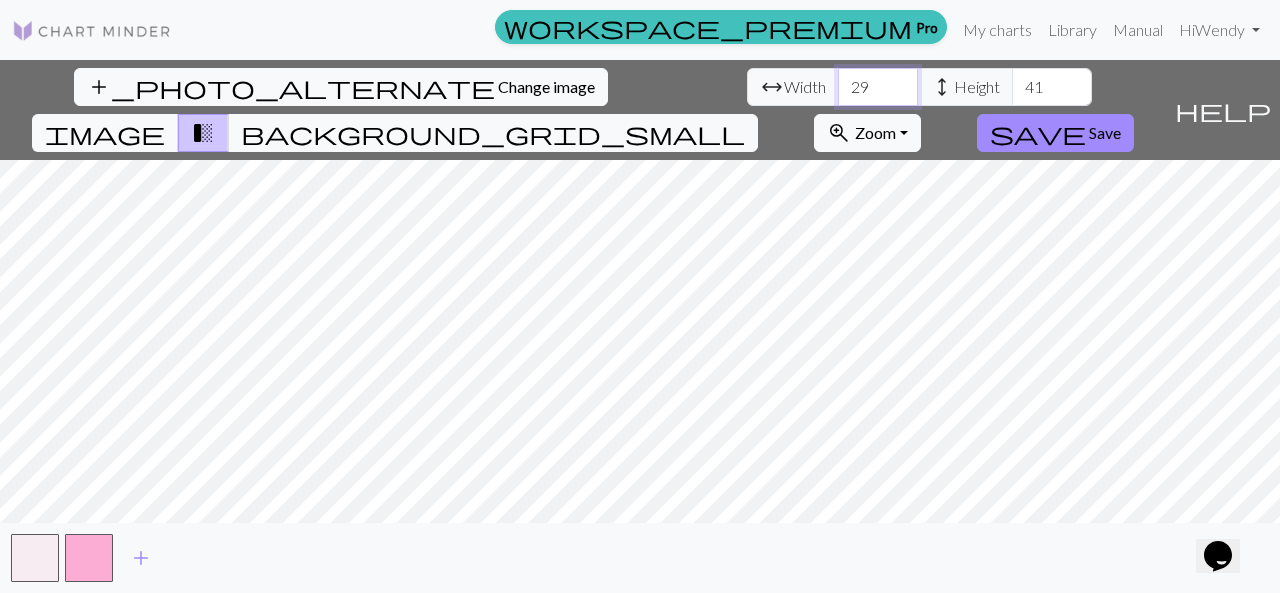 click on "29" at bounding box center [878, 87] 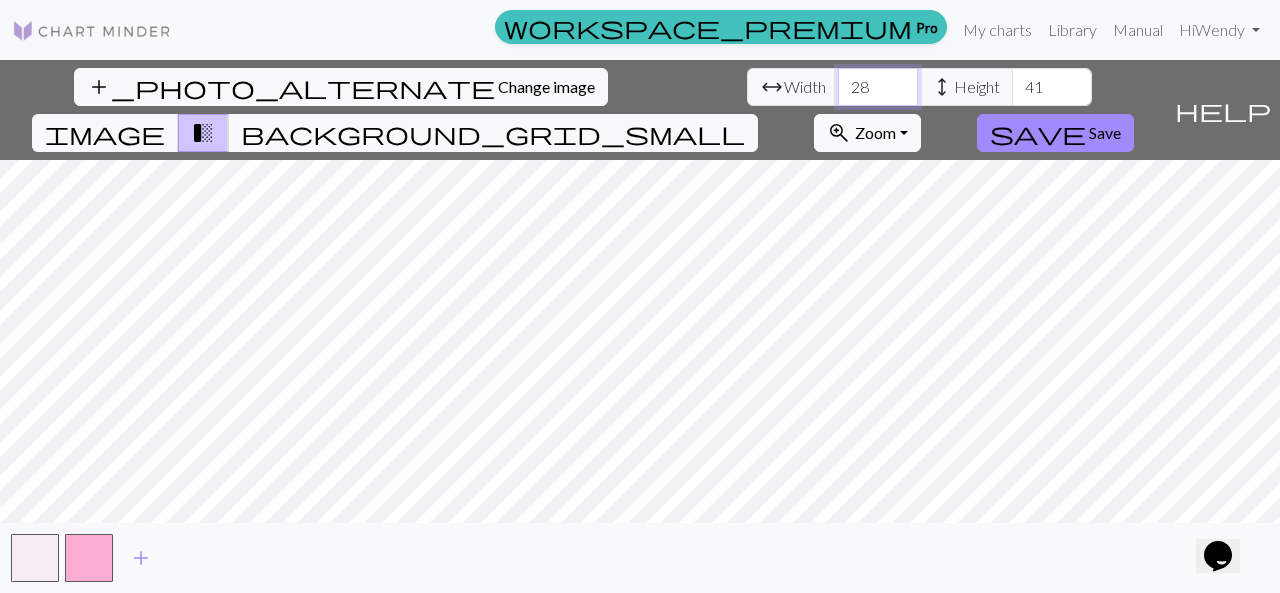 click on "28" at bounding box center [878, 87] 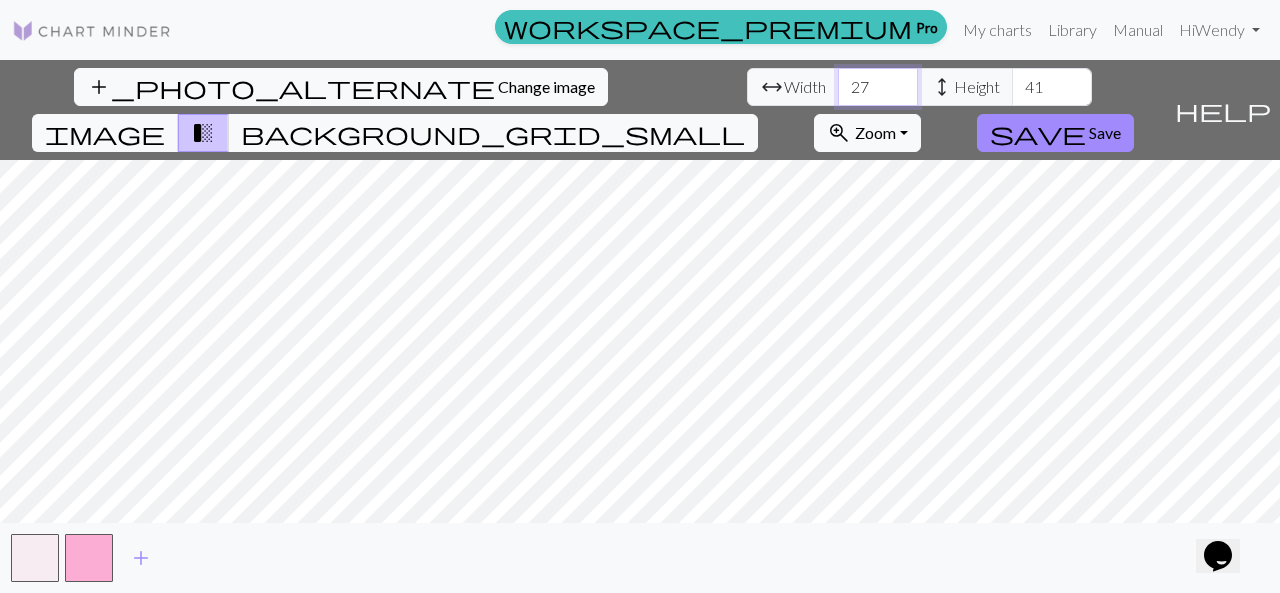 click on "27" at bounding box center (878, 87) 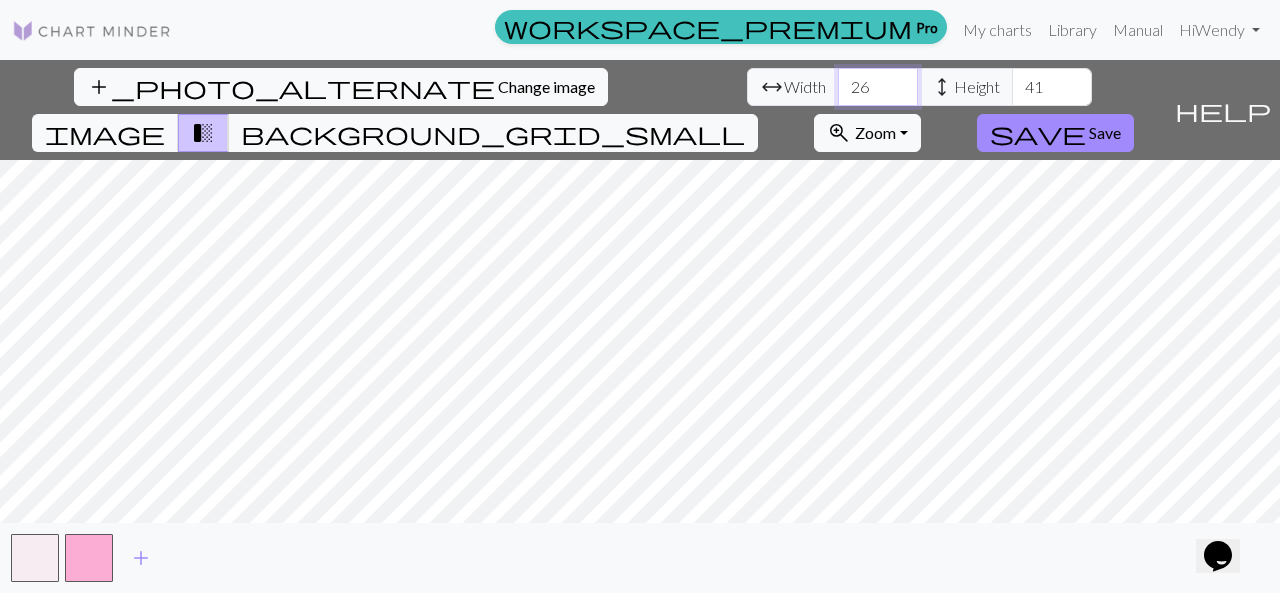 click on "26" at bounding box center [878, 87] 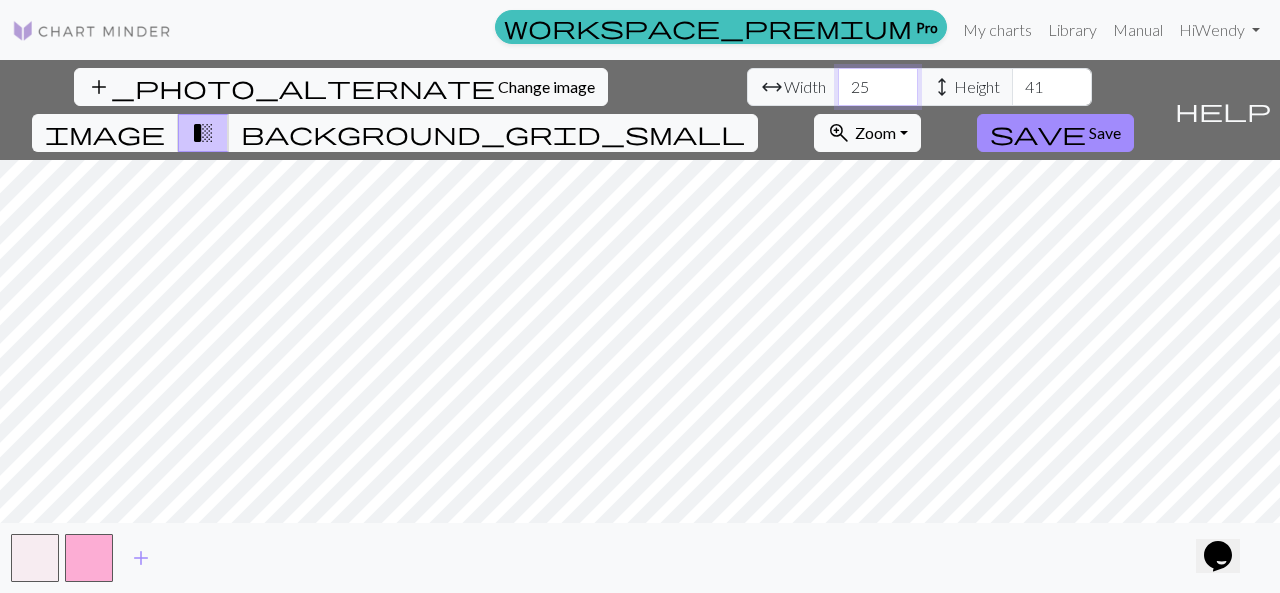 click on "25" at bounding box center (878, 87) 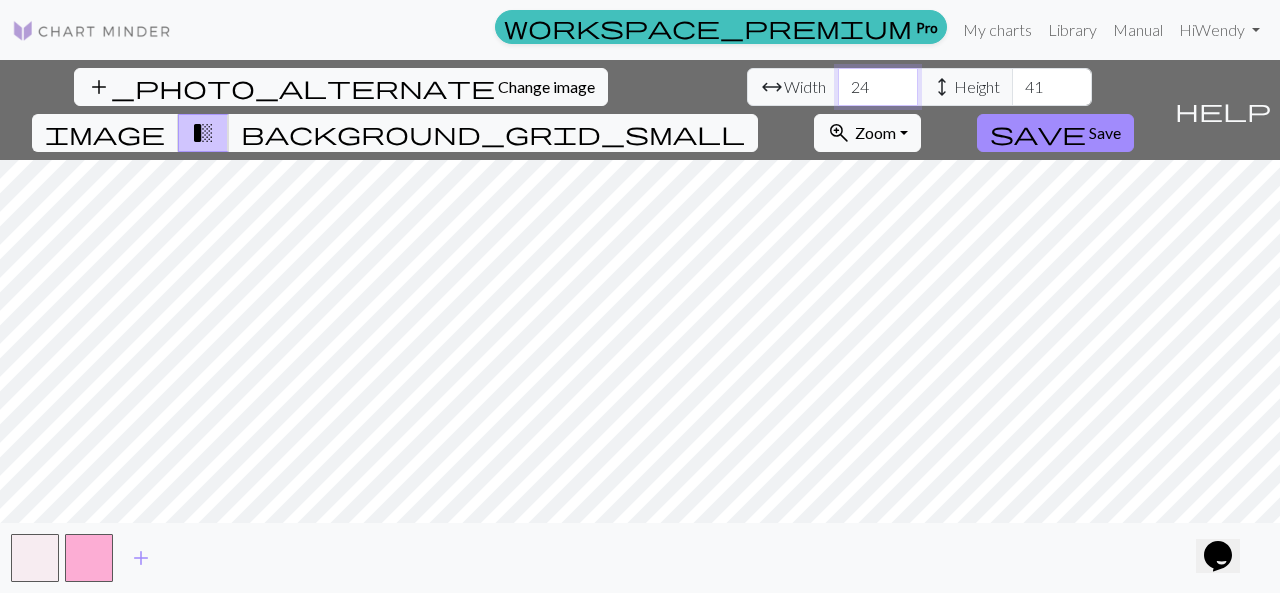 type on "24" 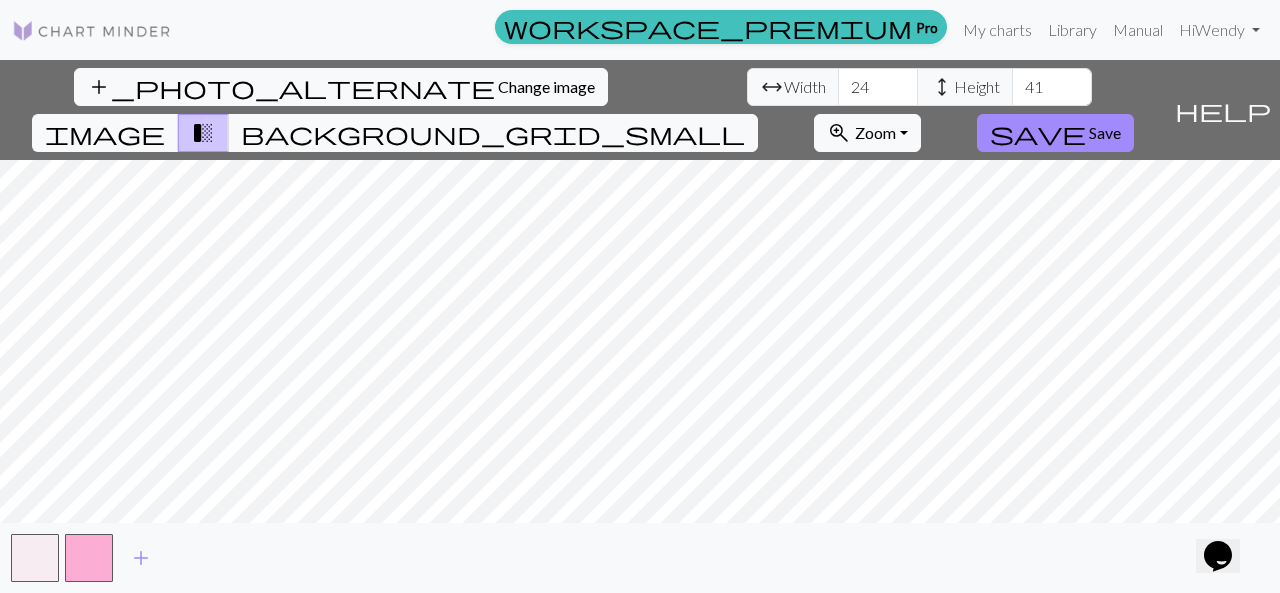 click on "add_photo_alternate   Change image arrow_range   Width 24 height   Height 41 image transition_fade background_grid_small zoom_in Zoom Zoom Fit all Fit width Fit height 50% 100% 150% 200% save   Save help Show me around add" at bounding box center (640, 326) 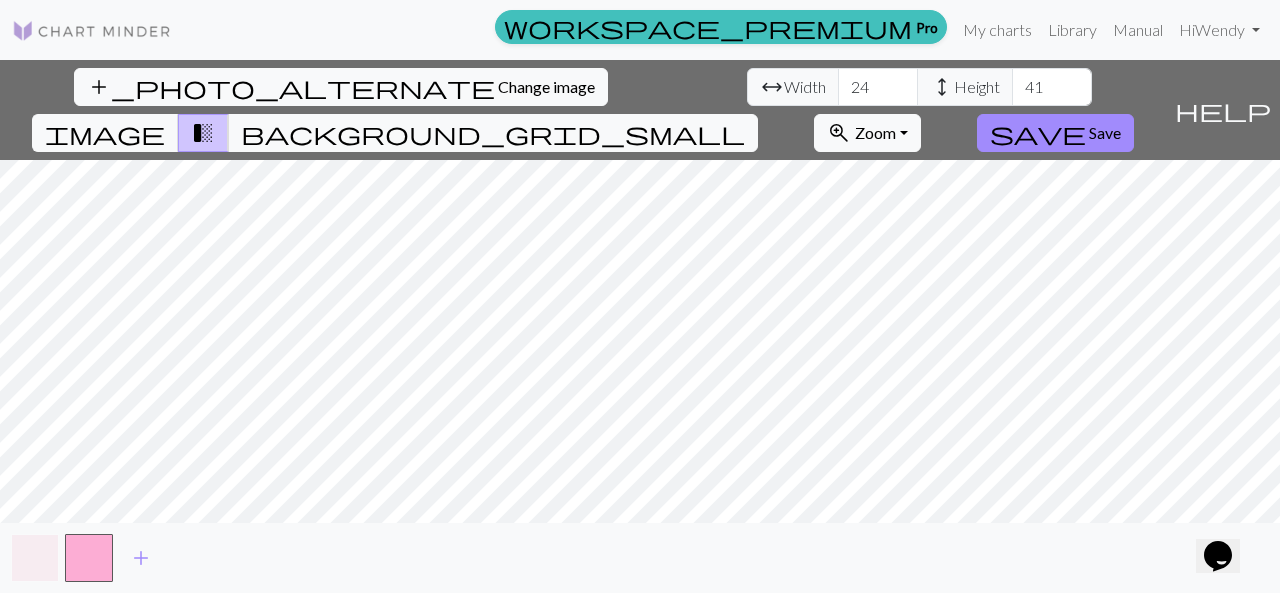click at bounding box center [35, 558] 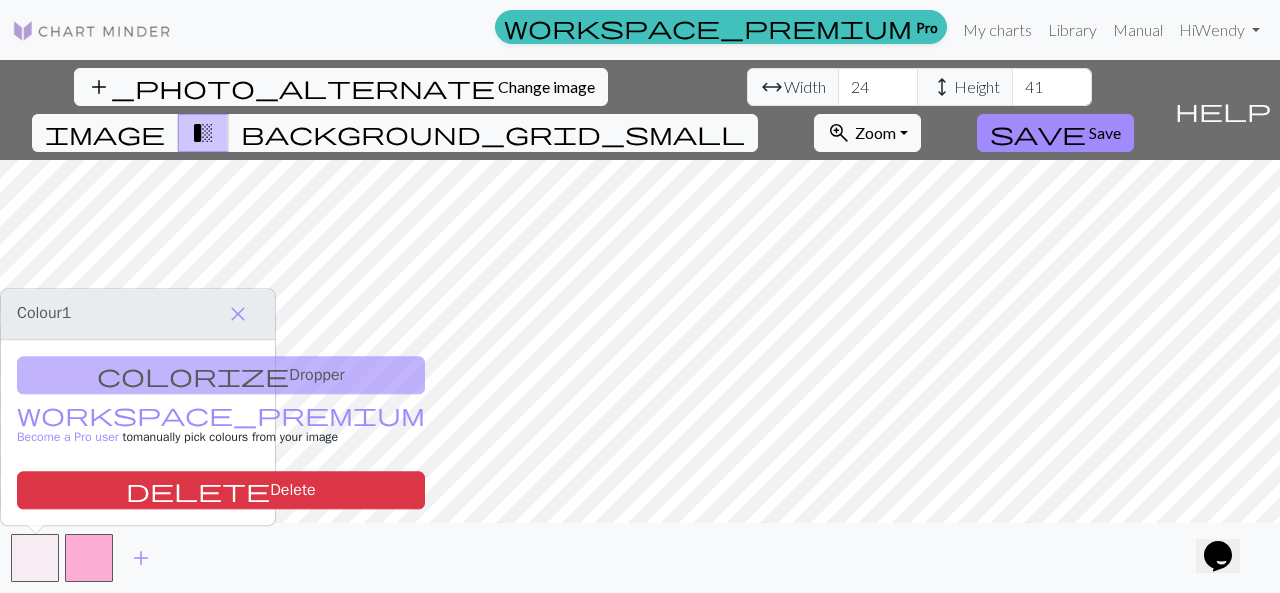 click on "colorize Dropper workspace_premium Become a Pro user   to  manually pick colours from your image delete Delete" at bounding box center (138, 432) 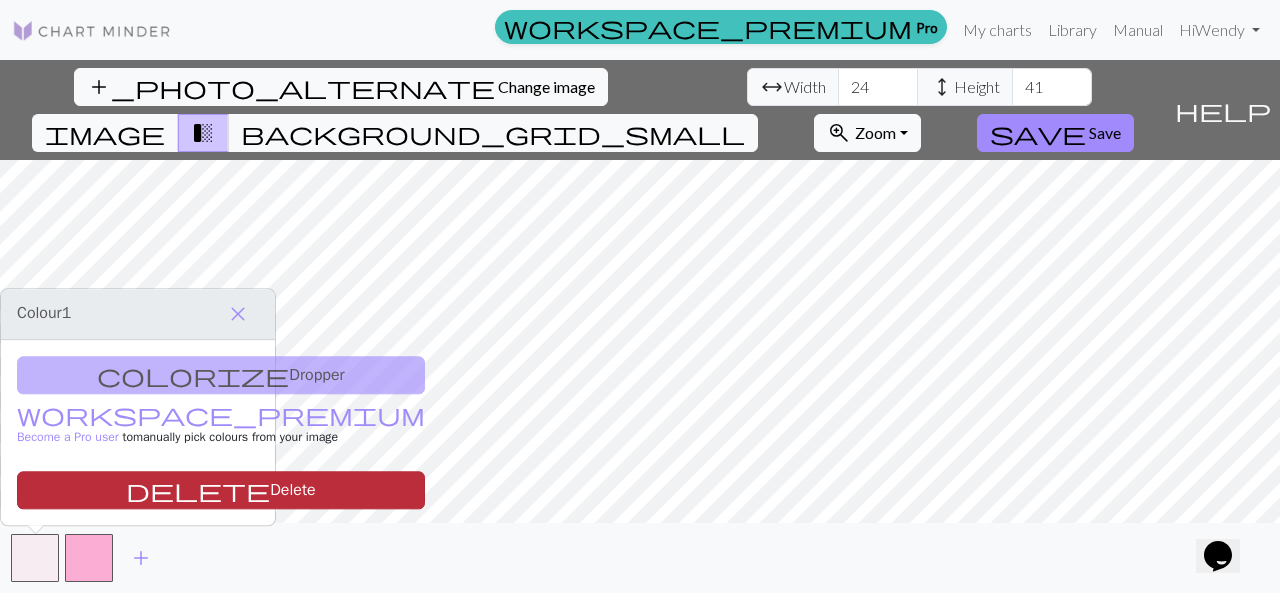 click on "delete" at bounding box center [198, 490] 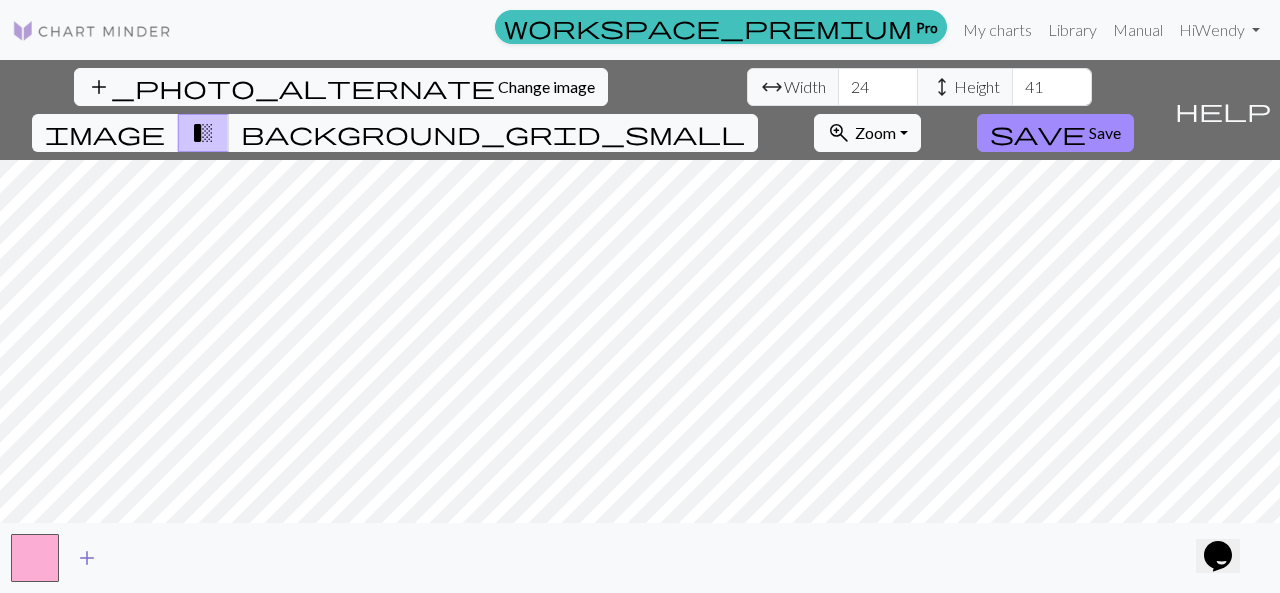 click on "add" at bounding box center (87, 558) 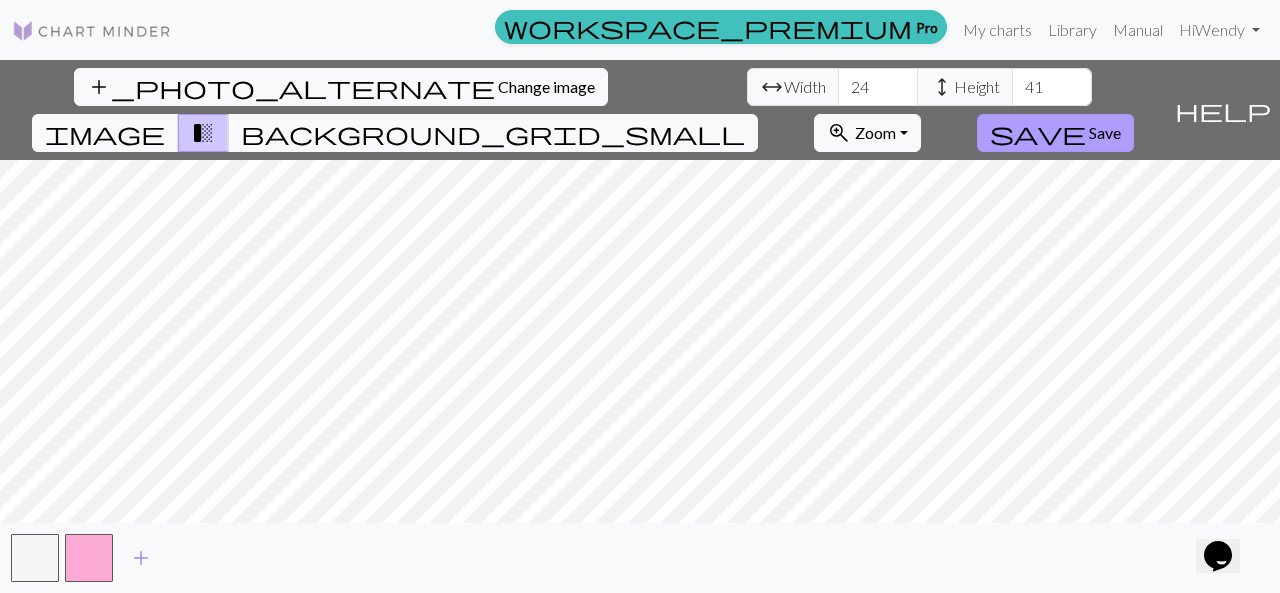 click on "Save" at bounding box center [1105, 132] 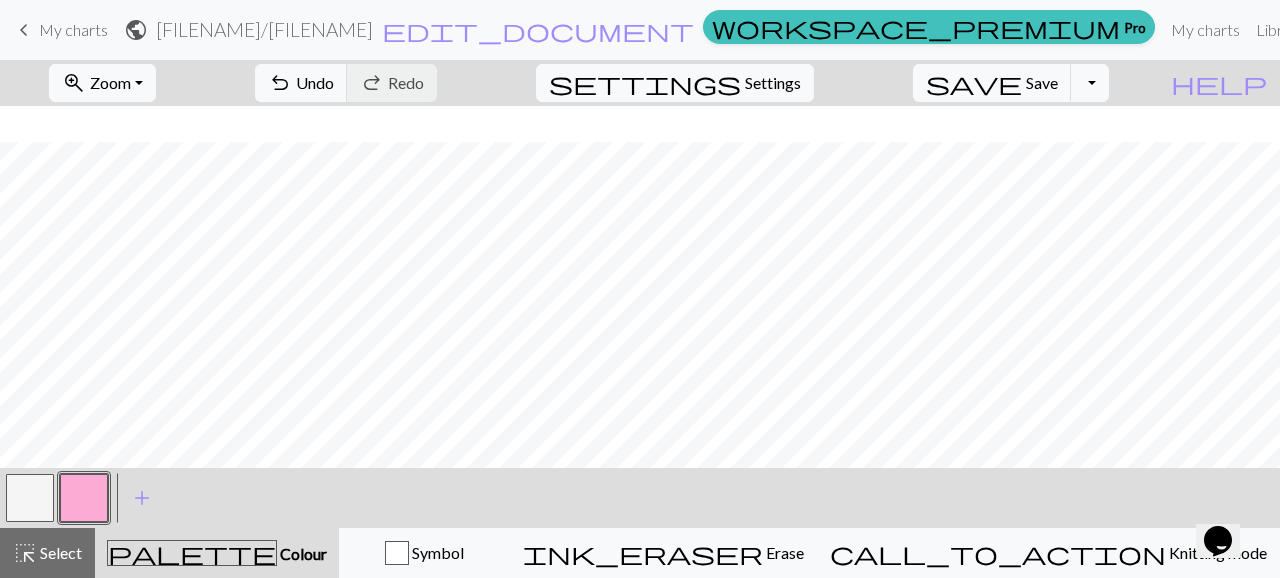 scroll, scrollTop: 486, scrollLeft: 0, axis: vertical 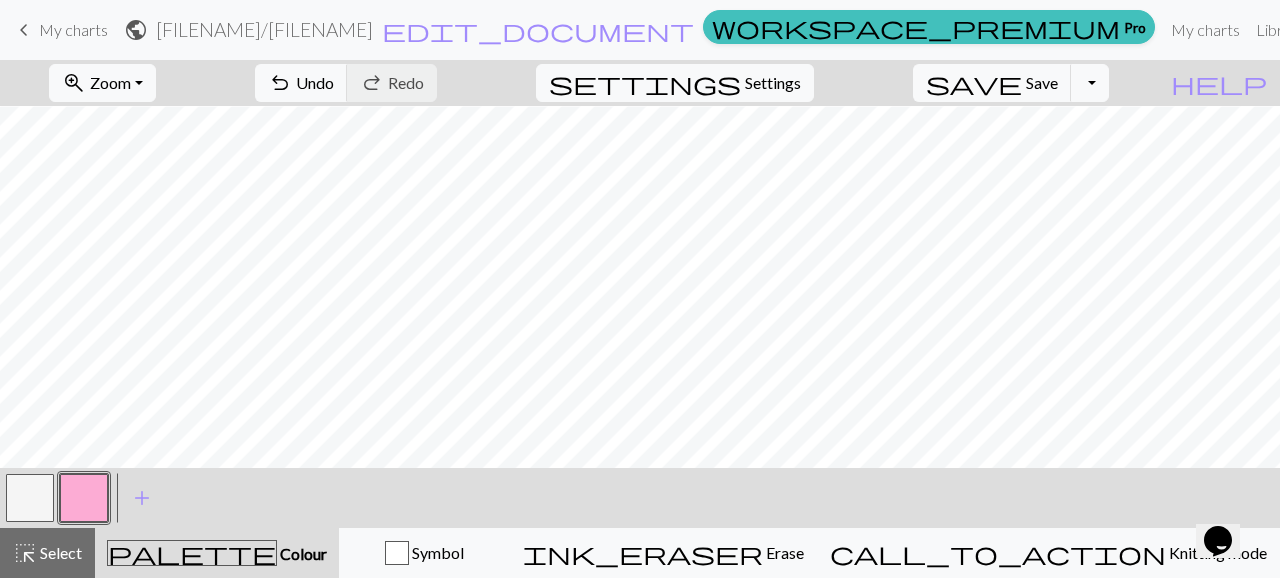 click at bounding box center [30, 498] 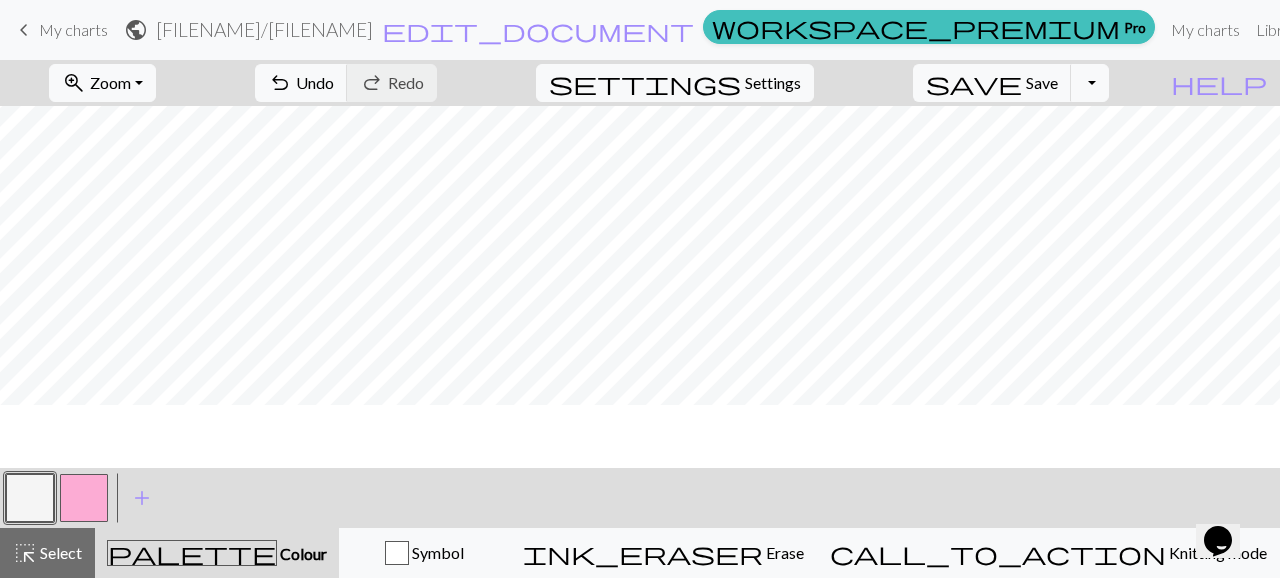 scroll, scrollTop: 0, scrollLeft: 0, axis: both 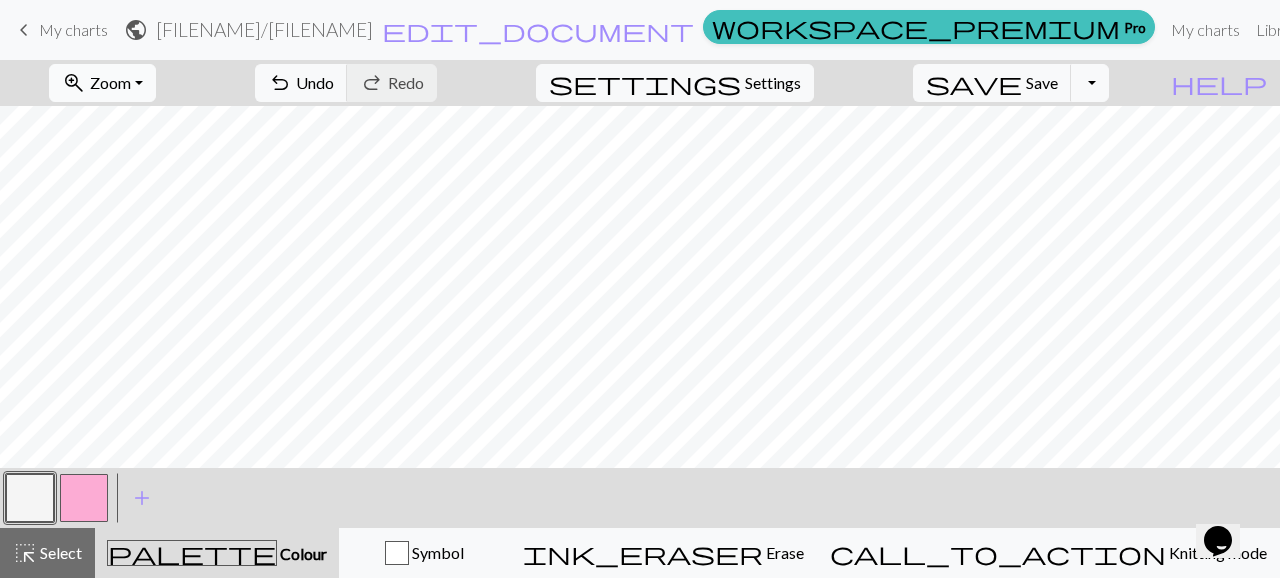 click on "Zoom" at bounding box center (110, 82) 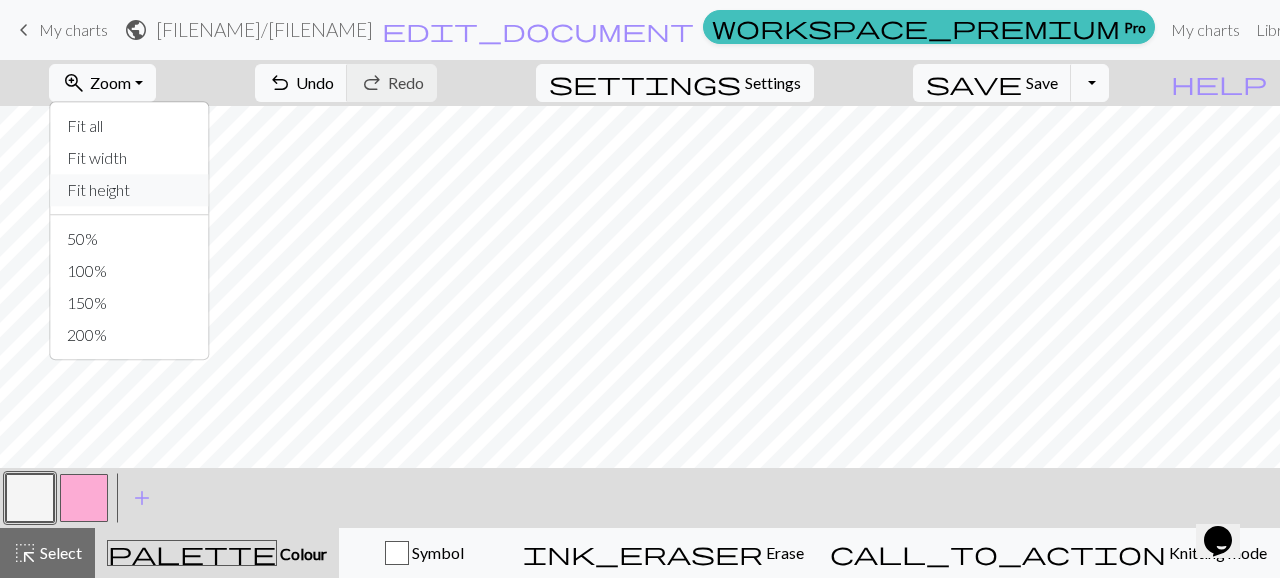 click on "Fit height" at bounding box center (130, 190) 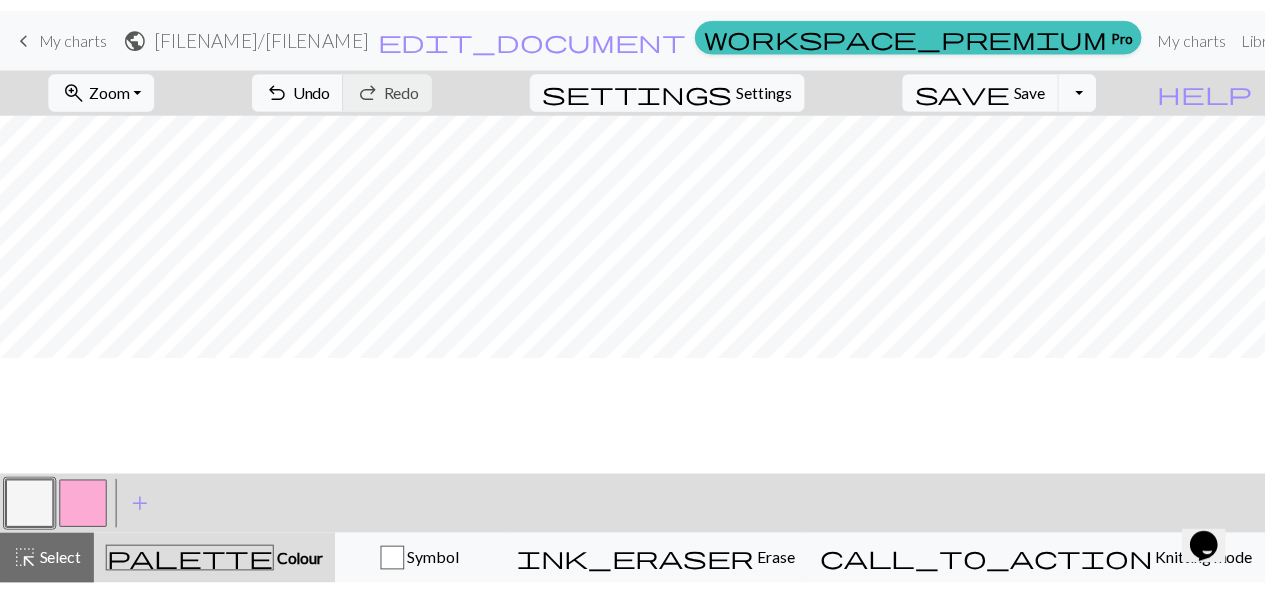 scroll, scrollTop: 0, scrollLeft: 0, axis: both 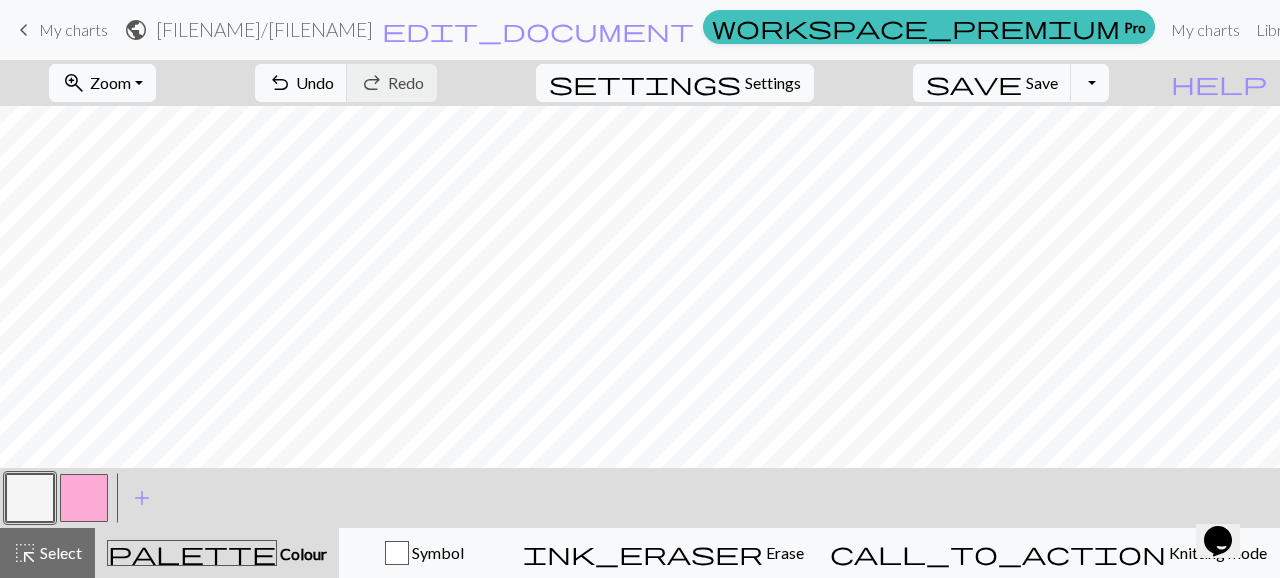click on "keyboard_arrow_left" at bounding box center [24, 30] 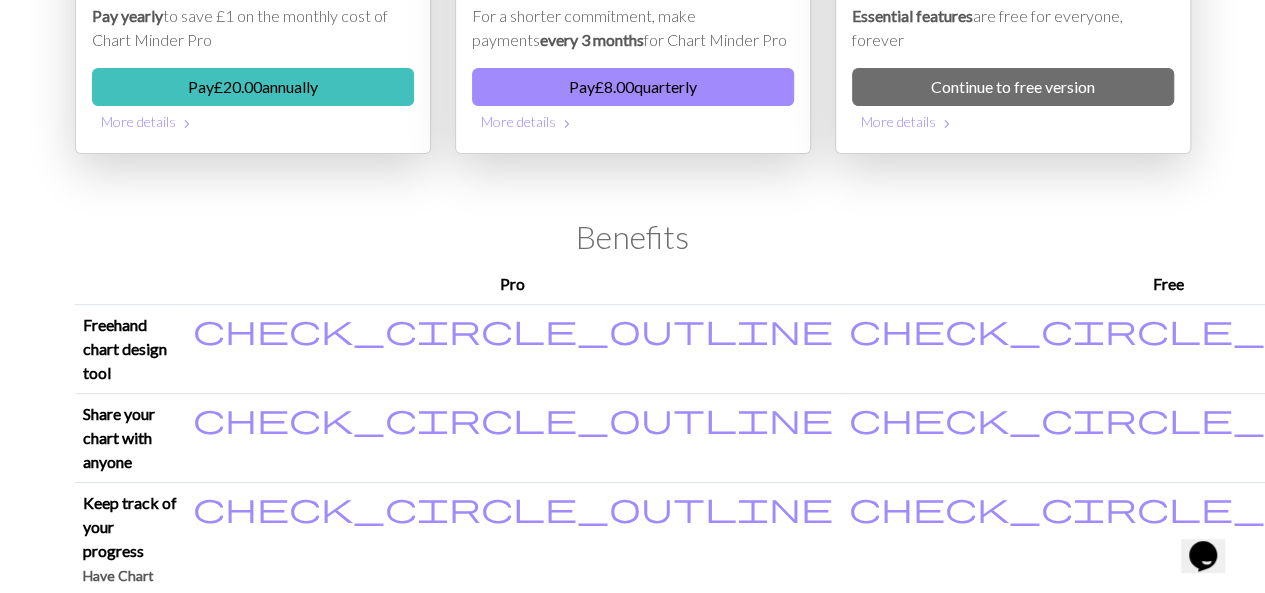 scroll, scrollTop: 260, scrollLeft: 0, axis: vertical 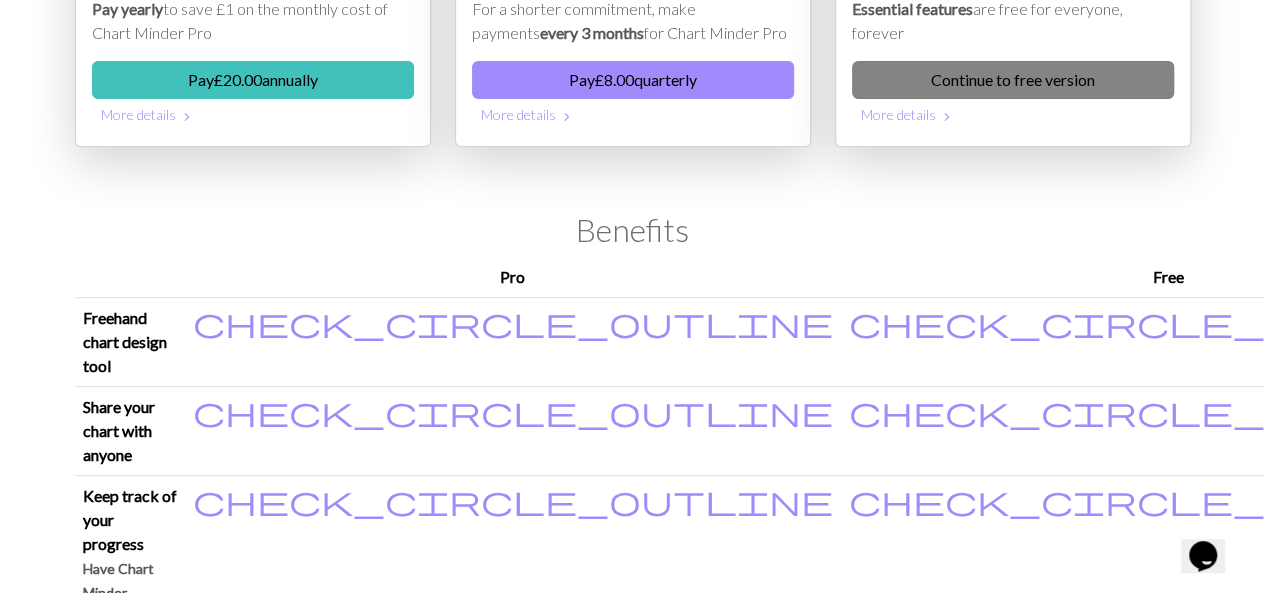 click on "Continue to free version" at bounding box center [1013, 80] 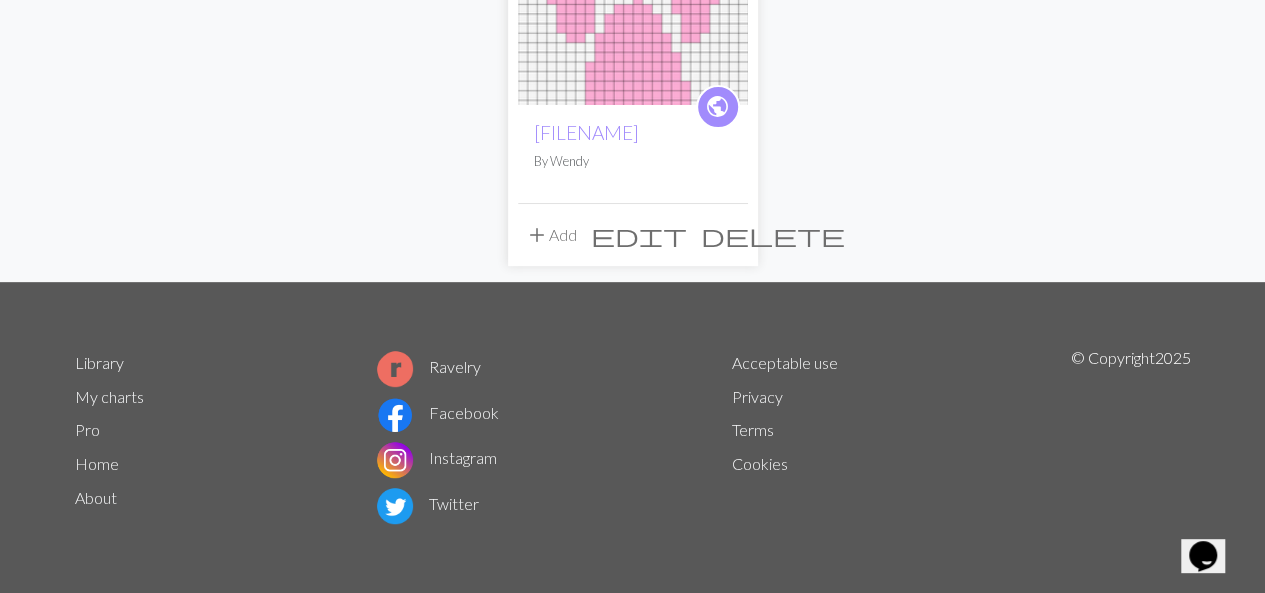 scroll, scrollTop: 0, scrollLeft: 0, axis: both 